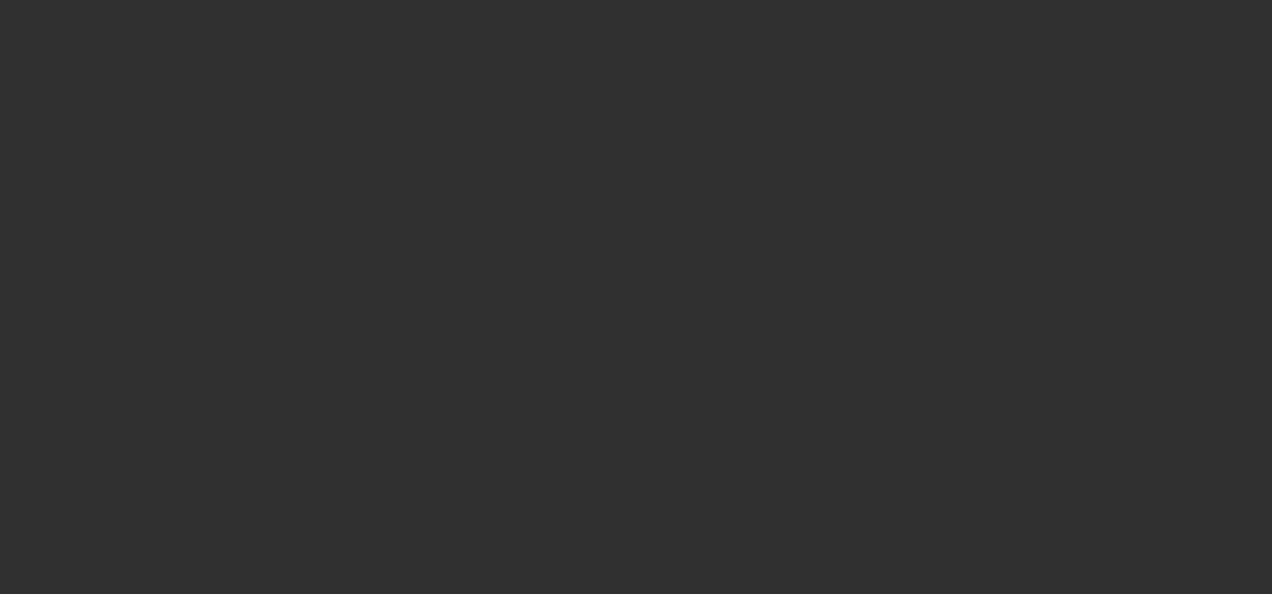 scroll, scrollTop: 0, scrollLeft: 0, axis: both 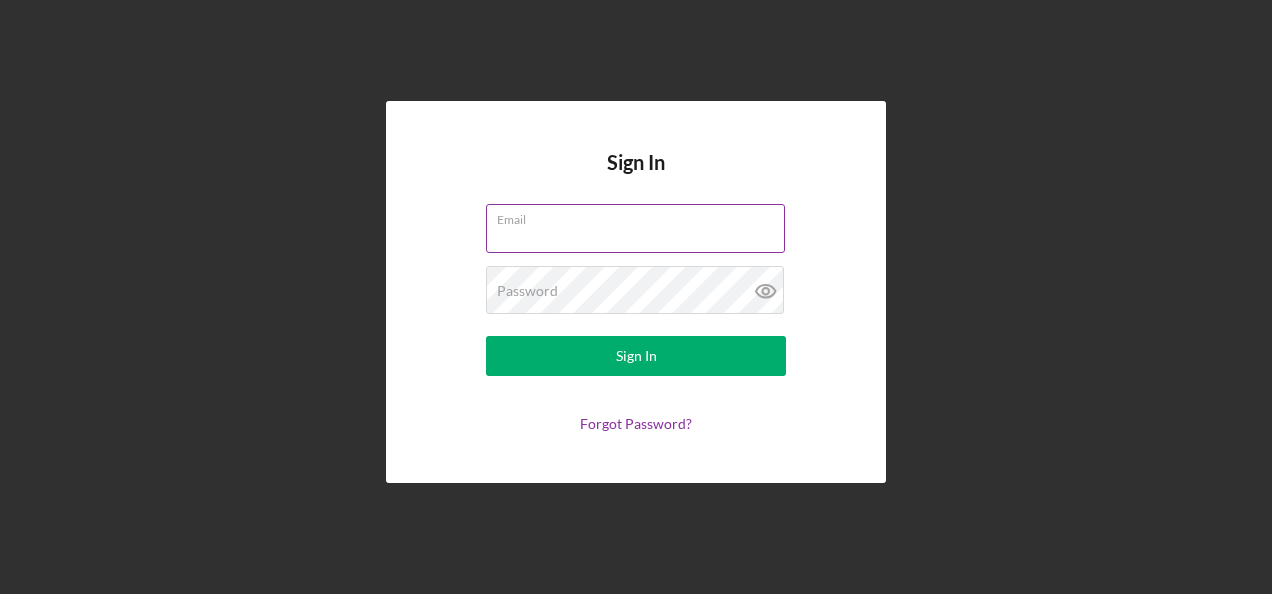 click on "Email" at bounding box center (635, 228) 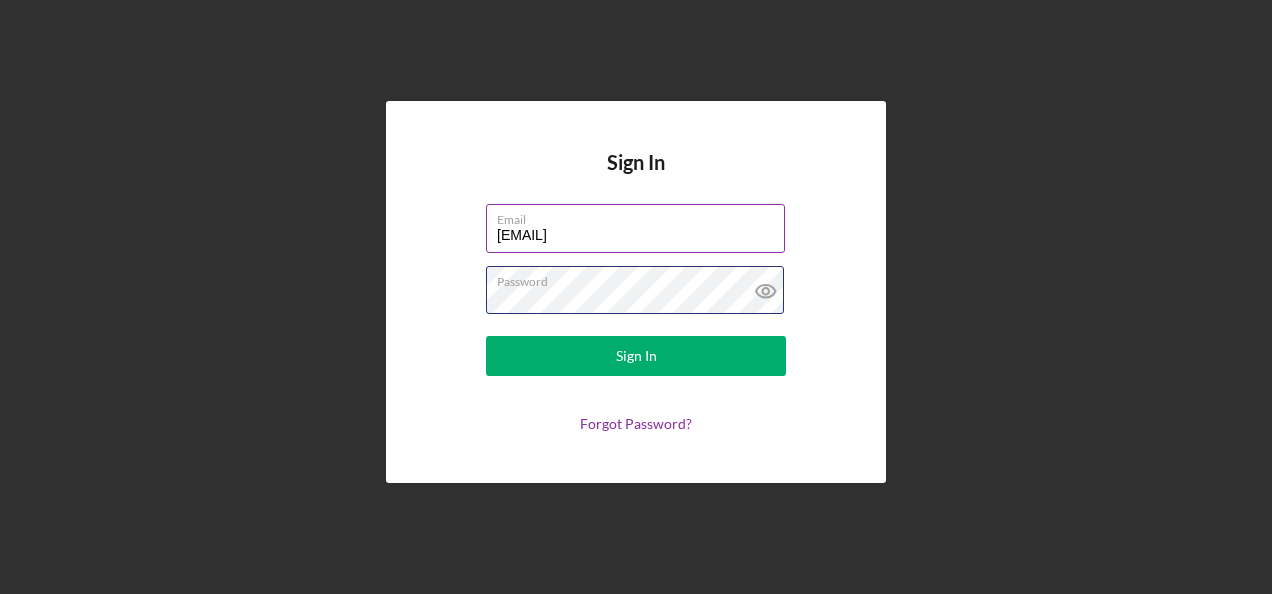 click on "Sign In" at bounding box center (636, 356) 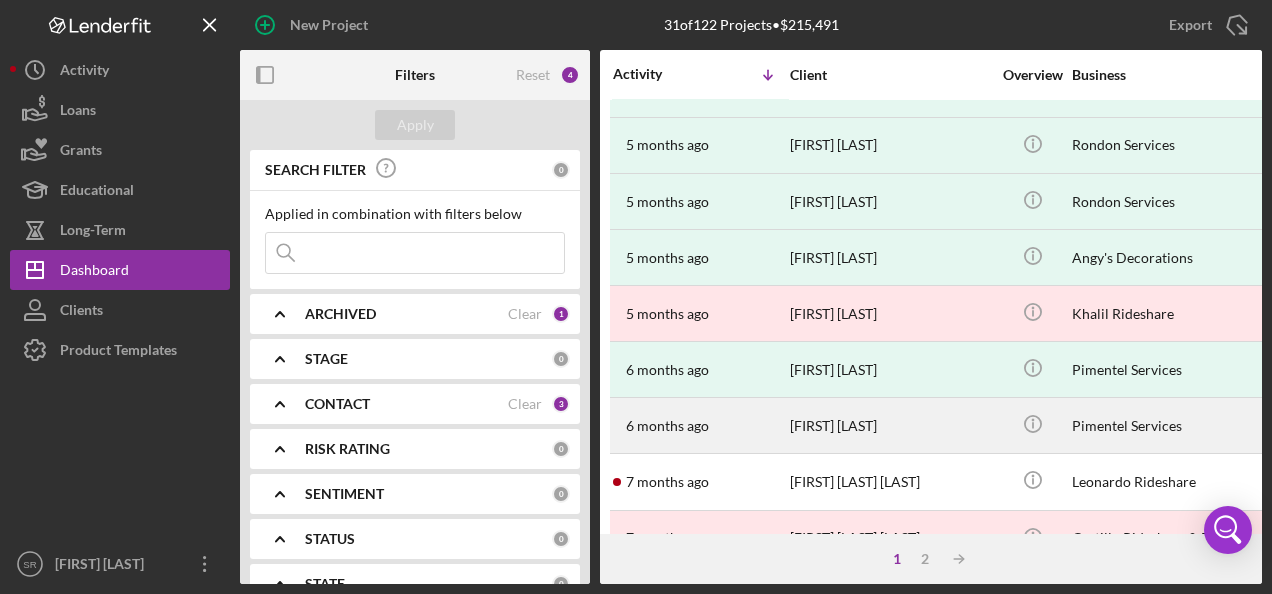 scroll, scrollTop: 977, scrollLeft: 0, axis: vertical 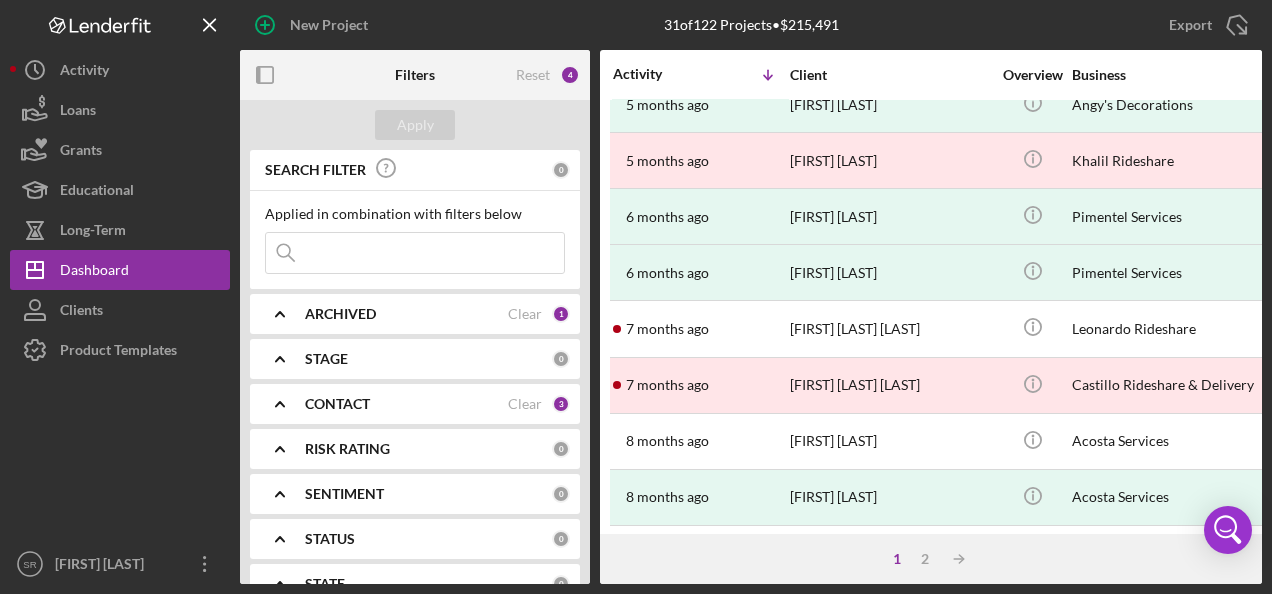 click on "CONTACT   Clear 3" at bounding box center (437, 404) 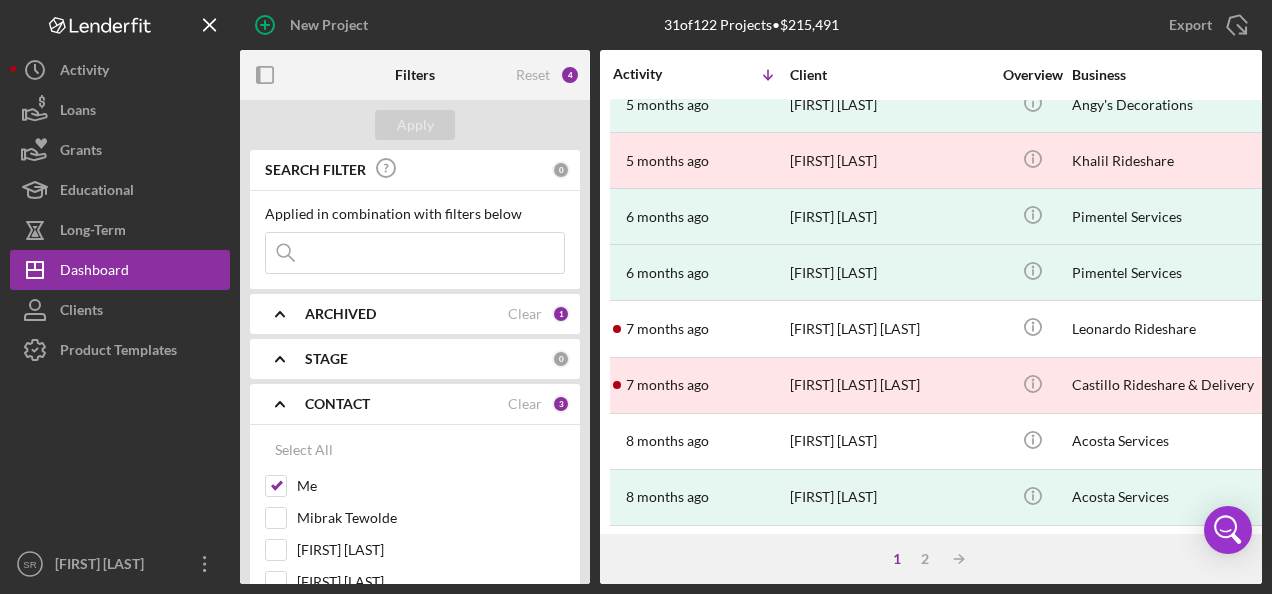 scroll, scrollTop: 300, scrollLeft: 0, axis: vertical 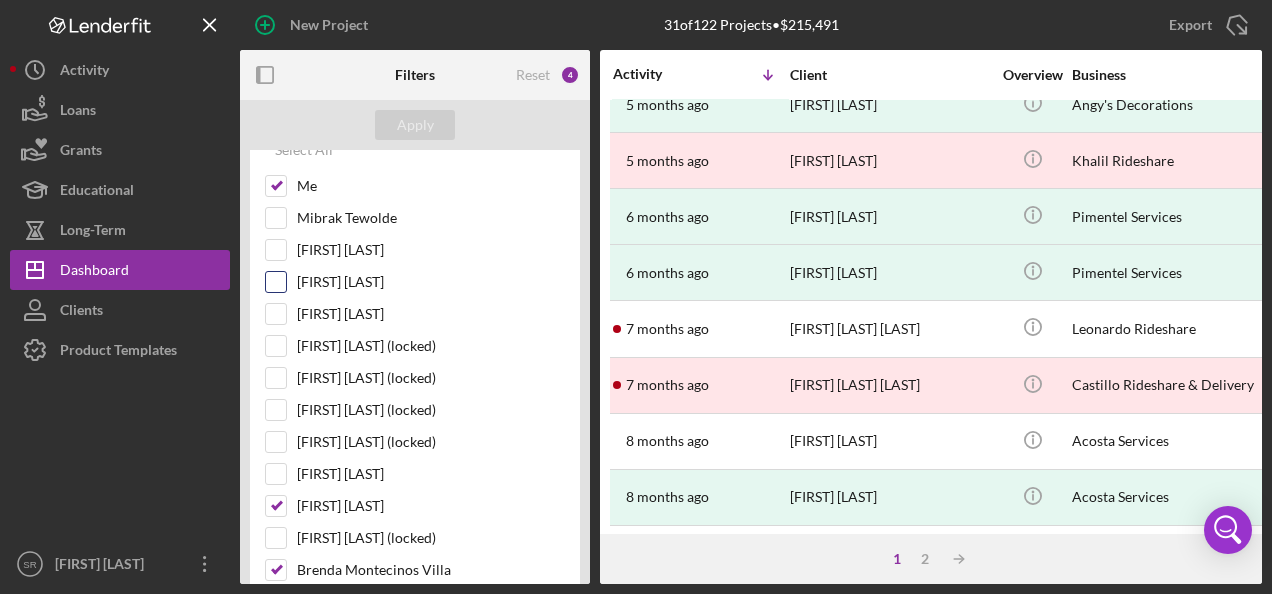 click on "[FIRST] [LAST]" at bounding box center (276, 282) 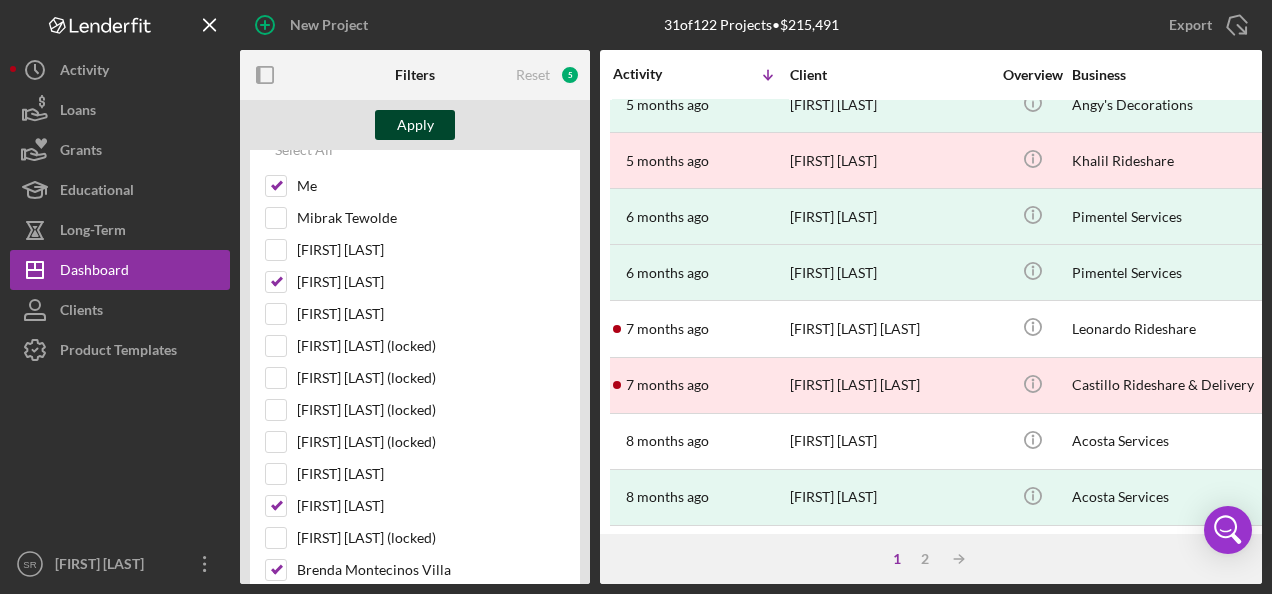 click on "Apply" at bounding box center [415, 125] 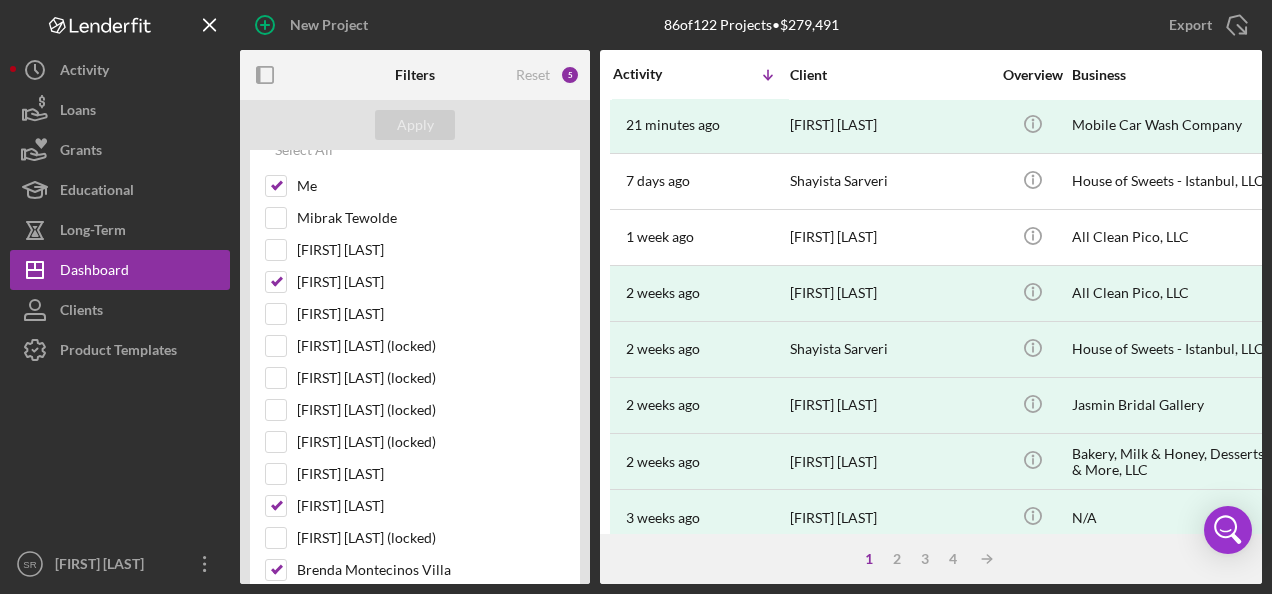scroll, scrollTop: 0, scrollLeft: 0, axis: both 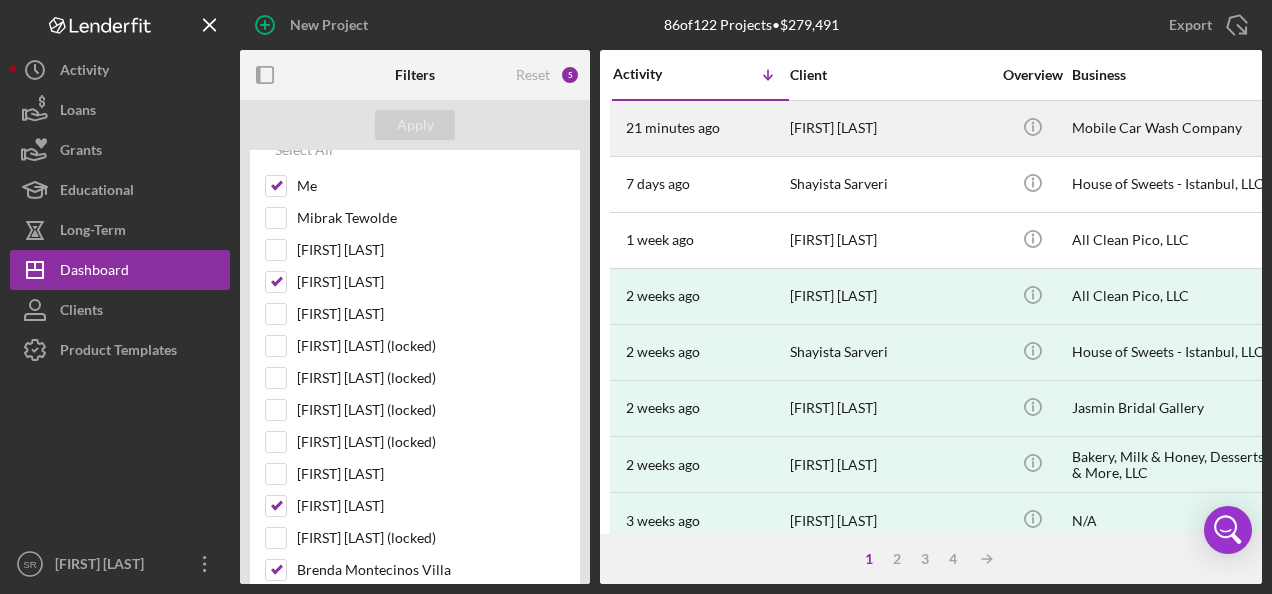 click on "21 minutes ago" at bounding box center [673, 128] 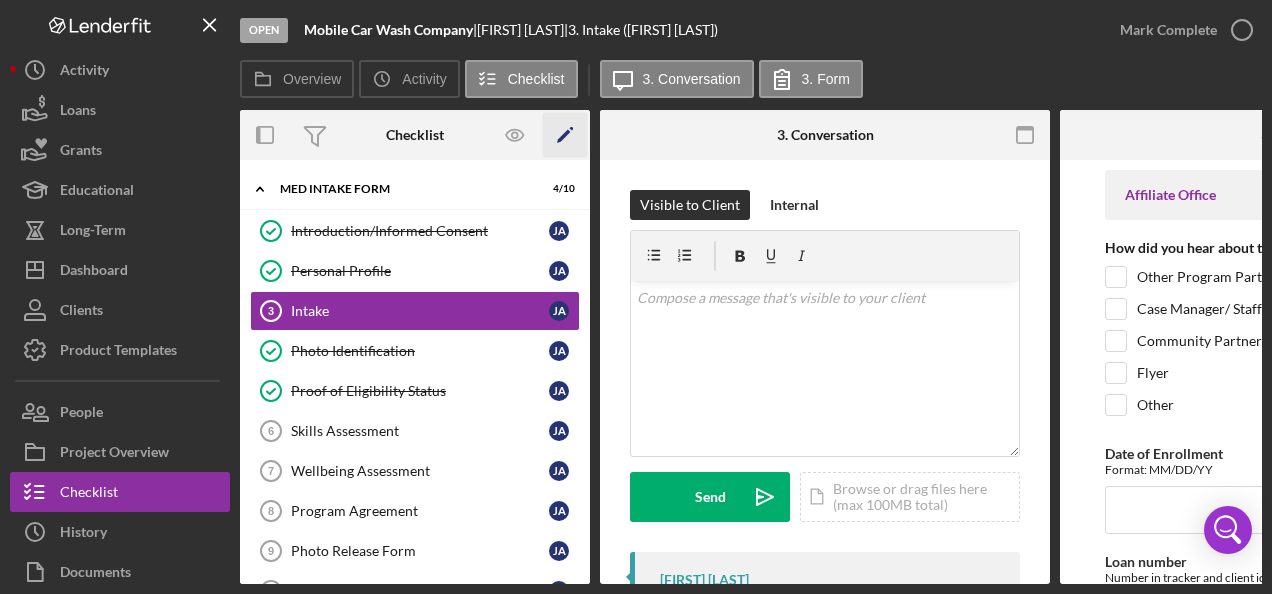 click on "Icon/Edit" 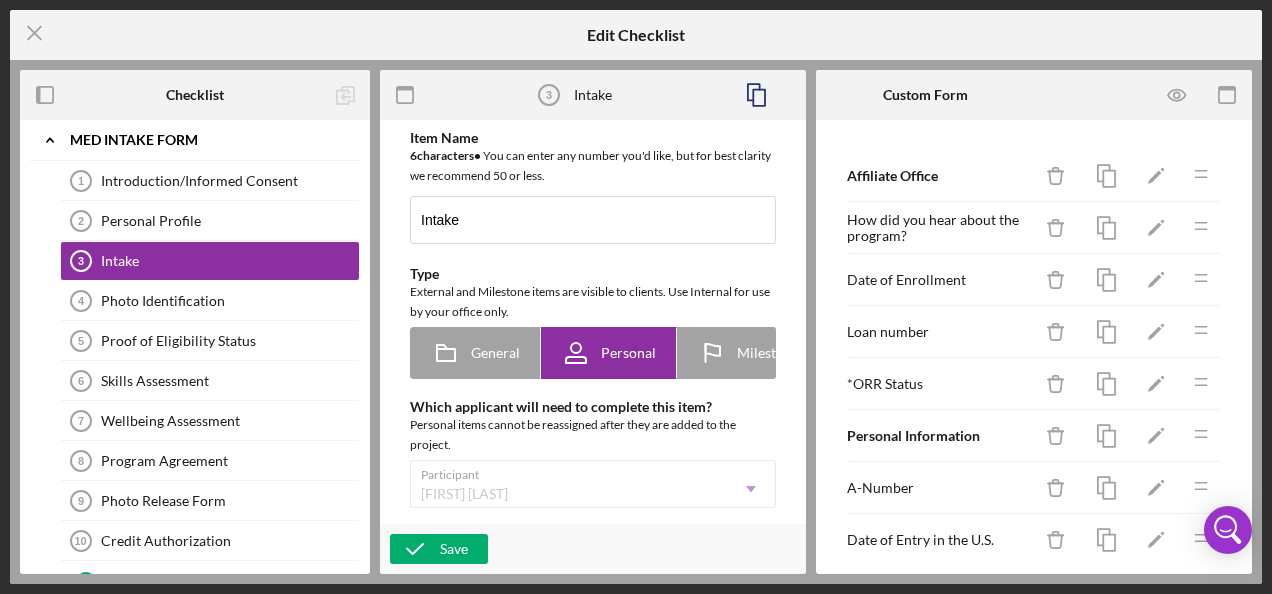 type on "<div>Please fill out the form with more information about yourself.&nbsp;</div>
<div>&nbsp;</div>
<div>For information about ORR eligibility, please&nbsp;<a href="https://www.acf.hhs.gov/orr/policy-guidance/status-and-documentation-requirements-orr-refugee-resettlement-program" target="_blank" rel="noopener noreferrer" data-auth="NotApplicable" data-safelink="true" data-ogsc="" data-linkindex="0"><span data-ogsc="rgb(5, 99, 193)">click here</span></a>&nbsp;for a general documentation guide,&nbsp;<a href="https://www.acf.hhs.gov/sites/default/files/documents/orr/ORR-PL-22-02-Additional-ORR-Eligibility-Categories-and-Documentation-Requirements-for-Afghan-Nationals.pdf" target="_blank" rel="noopener noreferrer" data-auth="NotApplicable" data-safelink="true" data-ogsc="" data-linkindex="1"><span data-ogsc="rgb(5, 99, 193)">here</span></a>&nbsp;for Afghan Humanitarian Parolee (AHP)-related eligibility, and&nbsp;<a href="https://www.acf.hhs.gov/sites/default/files/documents/orr/PL-22-13-Ukrainian-Humanitarian-Pa..." 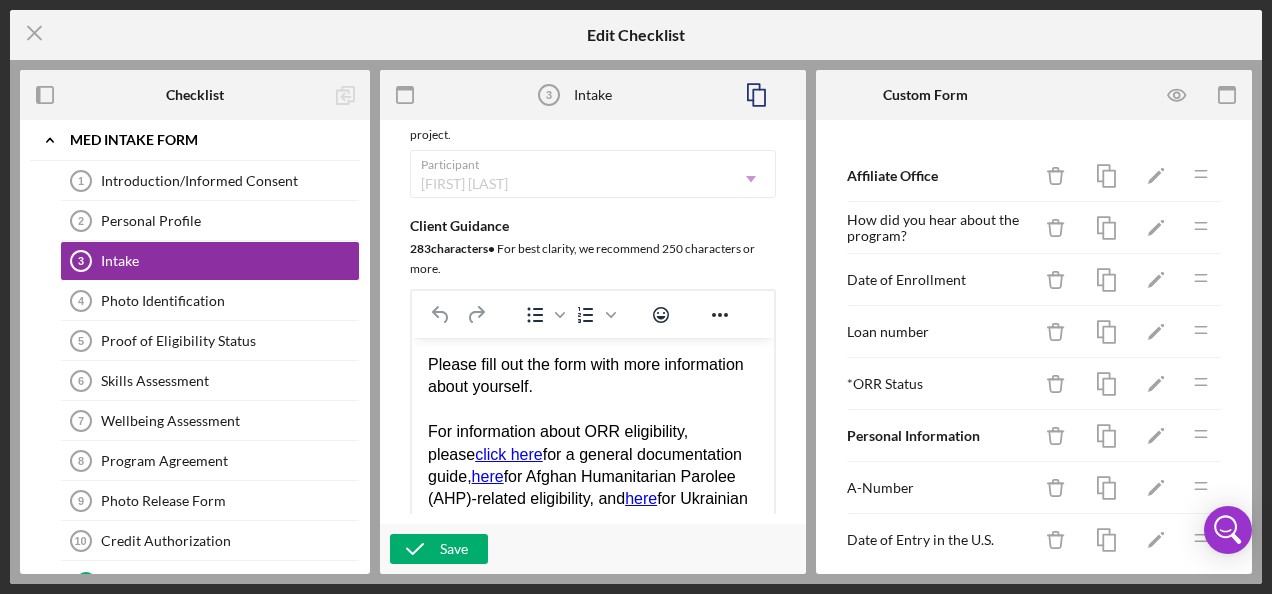 scroll, scrollTop: 200, scrollLeft: 0, axis: vertical 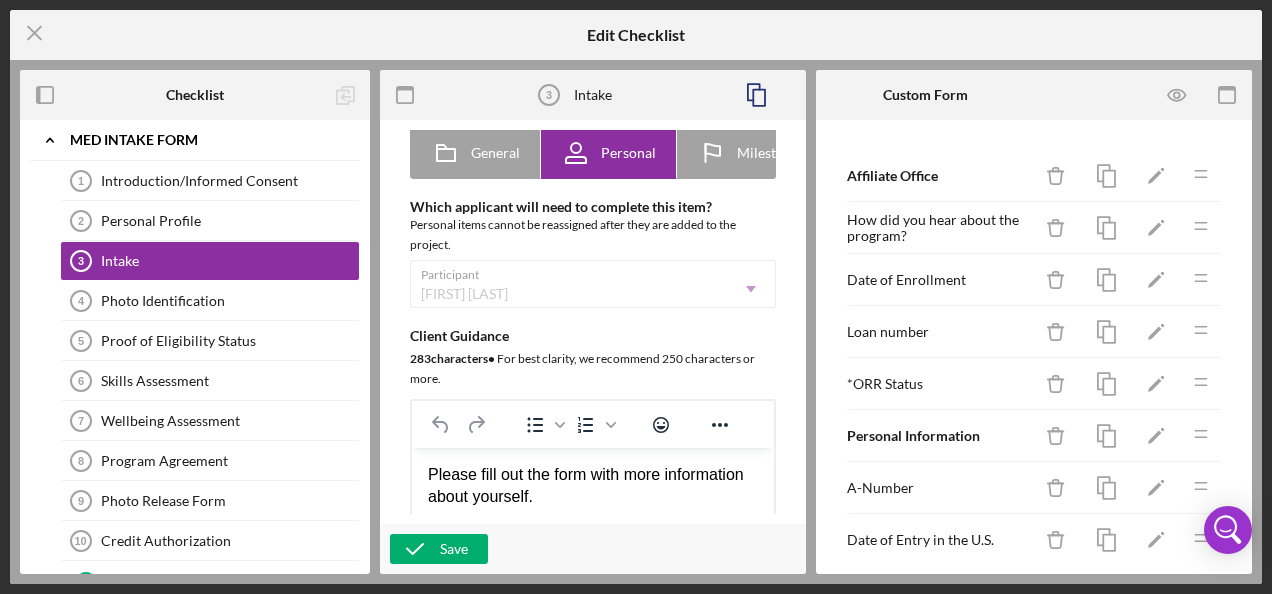 click on "Participant [FIRST]  [LAST] Icon/Dropdown Arrow" at bounding box center (593, 284) 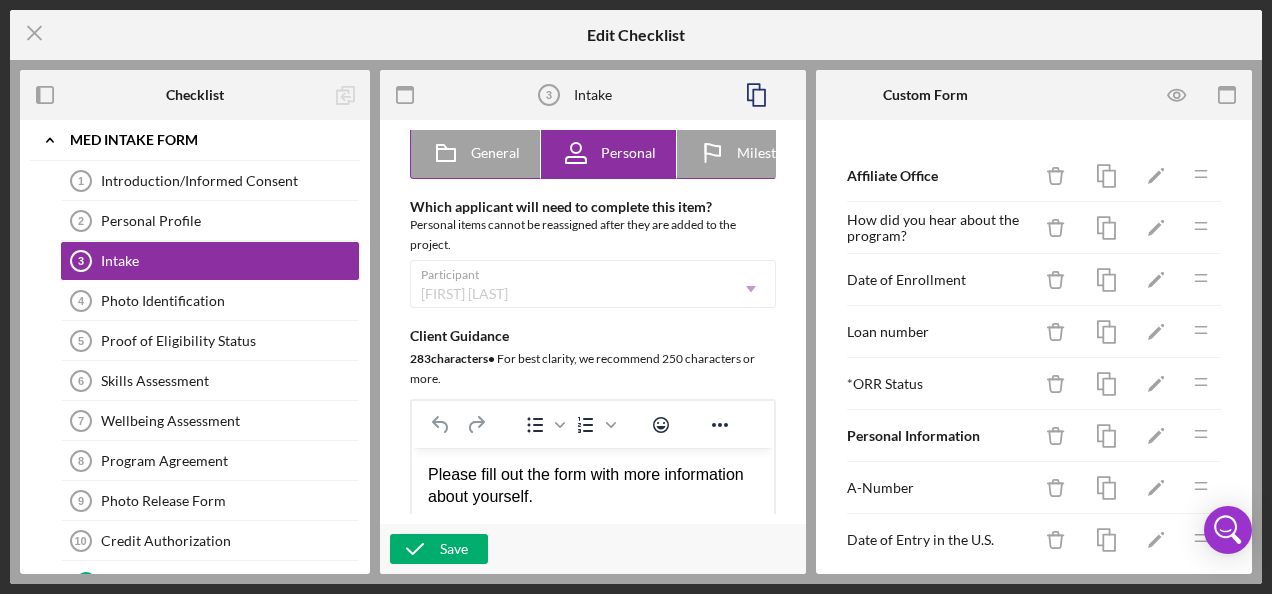 click 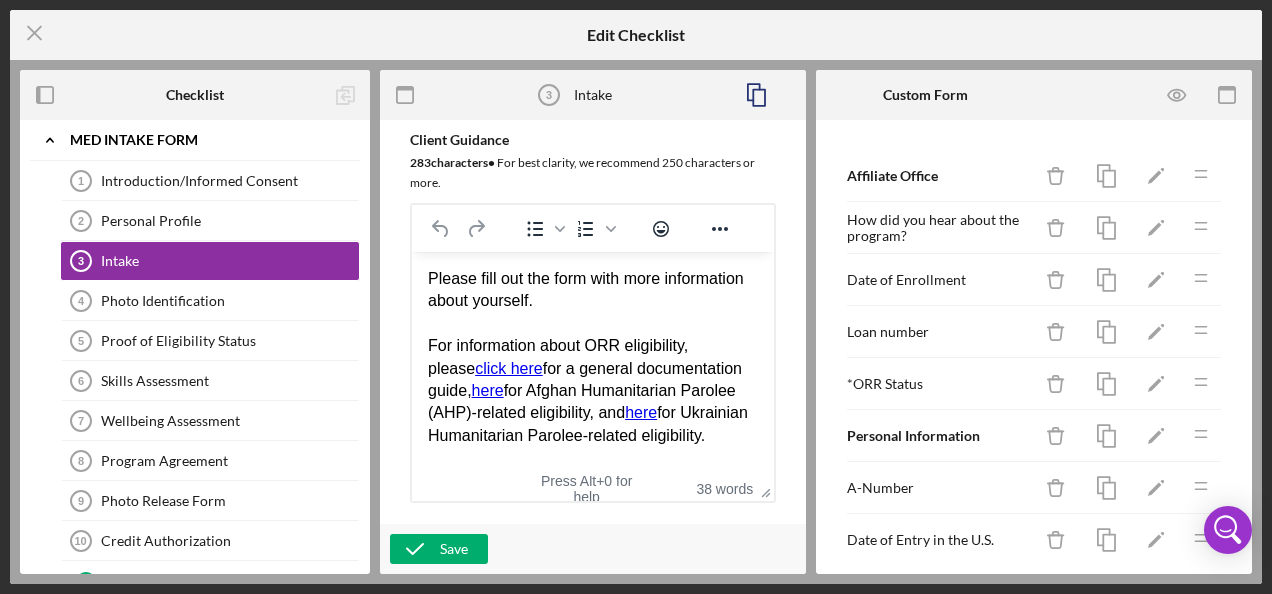scroll, scrollTop: 400, scrollLeft: 0, axis: vertical 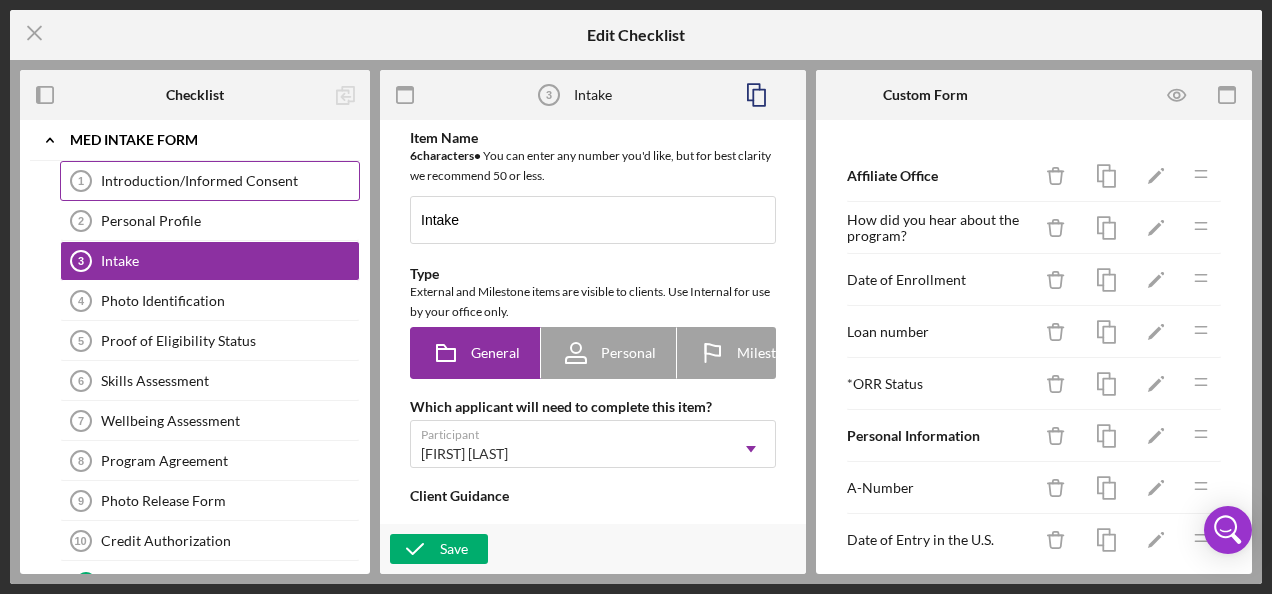 click on "Introduction/Informed Consent" at bounding box center (230, 181) 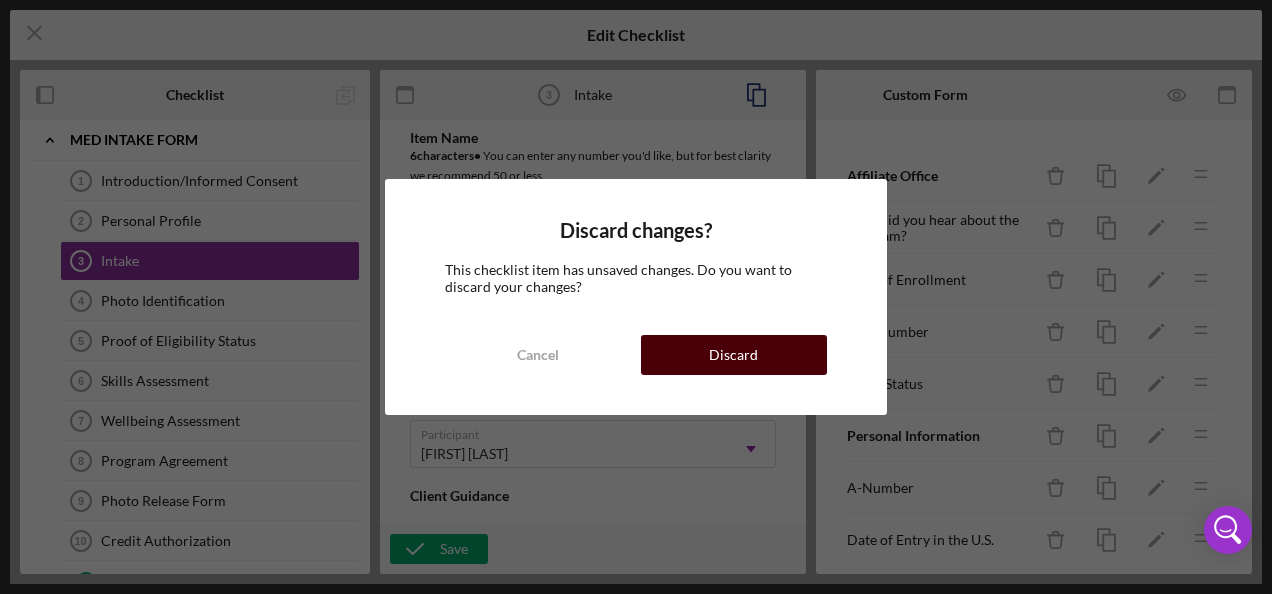 click on "Discard" at bounding box center (734, 355) 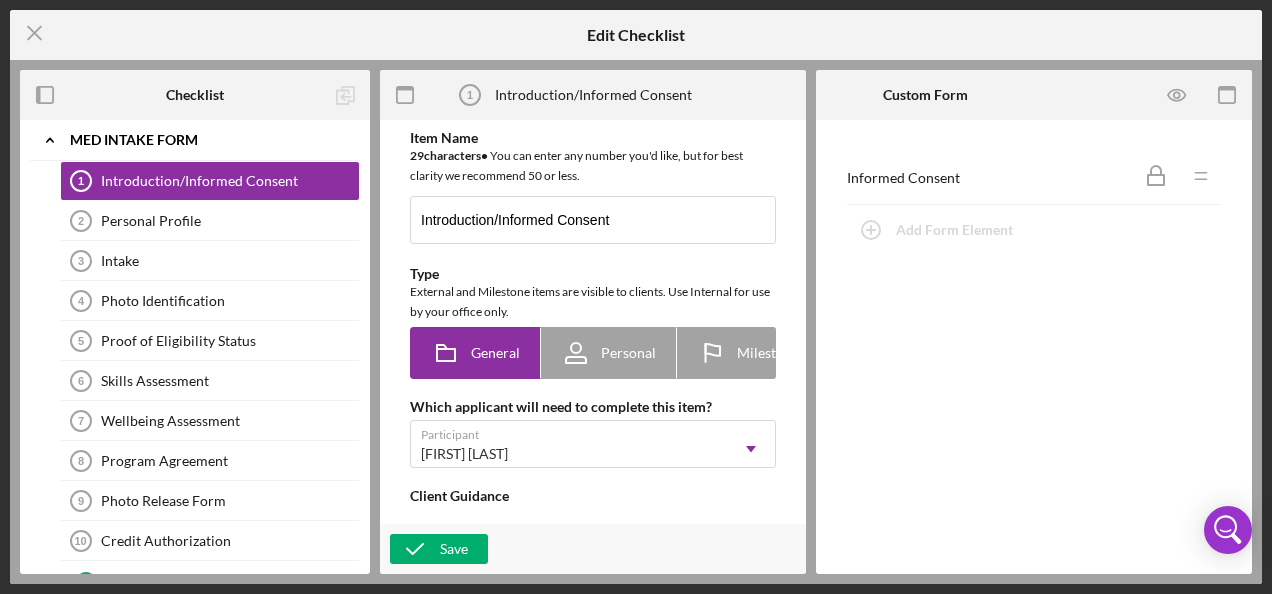 scroll, scrollTop: 0, scrollLeft: 0, axis: both 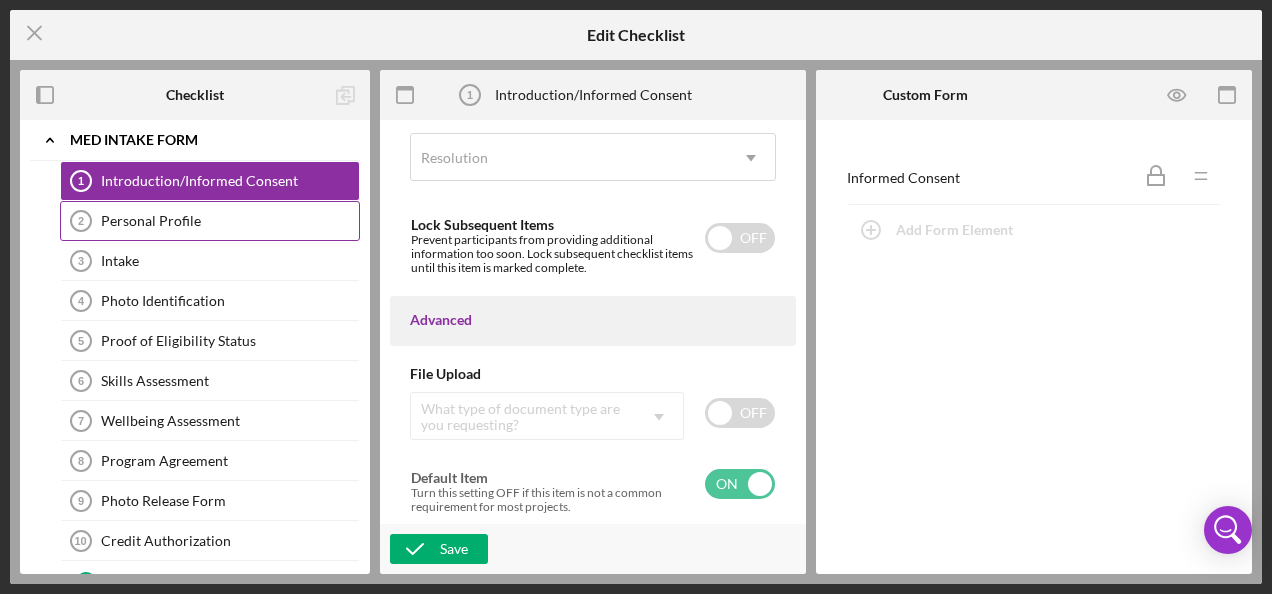 click on "Personal Profile" at bounding box center (230, 221) 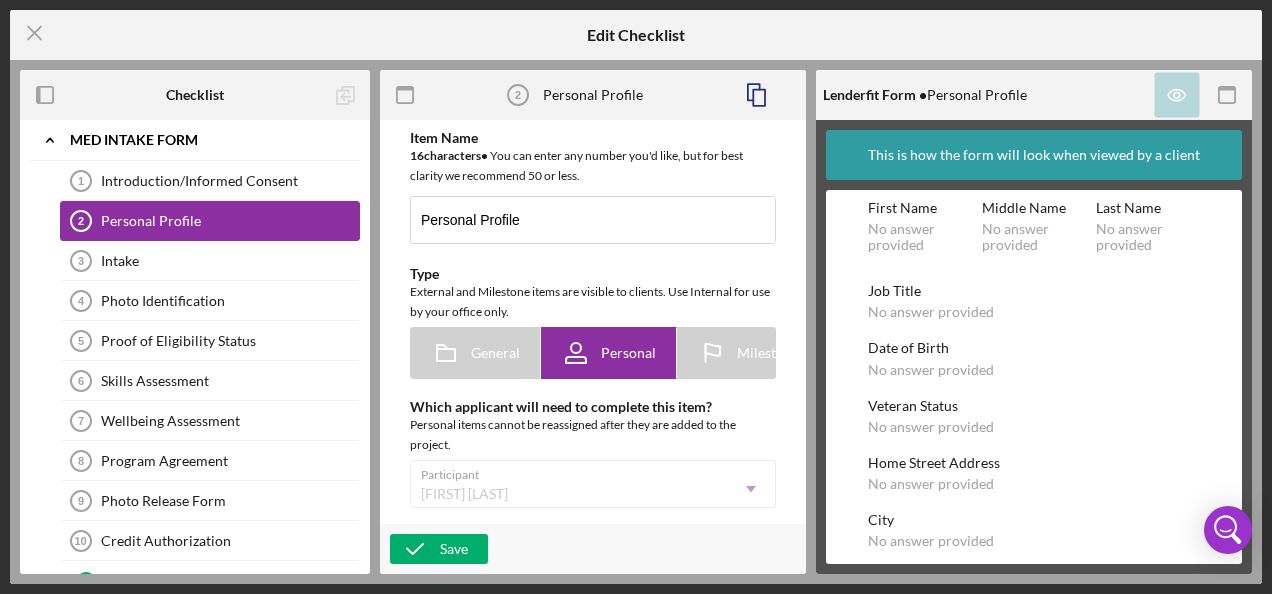 scroll, scrollTop: 0, scrollLeft: 0, axis: both 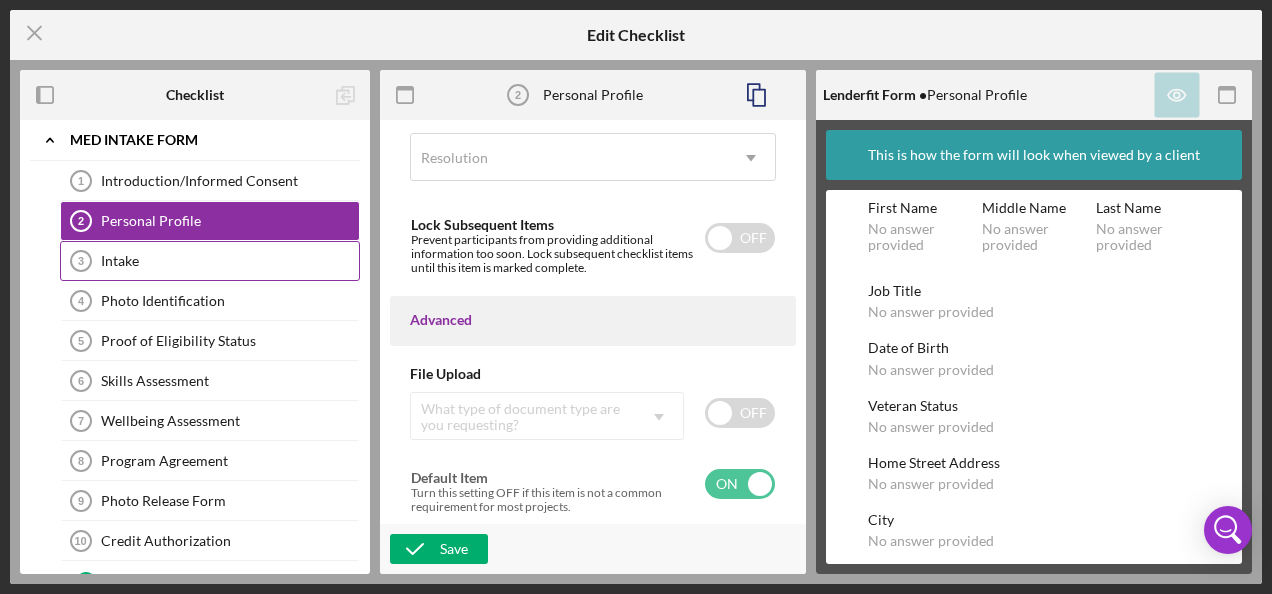 click on "Intake 3 Intake" at bounding box center [210, 261] 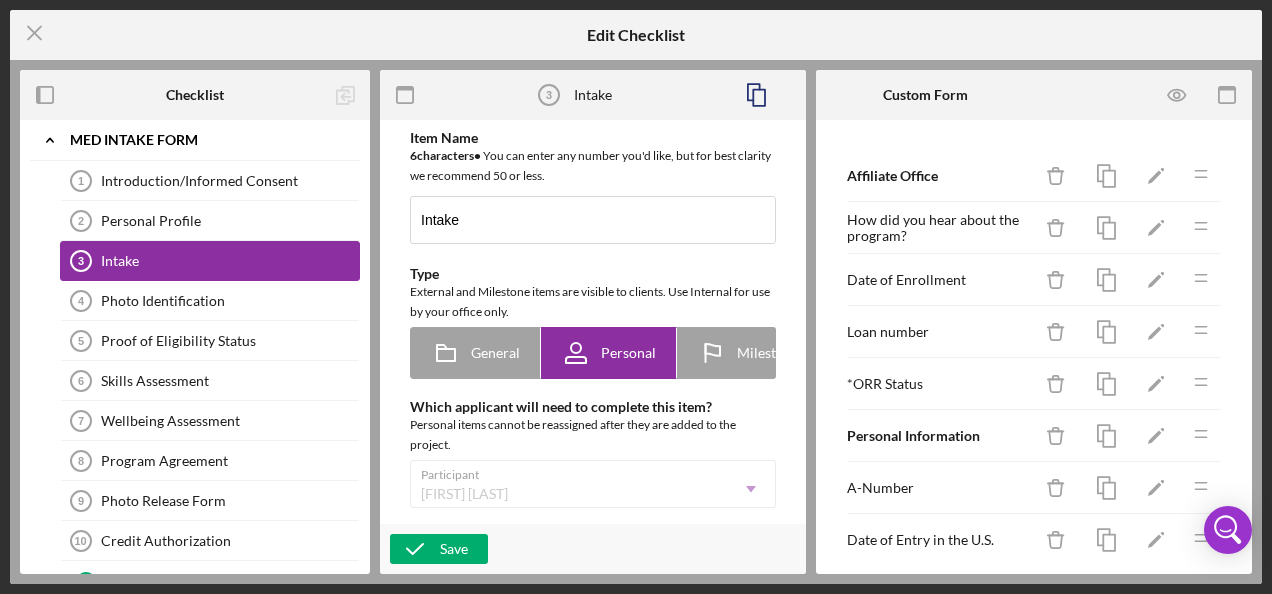 scroll, scrollTop: 0, scrollLeft: 0, axis: both 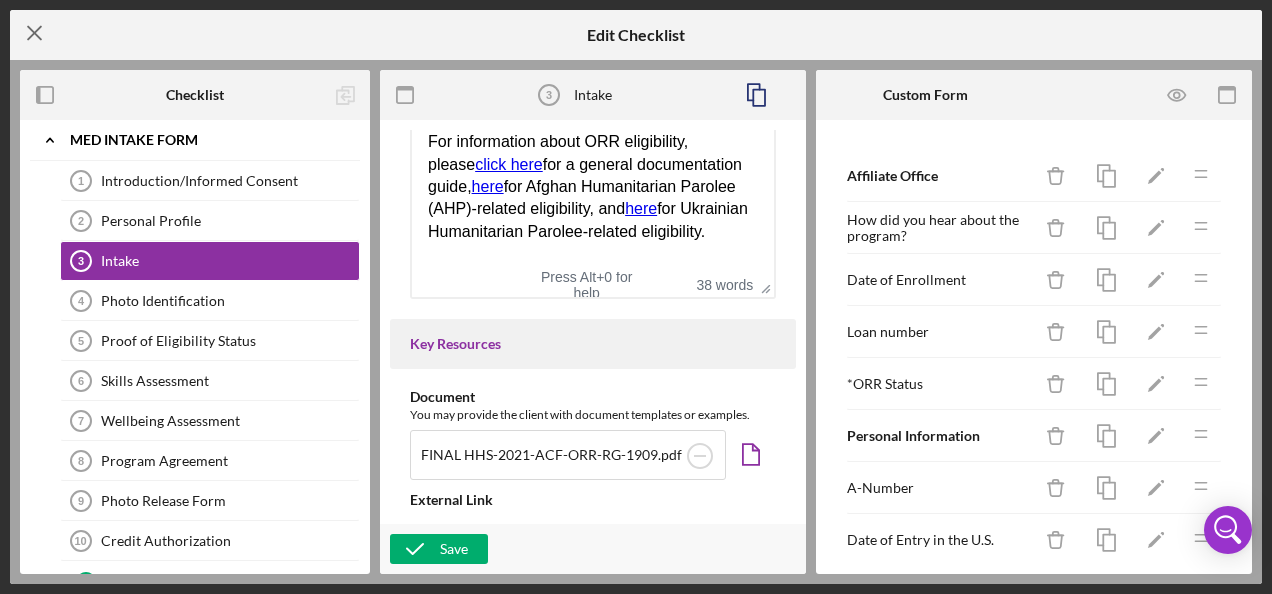 click on "Icon/Menu Close" 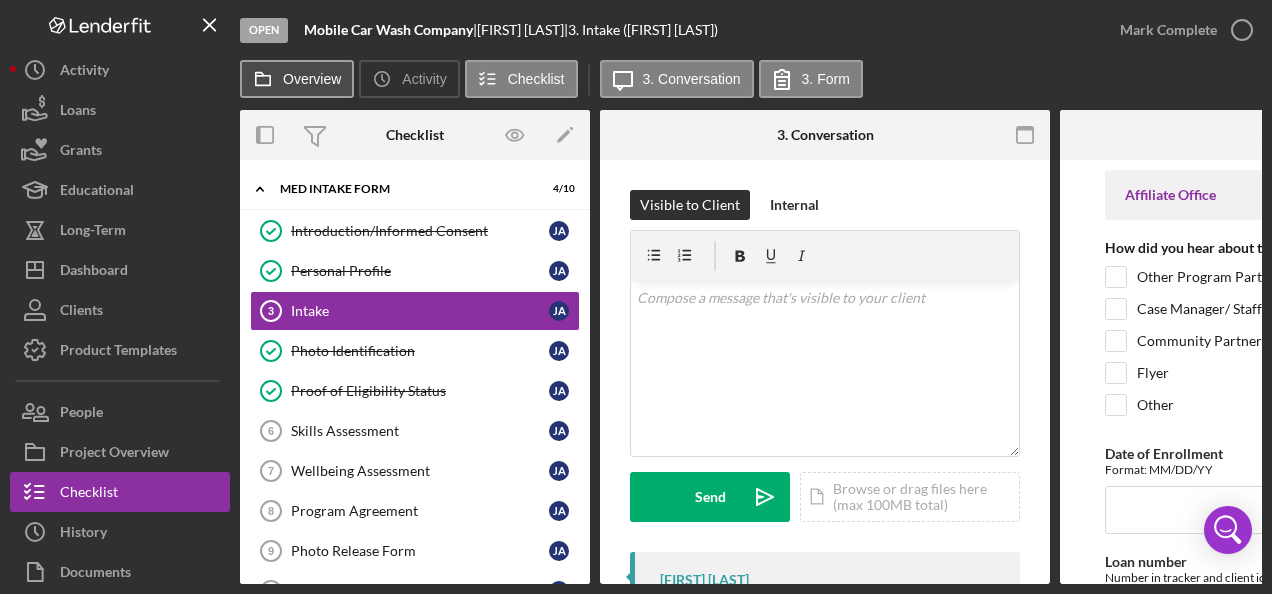 click on "Overview" at bounding box center (312, 79) 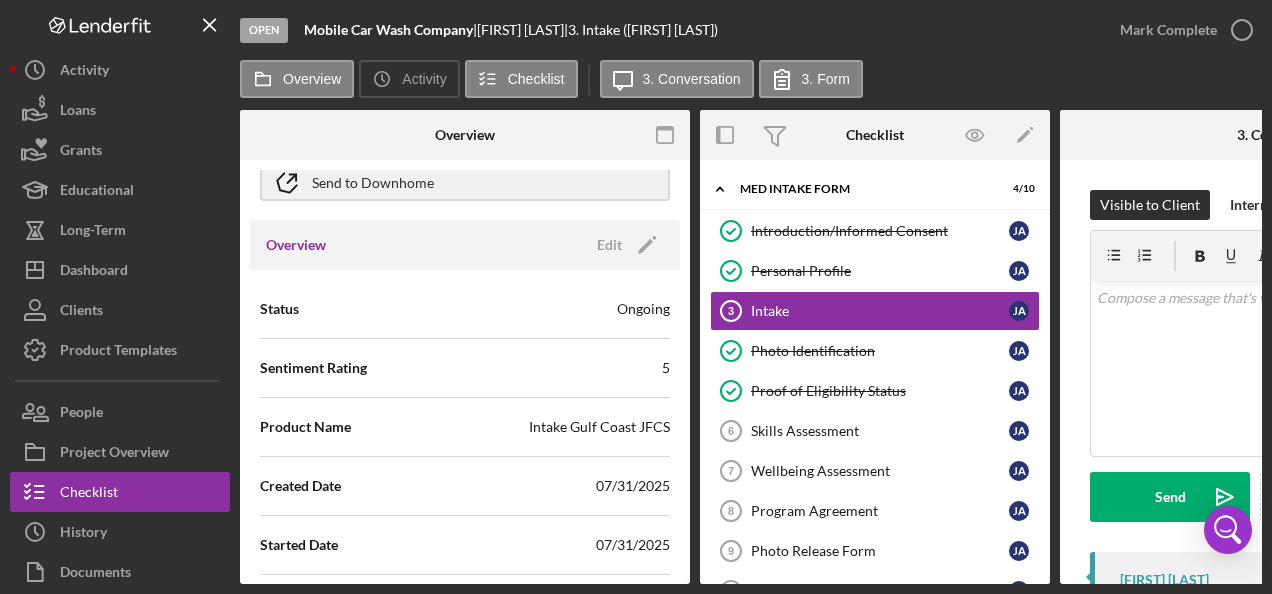 scroll, scrollTop: 200, scrollLeft: 0, axis: vertical 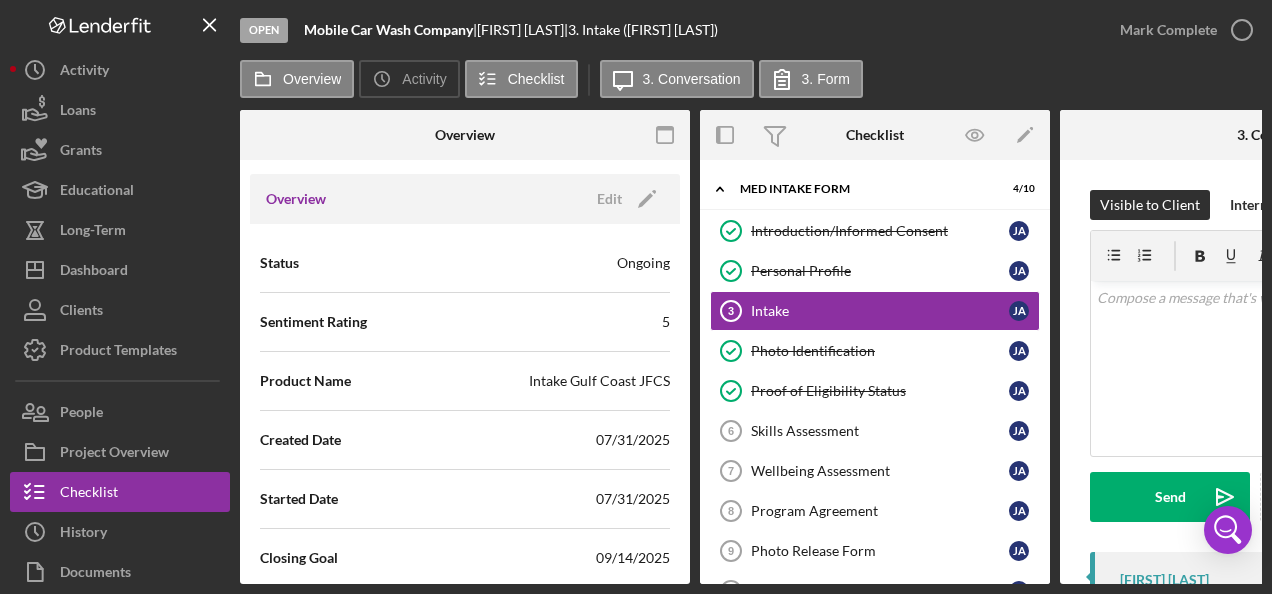 click on "Intake Gulf Coast JFCS" at bounding box center (599, 381) 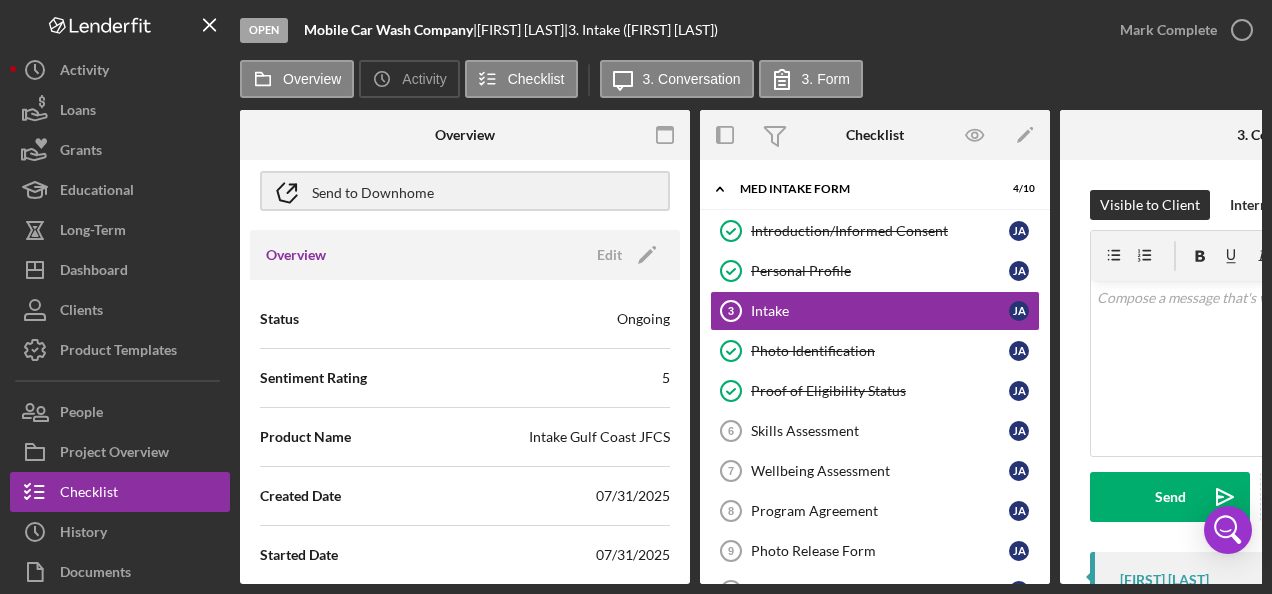 scroll, scrollTop: 0, scrollLeft: 0, axis: both 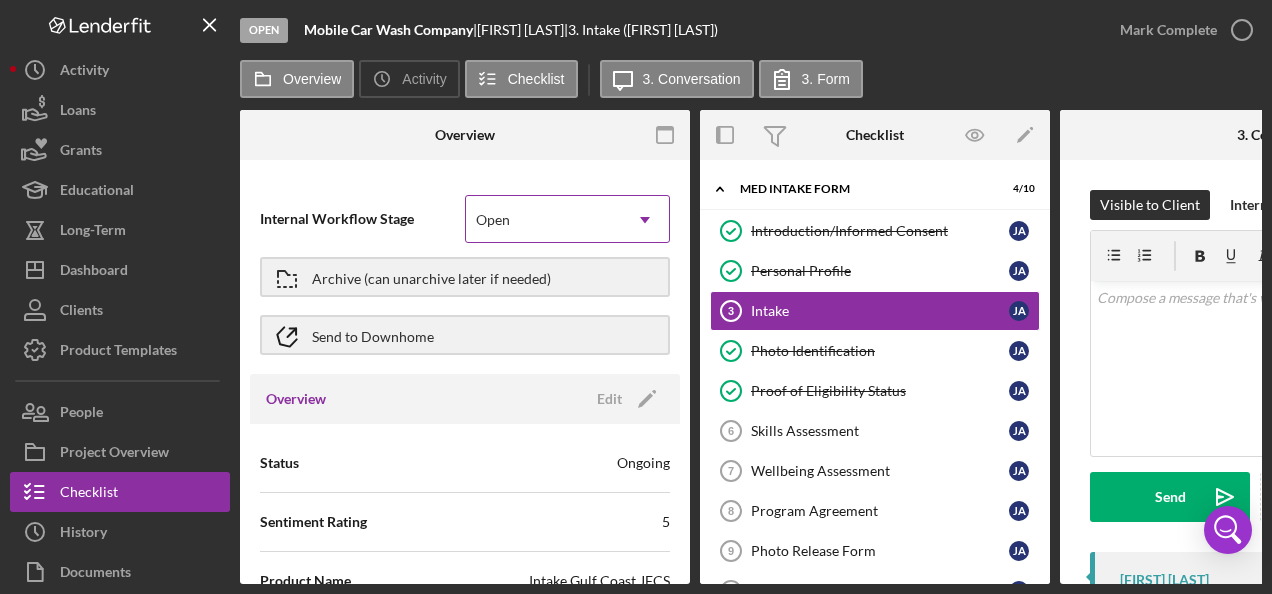 click on "Icon/Dropdown Arrow" 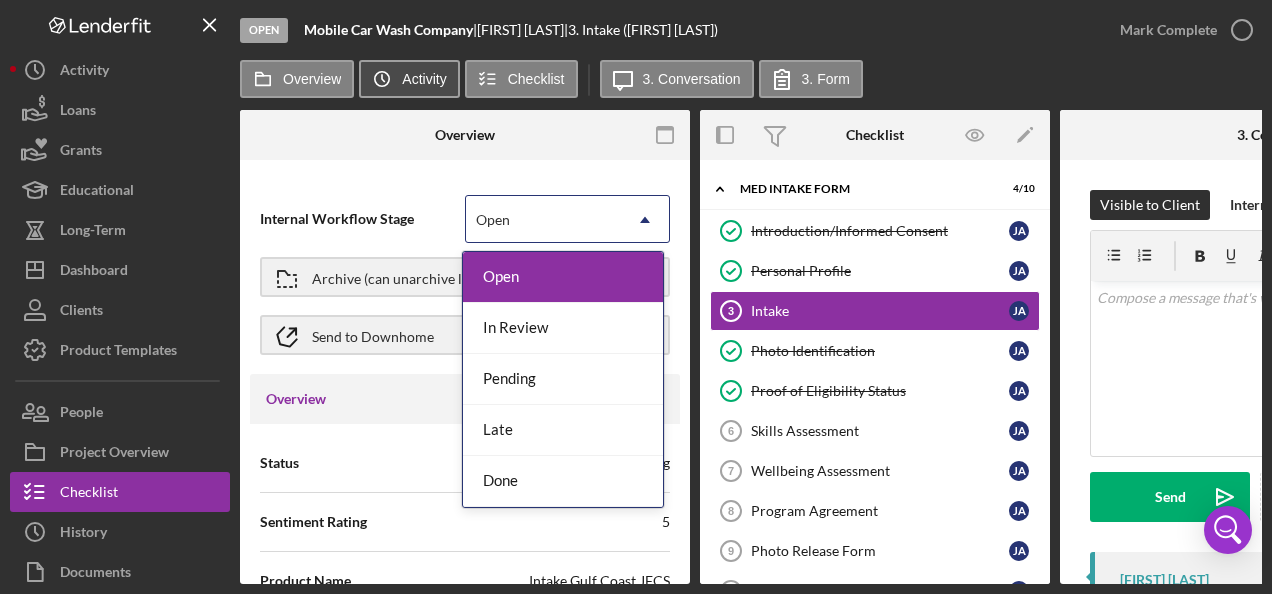click on "Activity" at bounding box center [424, 79] 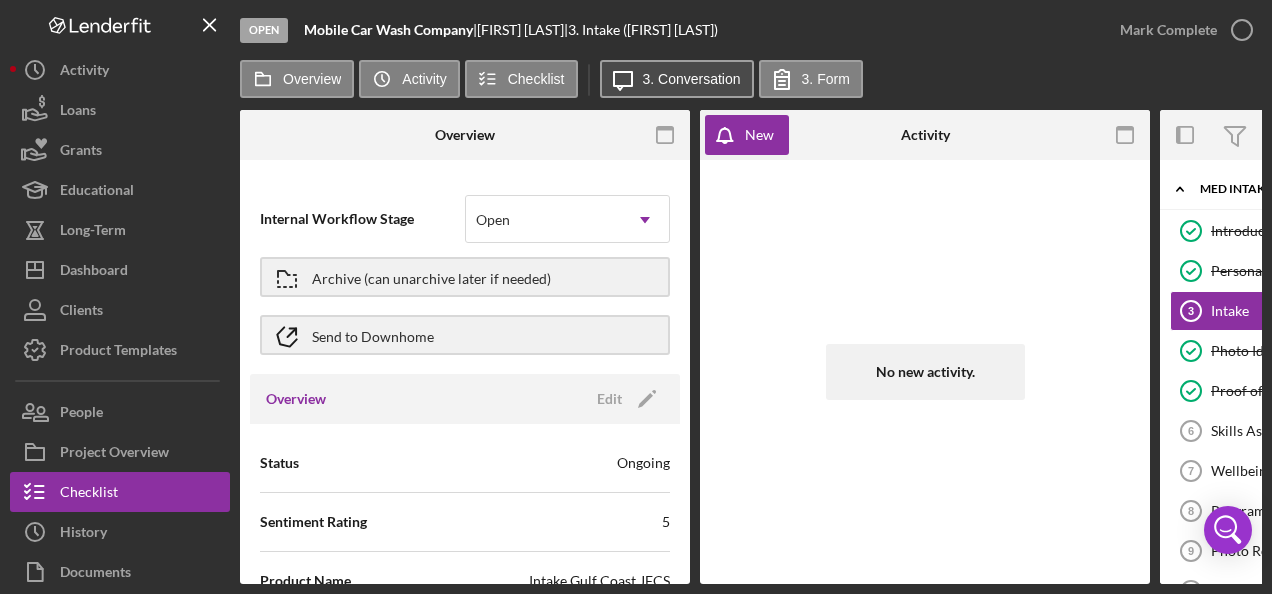 click on "Icon/Message 3. Conversation" at bounding box center (677, 79) 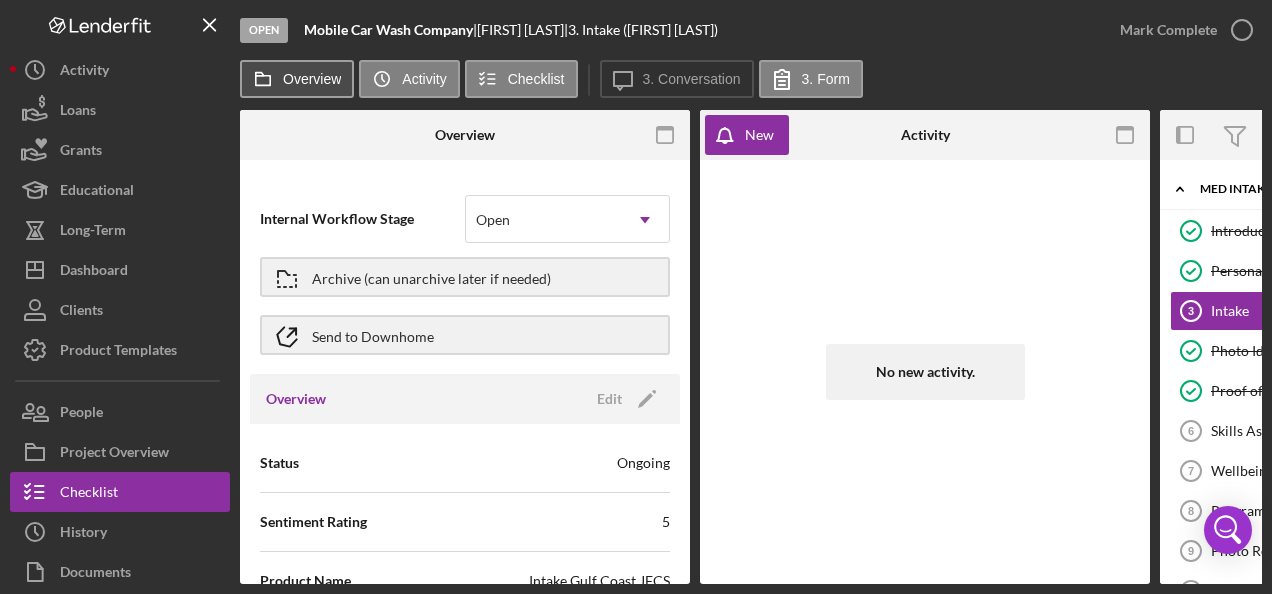 click on "Overview" at bounding box center (312, 79) 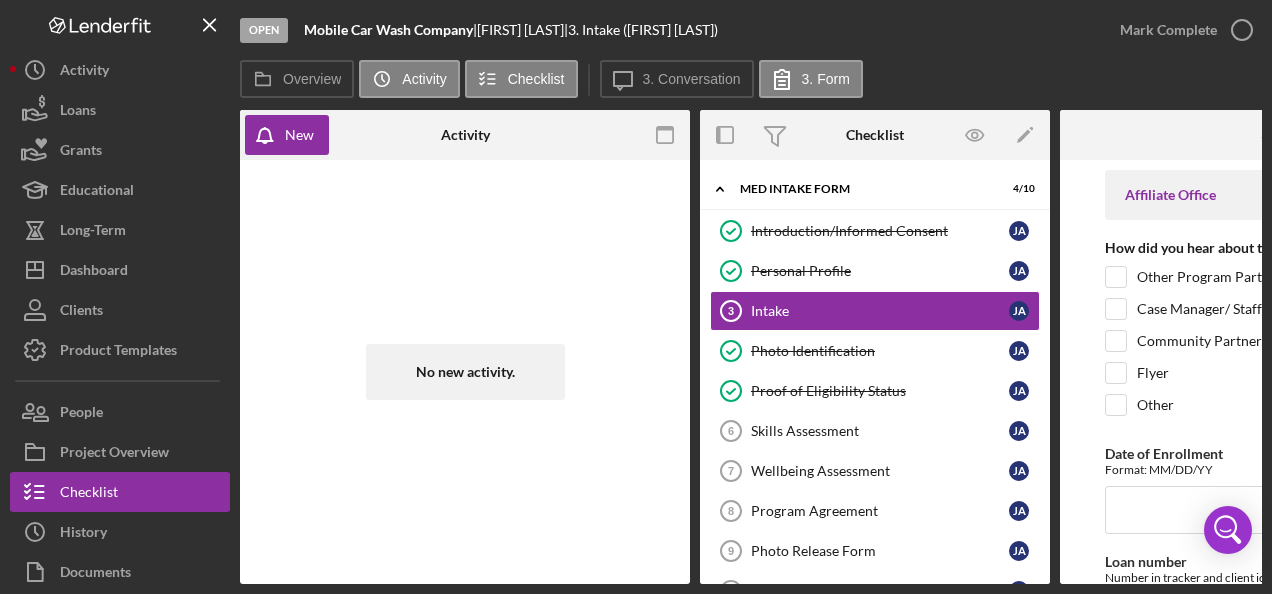 click on "Open" at bounding box center [264, 30] 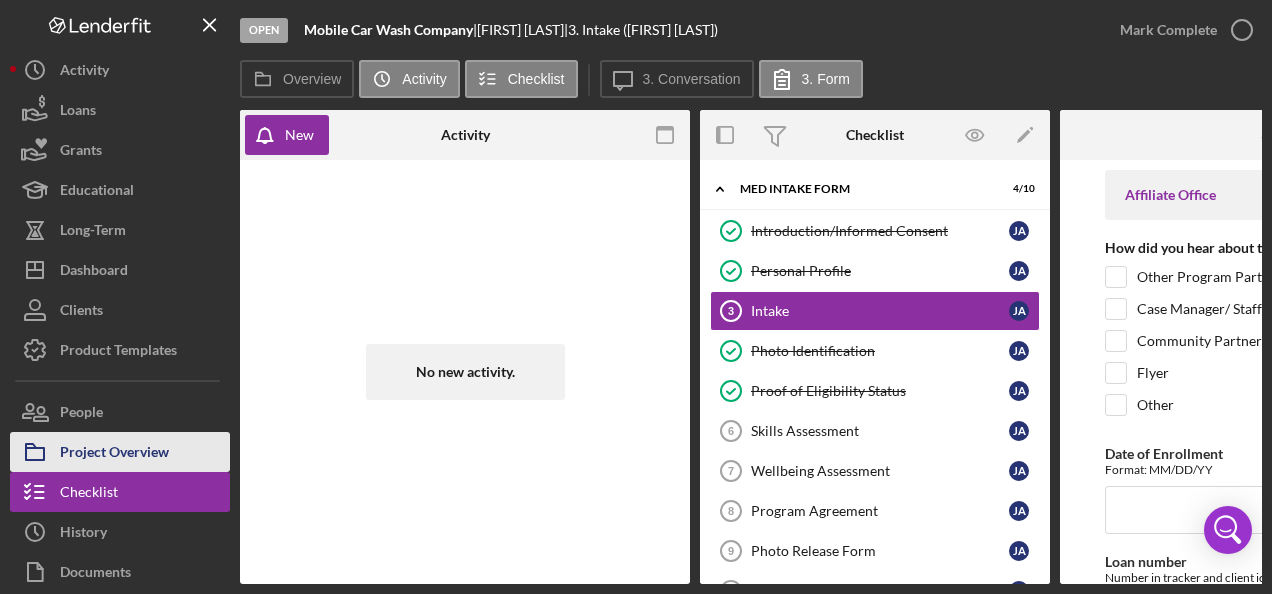 click on "Project Overview" at bounding box center (114, 454) 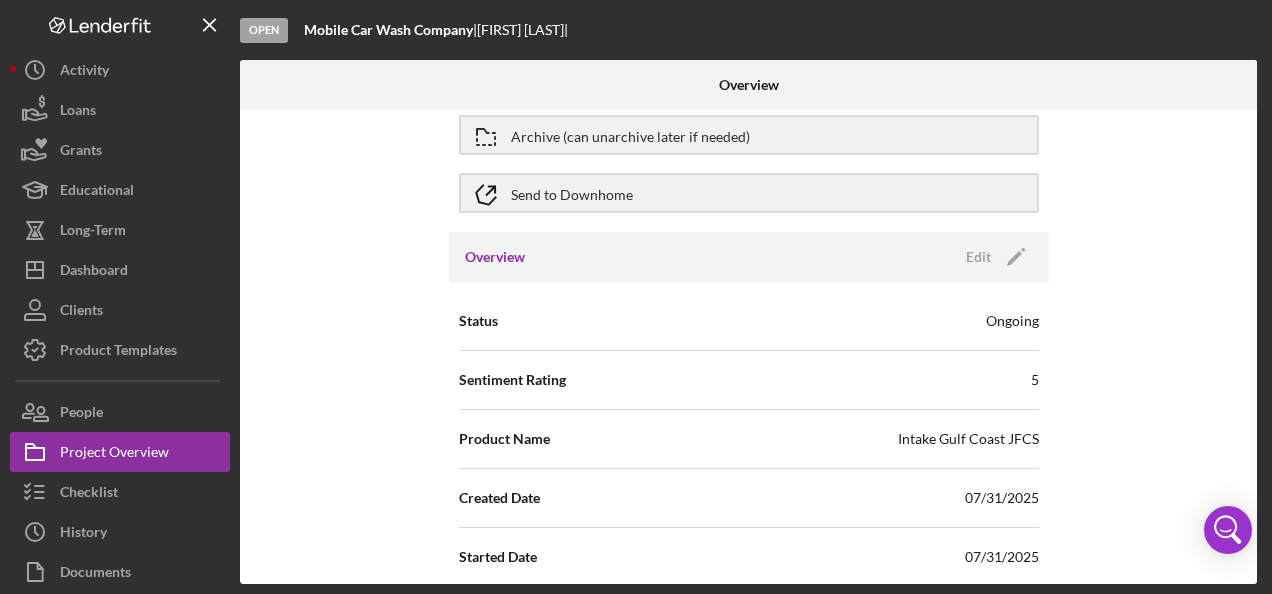 scroll, scrollTop: 0, scrollLeft: 0, axis: both 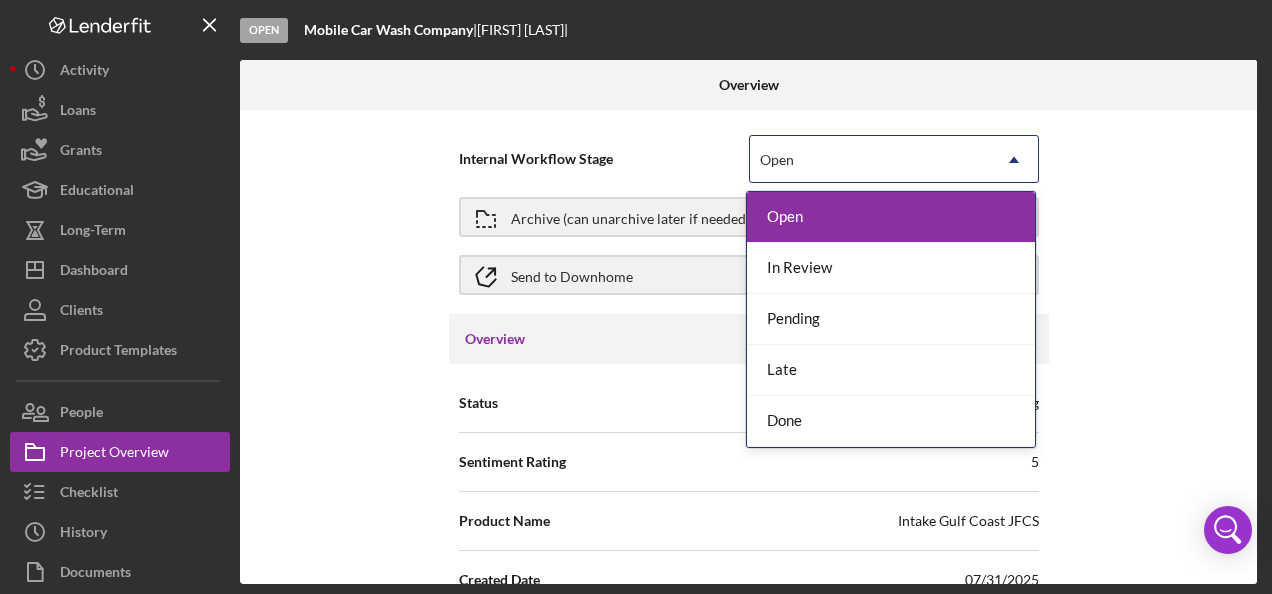 click on "Open" at bounding box center [870, 160] 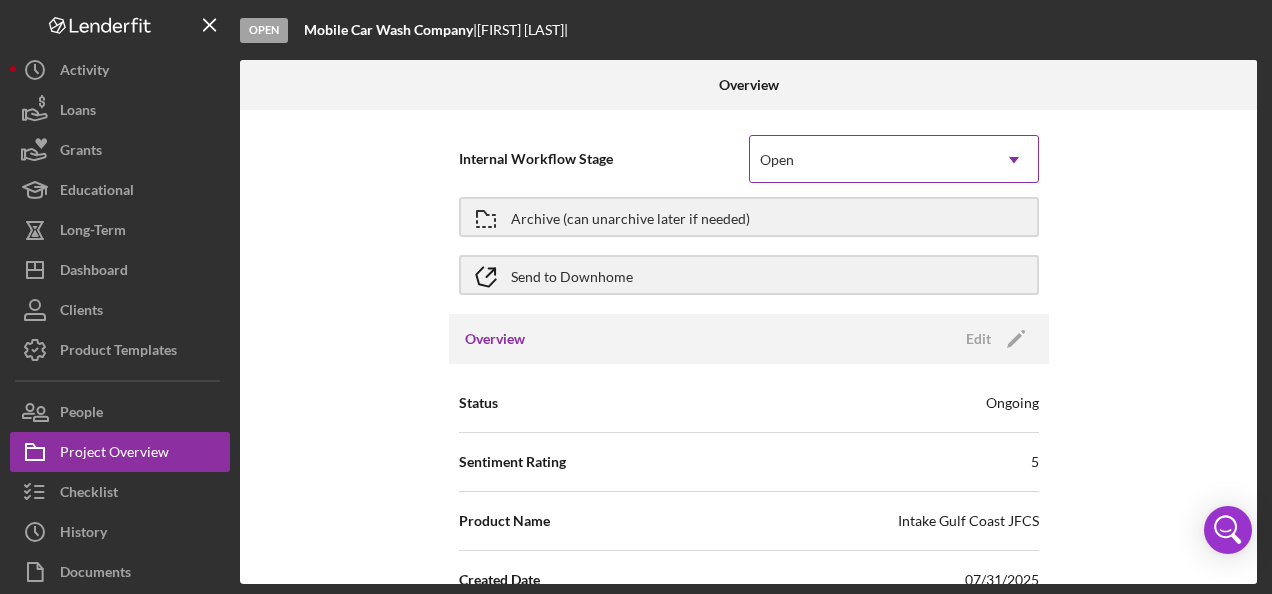 click on "Open" at bounding box center [870, 160] 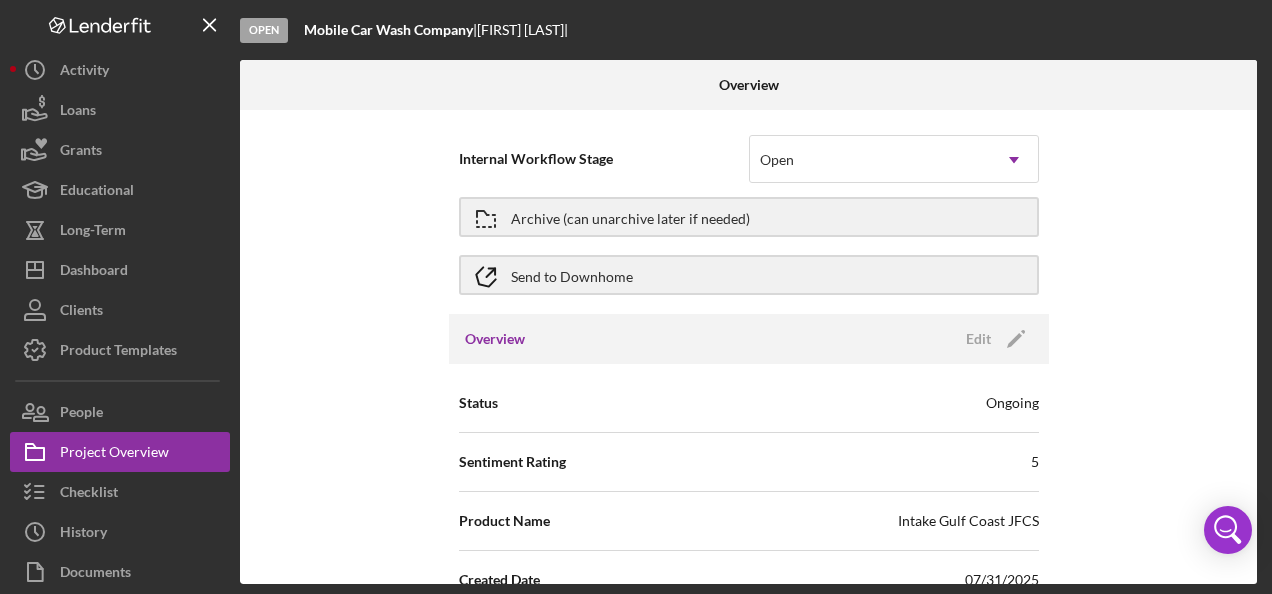 click on "Mobile Car Wash Company" at bounding box center (388, 29) 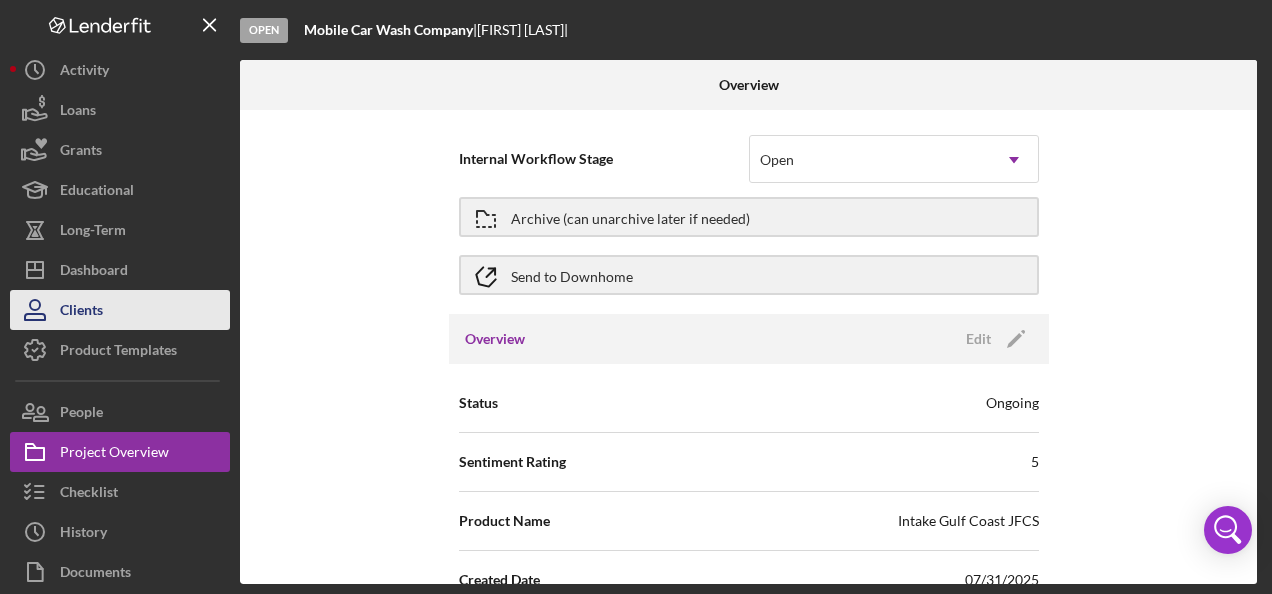click on "Clients" at bounding box center (81, 312) 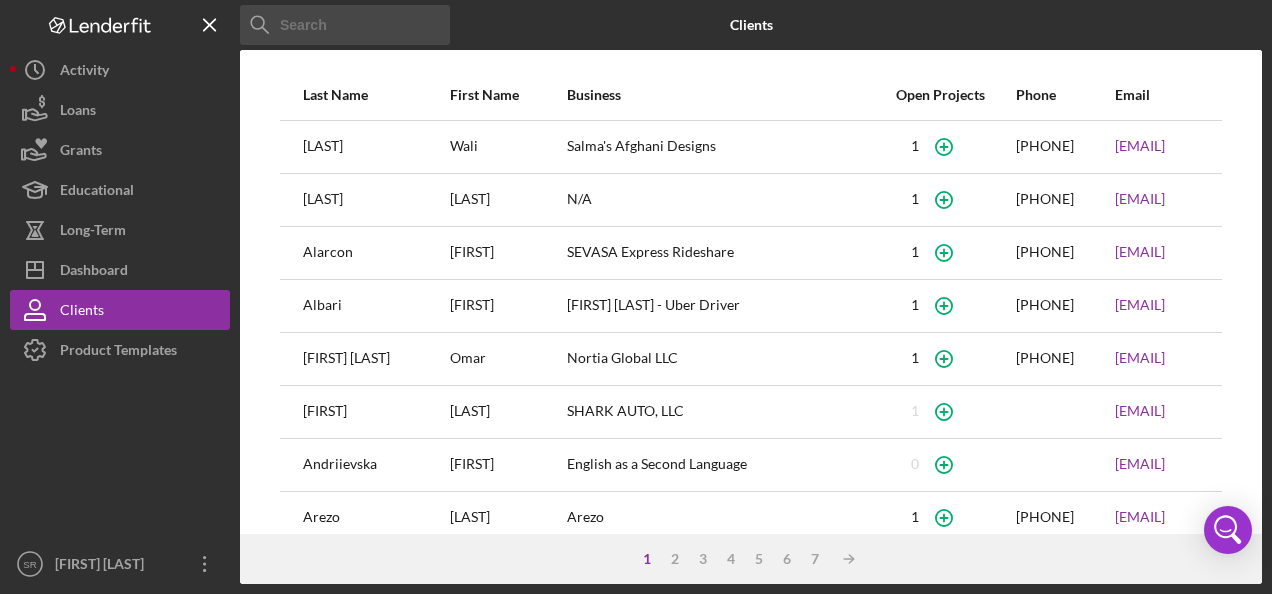 scroll, scrollTop: 0, scrollLeft: 0, axis: both 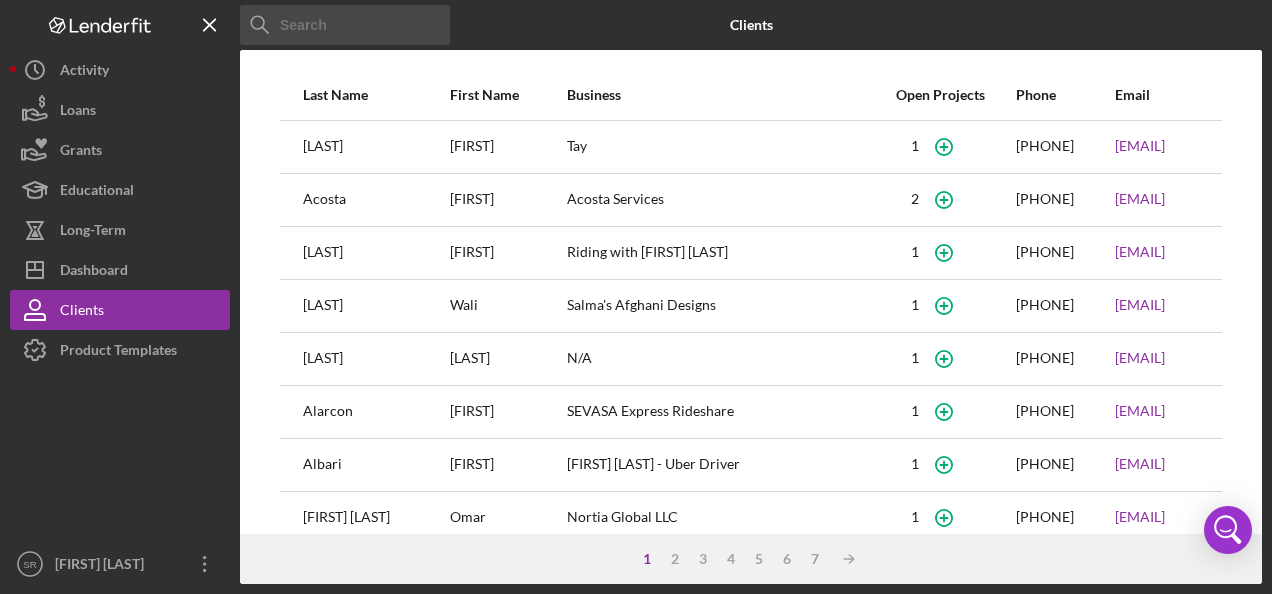 click at bounding box center [345, 25] 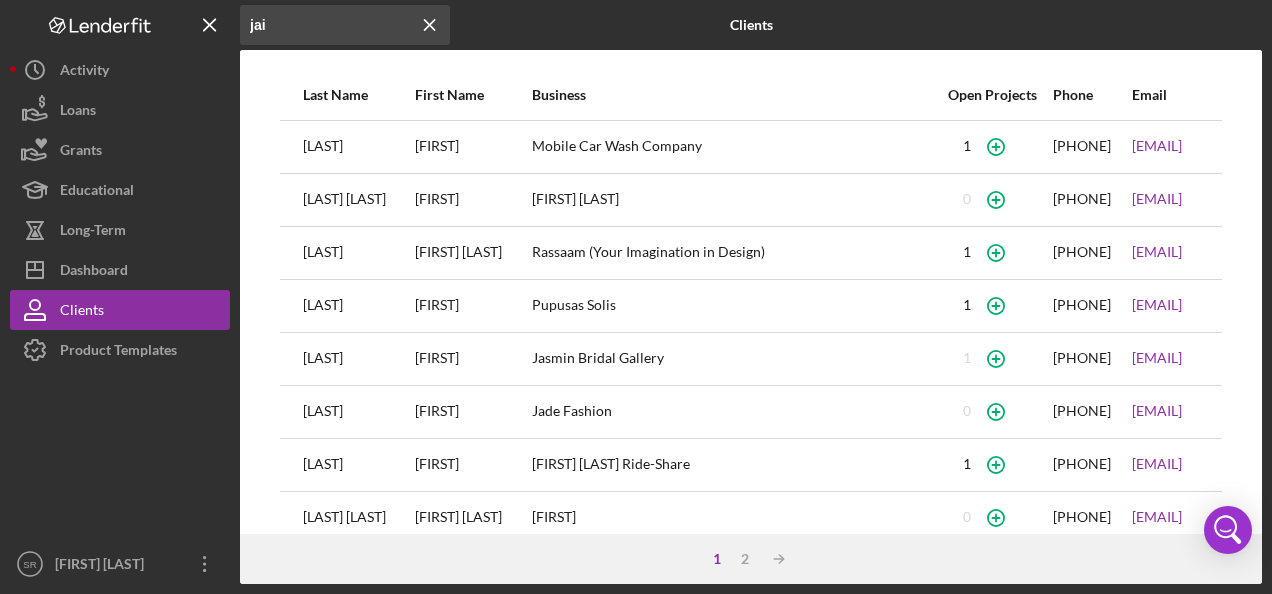 type on "jai" 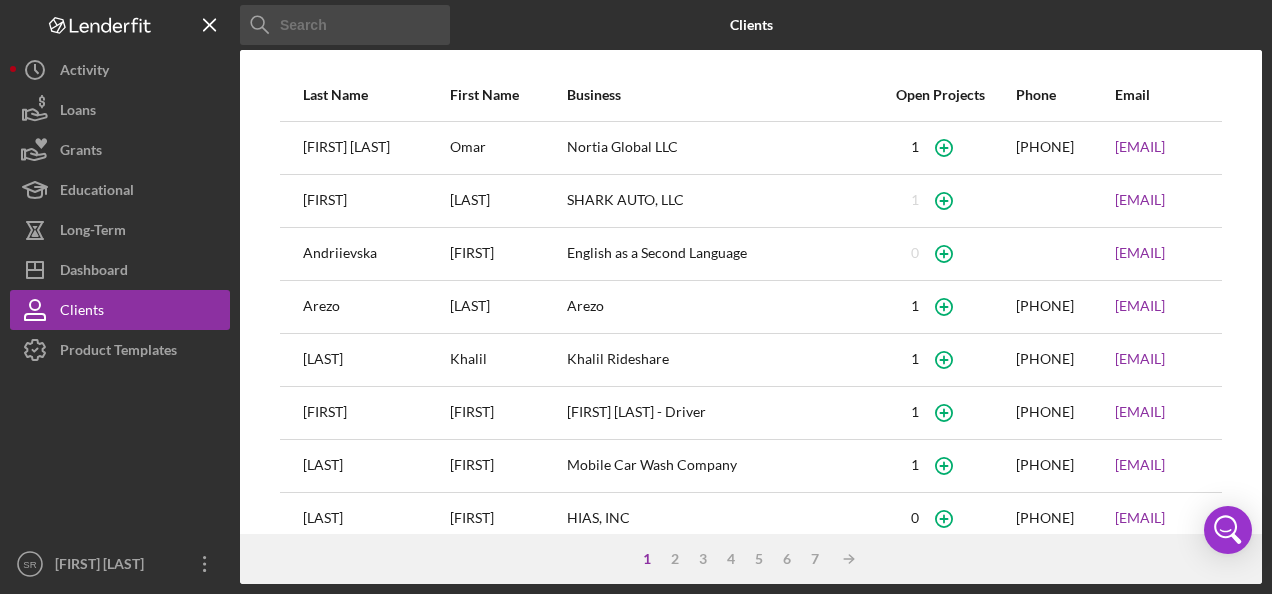 scroll, scrollTop: 396, scrollLeft: 0, axis: vertical 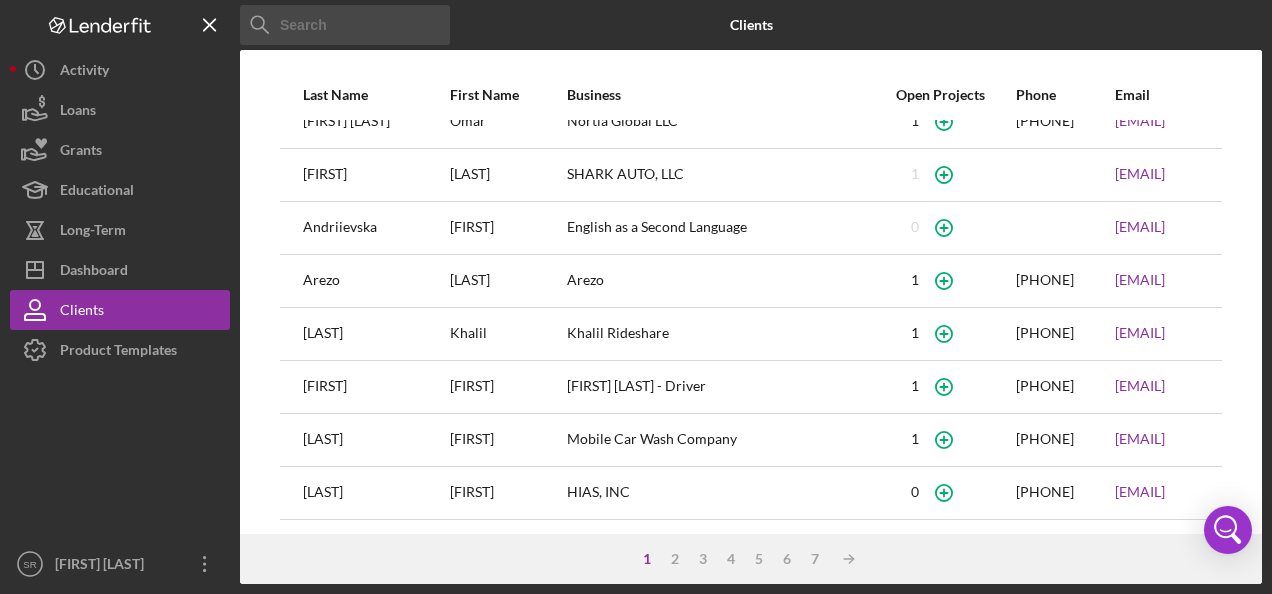 click on "[FIRST]" at bounding box center [507, 440] 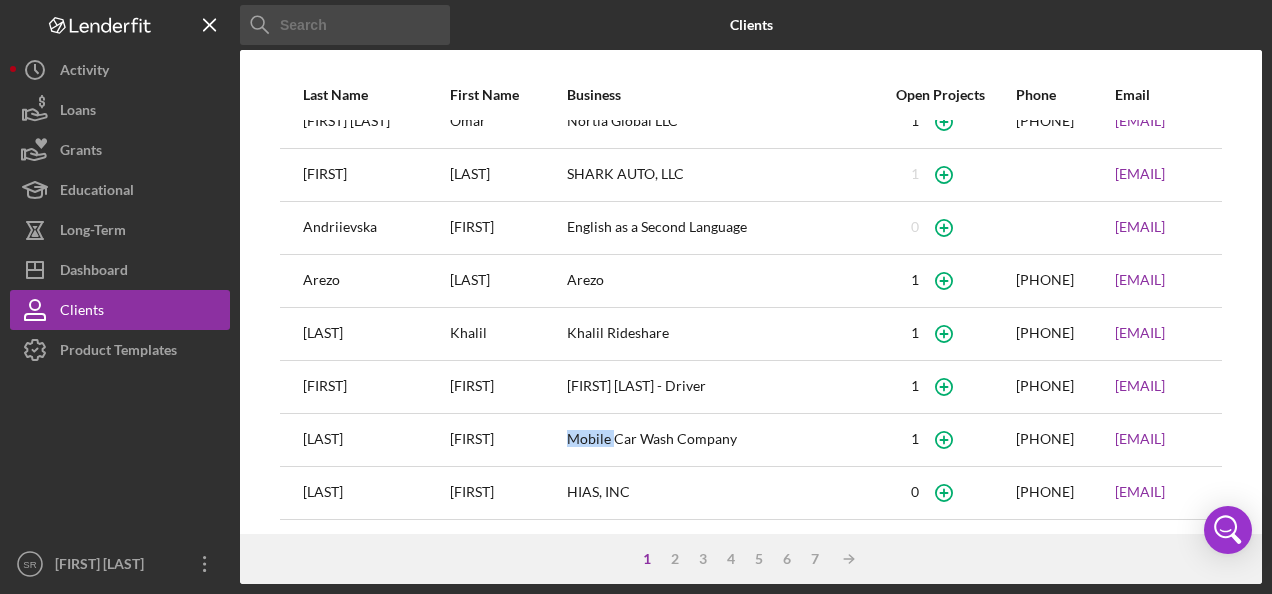 click on "Mobile Car Wash Company" at bounding box center [716, 440] 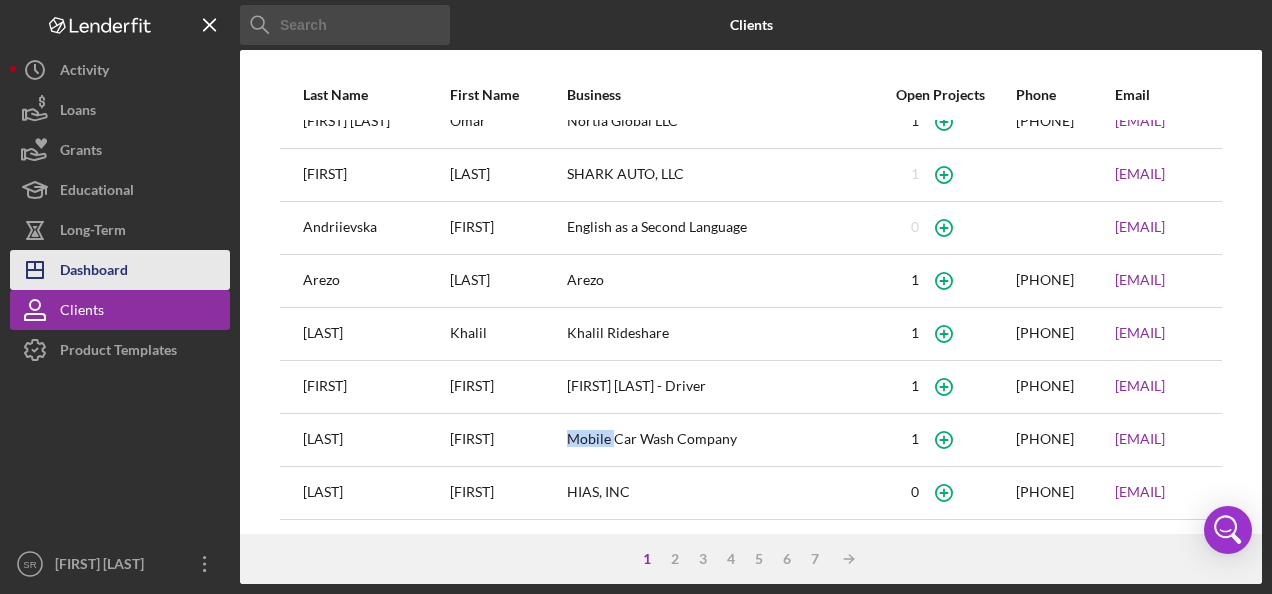 click on "Dashboard" at bounding box center [94, 272] 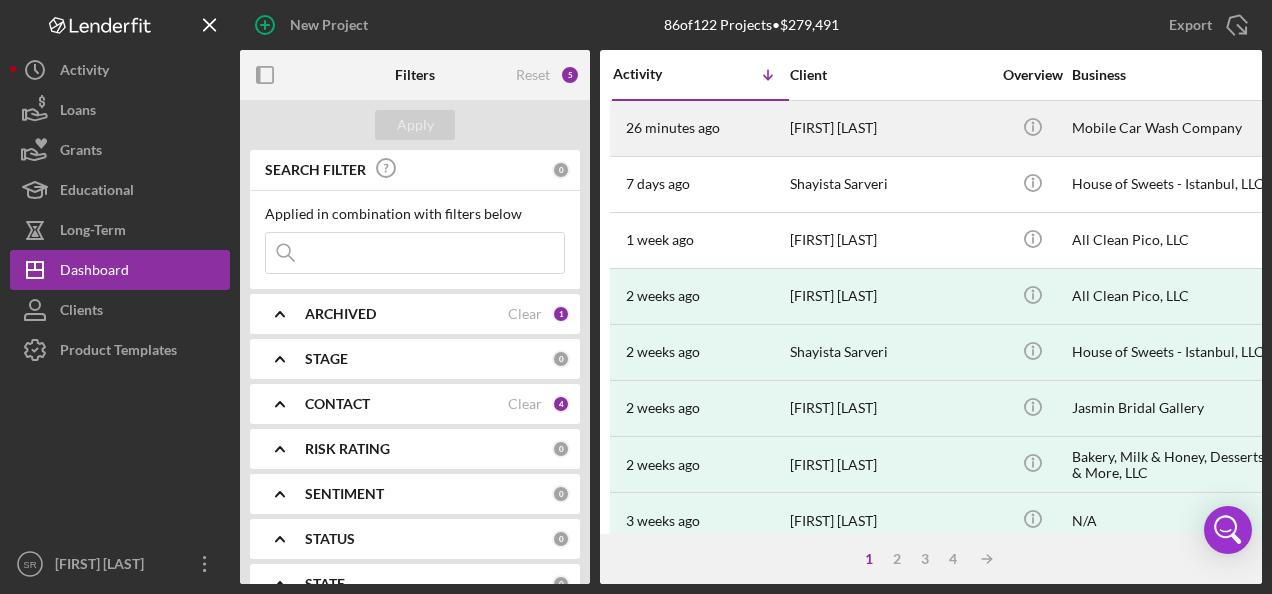 click on "Mobile Car Wash Company" at bounding box center (1172, 128) 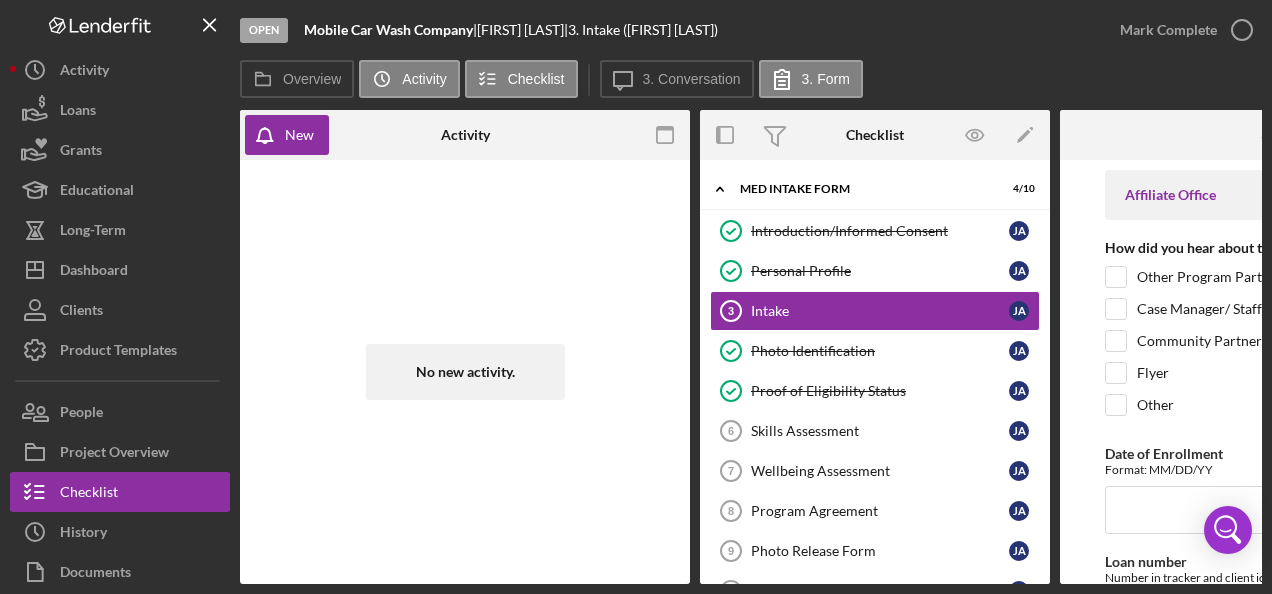 click on "Open" at bounding box center (264, 30) 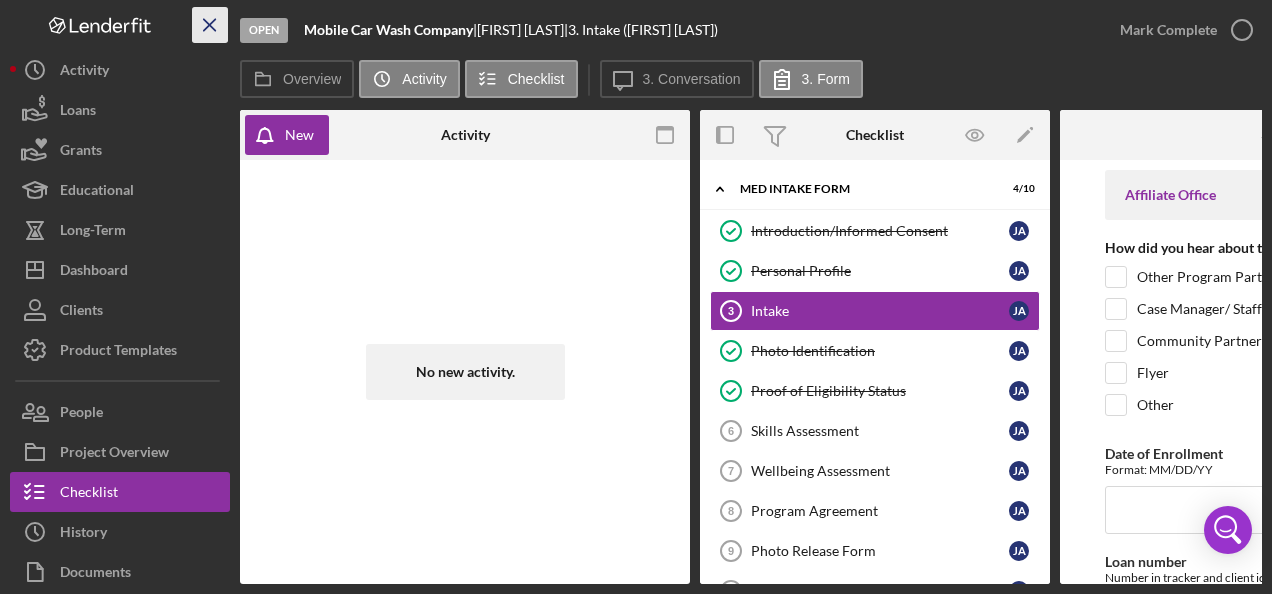 click on "Icon/Menu Close" 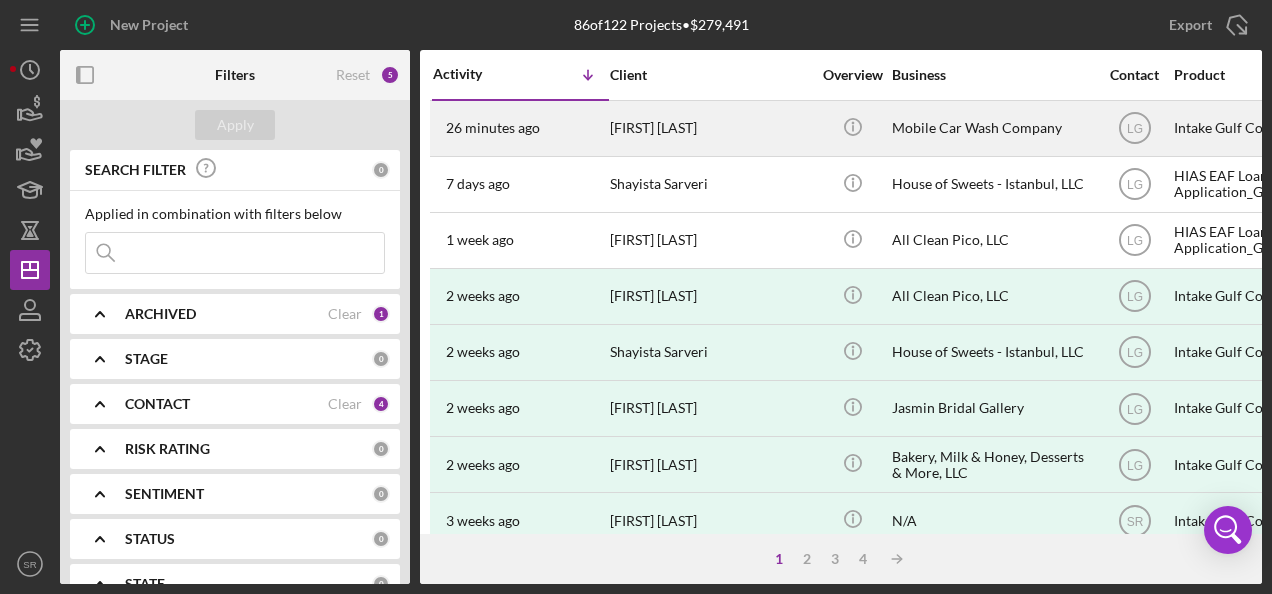 click on "26 minutes ago" at bounding box center (493, 128) 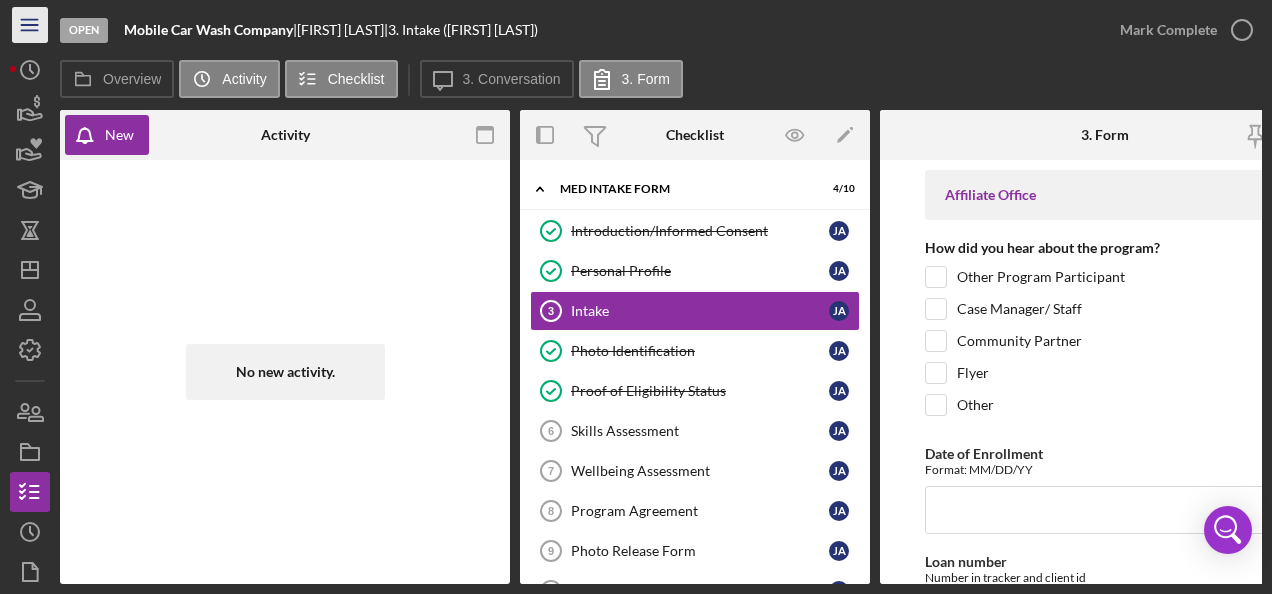 click 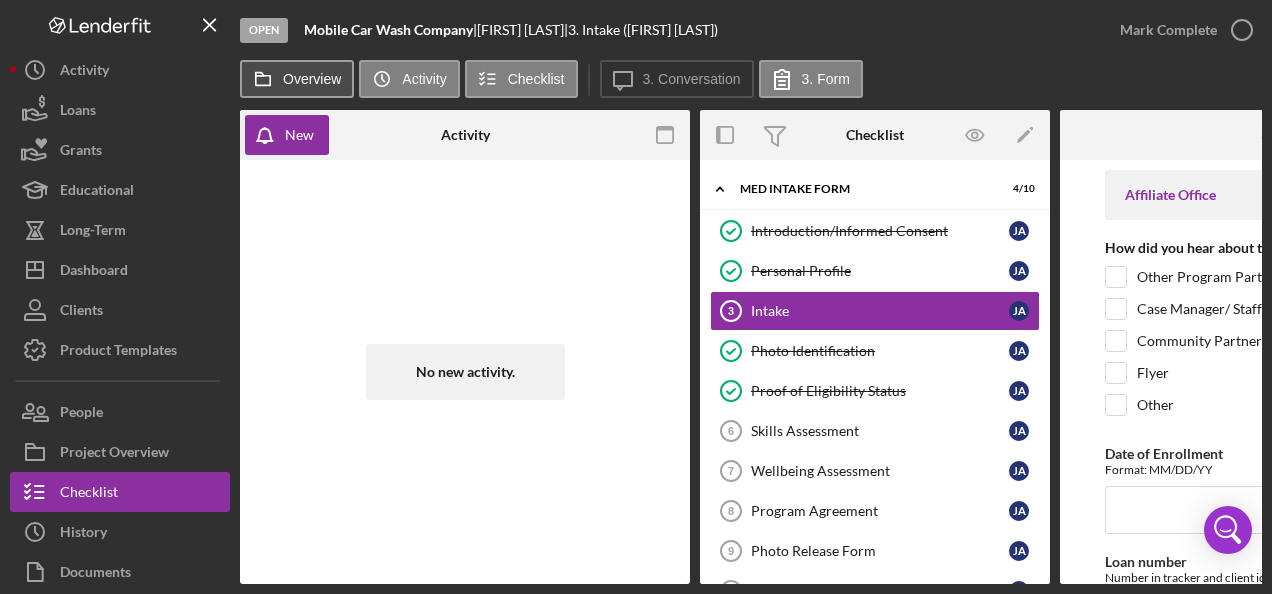 click on "Overview" at bounding box center [312, 79] 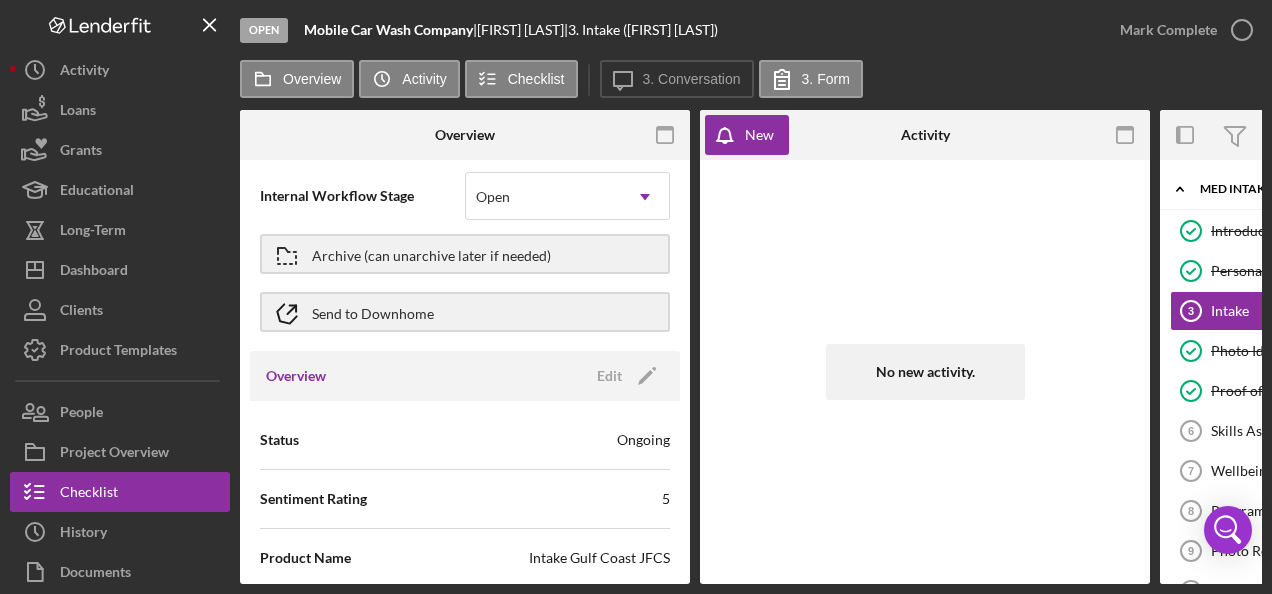 scroll, scrollTop: 0, scrollLeft: 0, axis: both 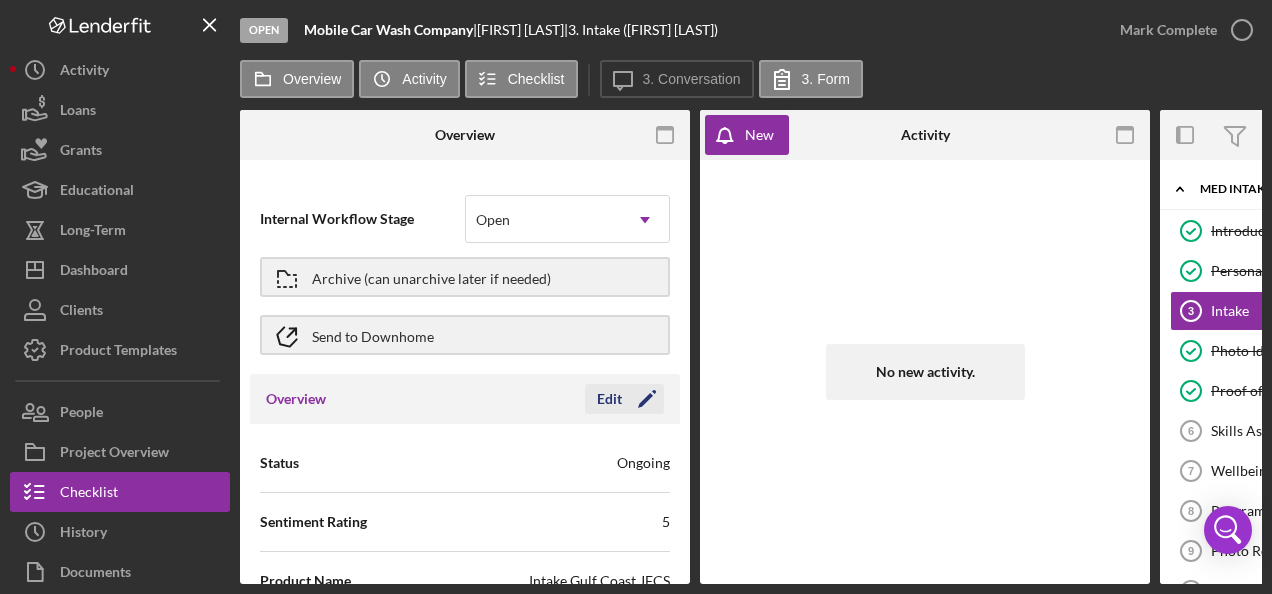 click on "Icon/Edit" 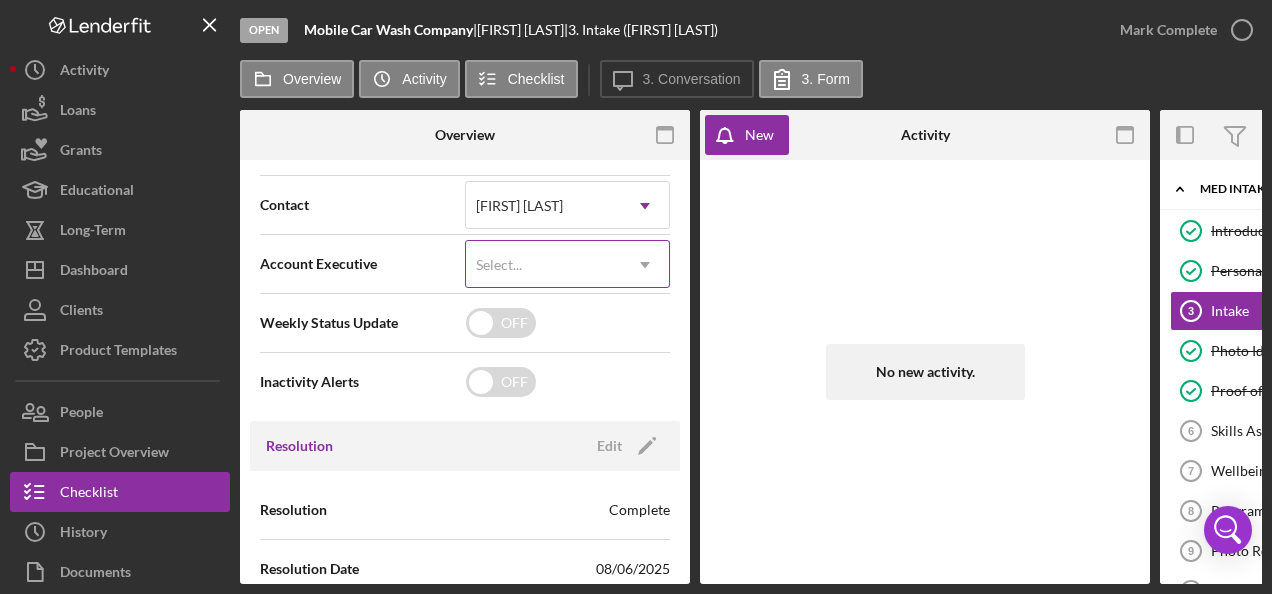 scroll, scrollTop: 648, scrollLeft: 0, axis: vertical 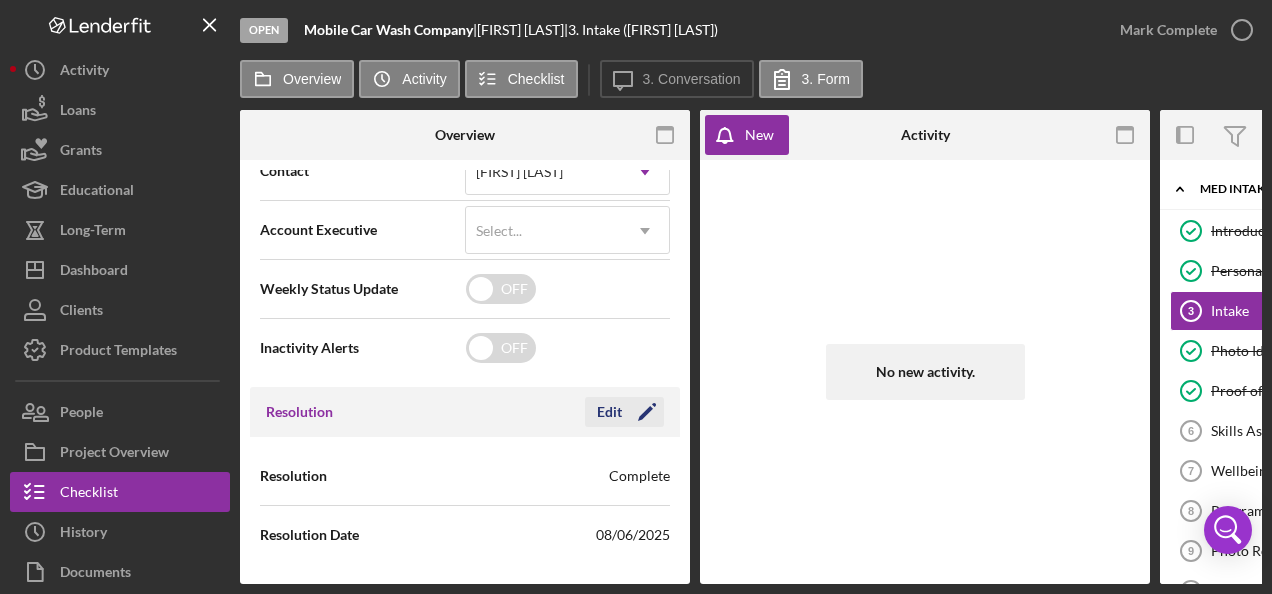 click on "Icon/Edit" 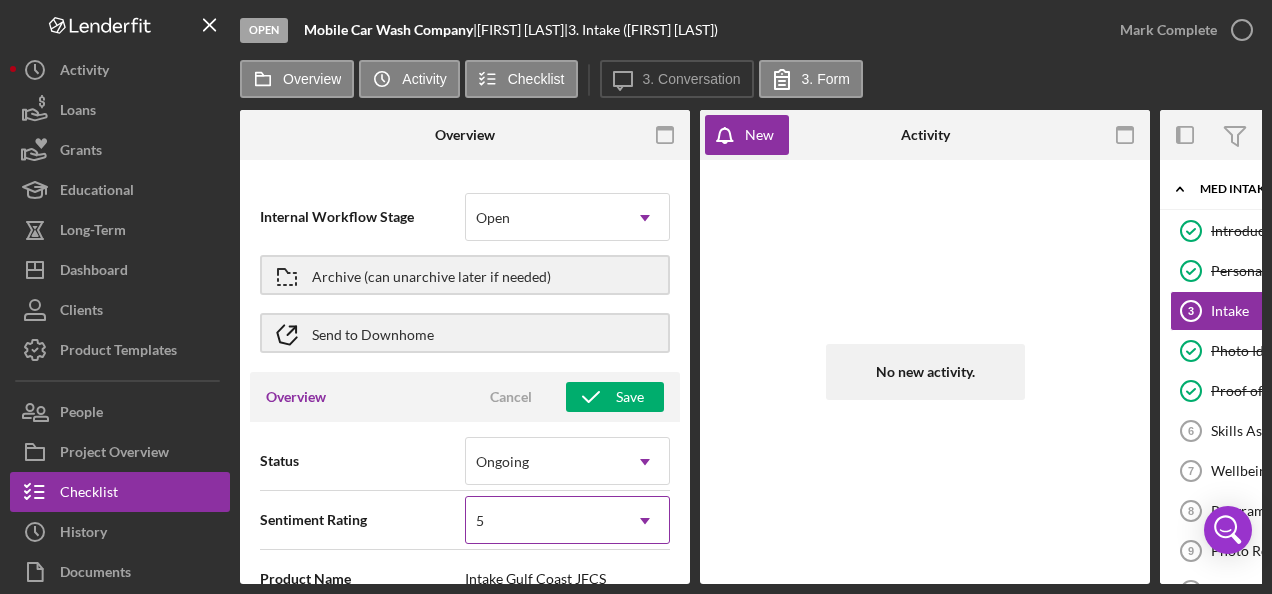 scroll, scrollTop: 0, scrollLeft: 0, axis: both 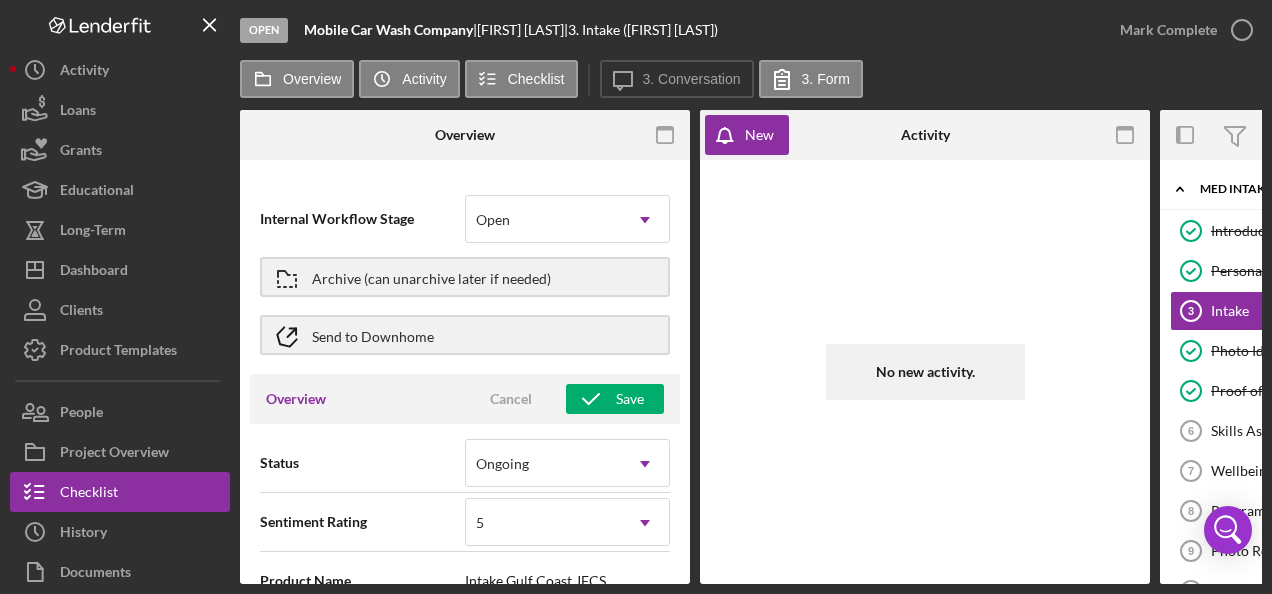 click at bounding box center [315, 135] 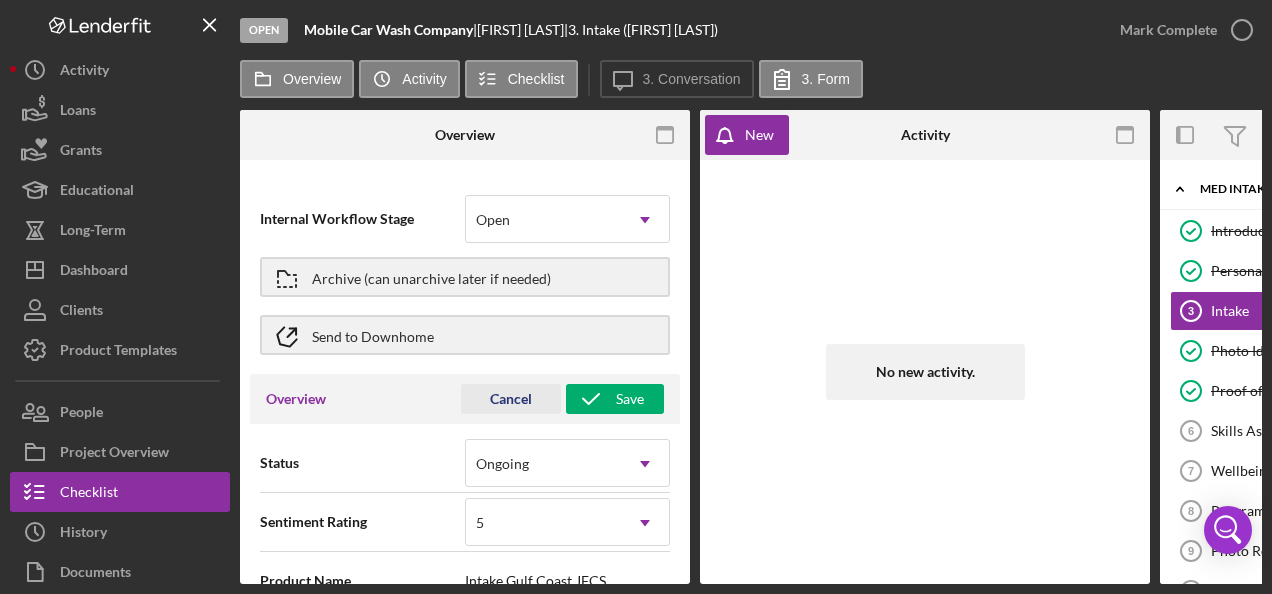 click on "Cancel" at bounding box center (511, 399) 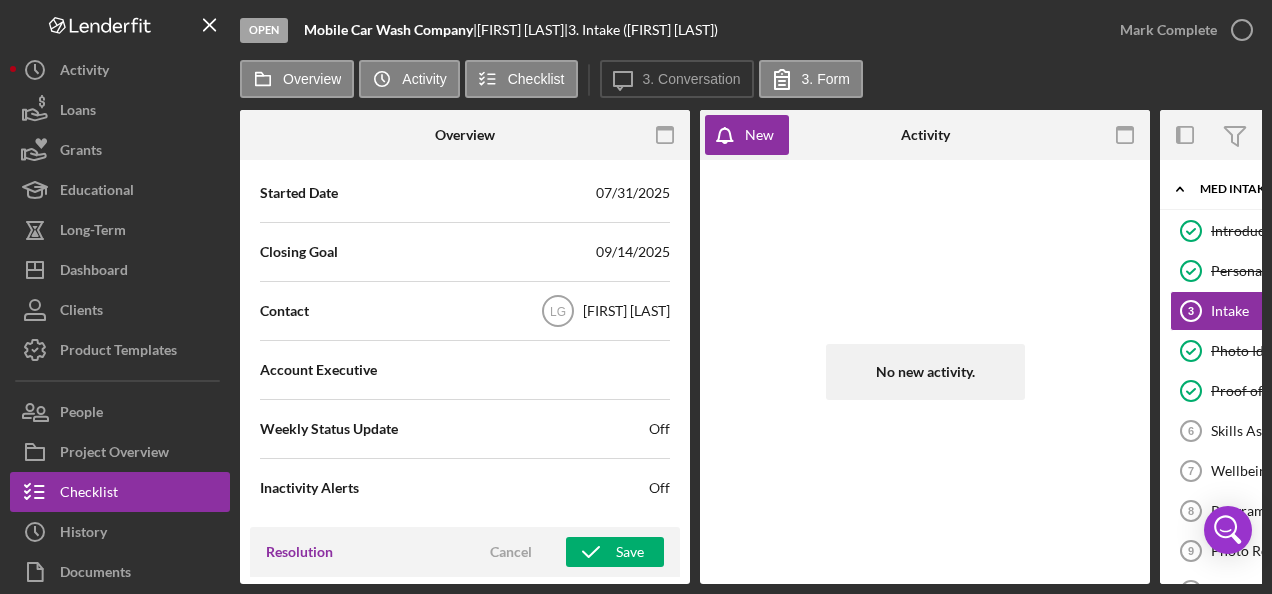 scroll, scrollTop: 600, scrollLeft: 0, axis: vertical 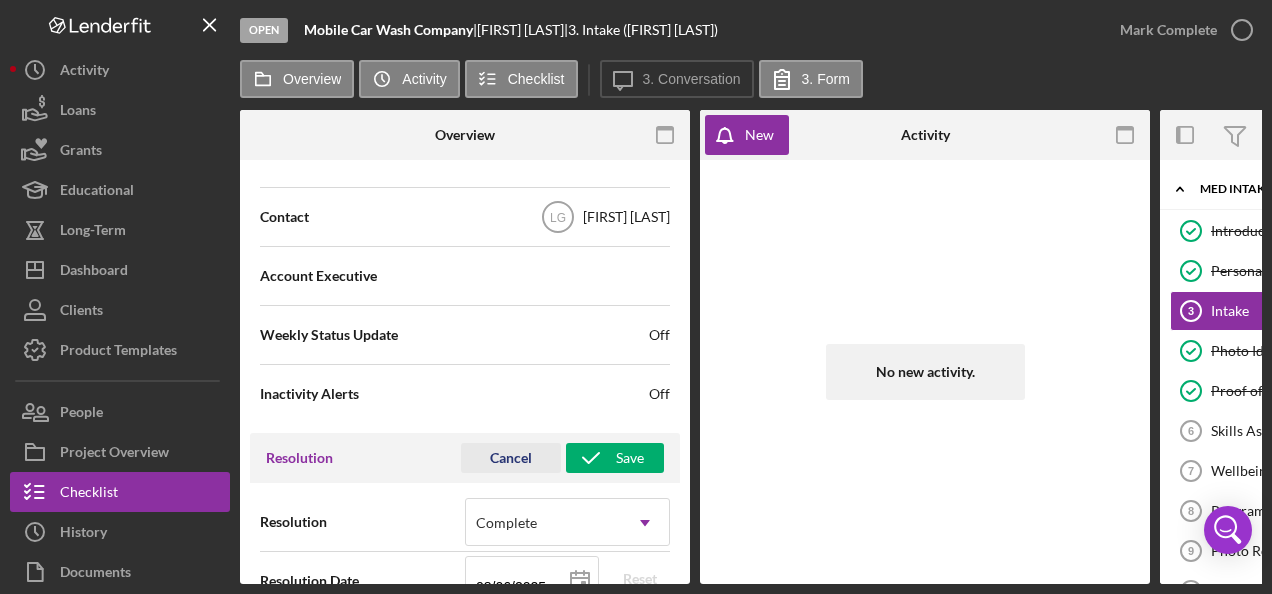 click on "Cancel" at bounding box center [511, 458] 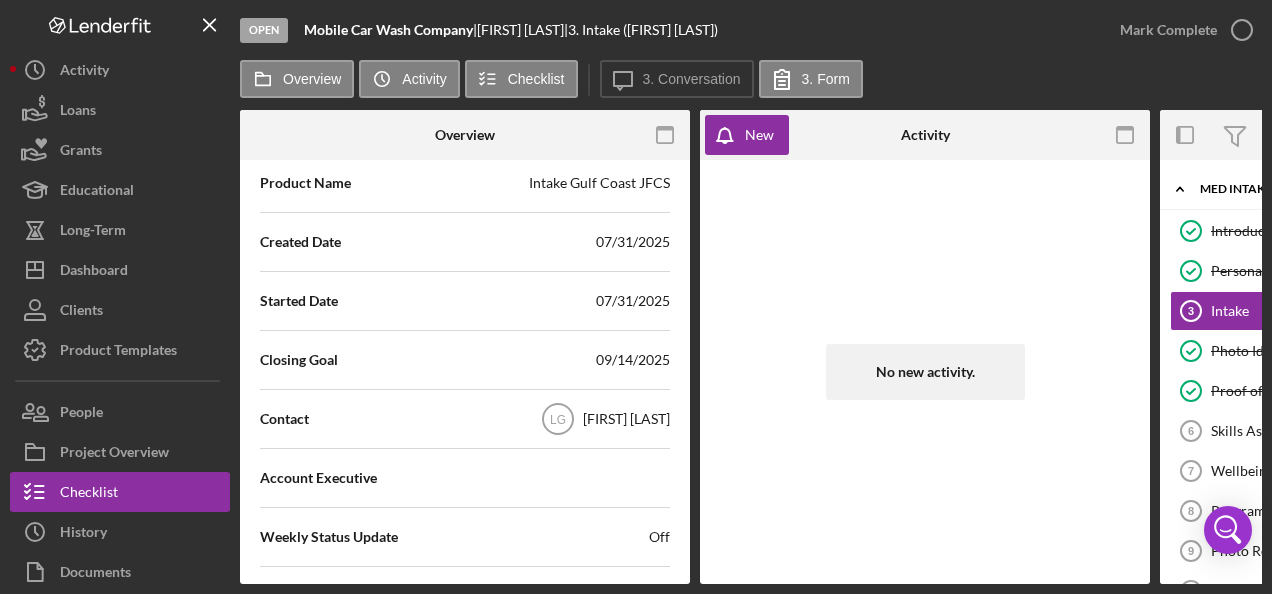 scroll, scrollTop: 0, scrollLeft: 0, axis: both 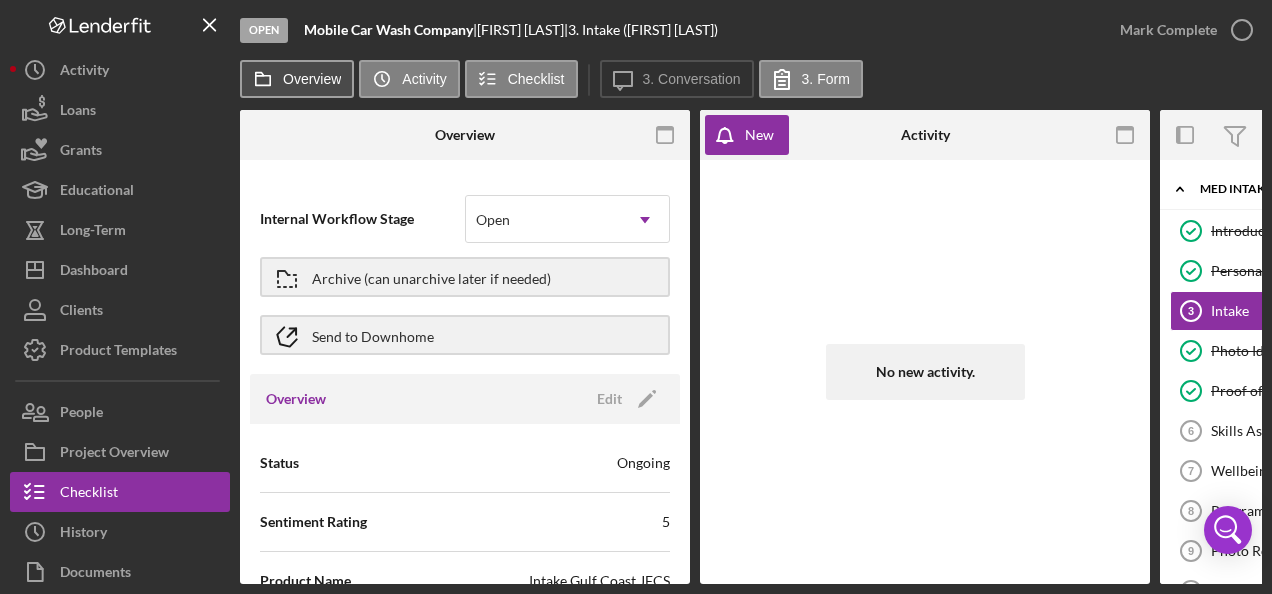 click on "Overview" at bounding box center (312, 79) 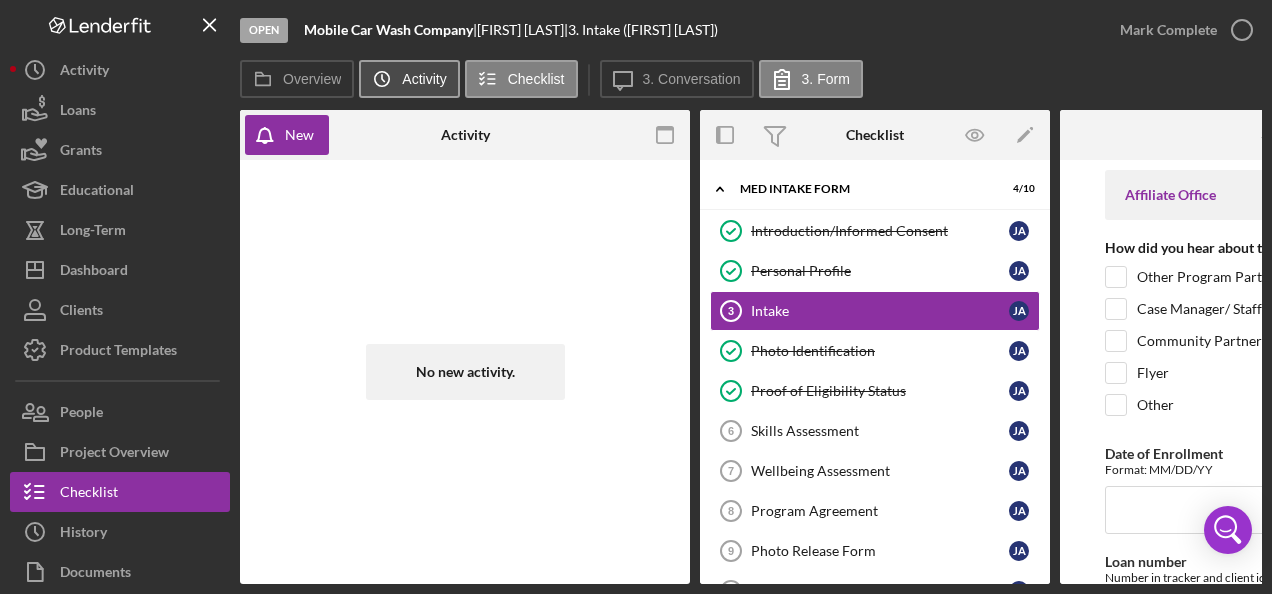 click on "Activity" at bounding box center (424, 79) 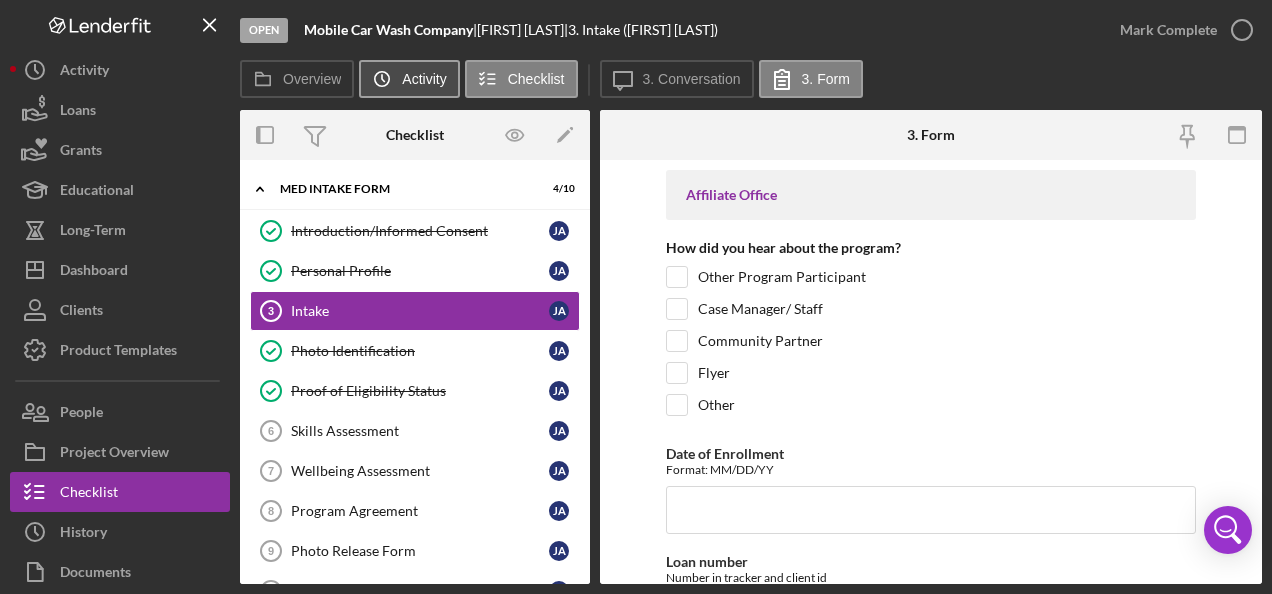 click on "Icon/History Activity" at bounding box center (409, 79) 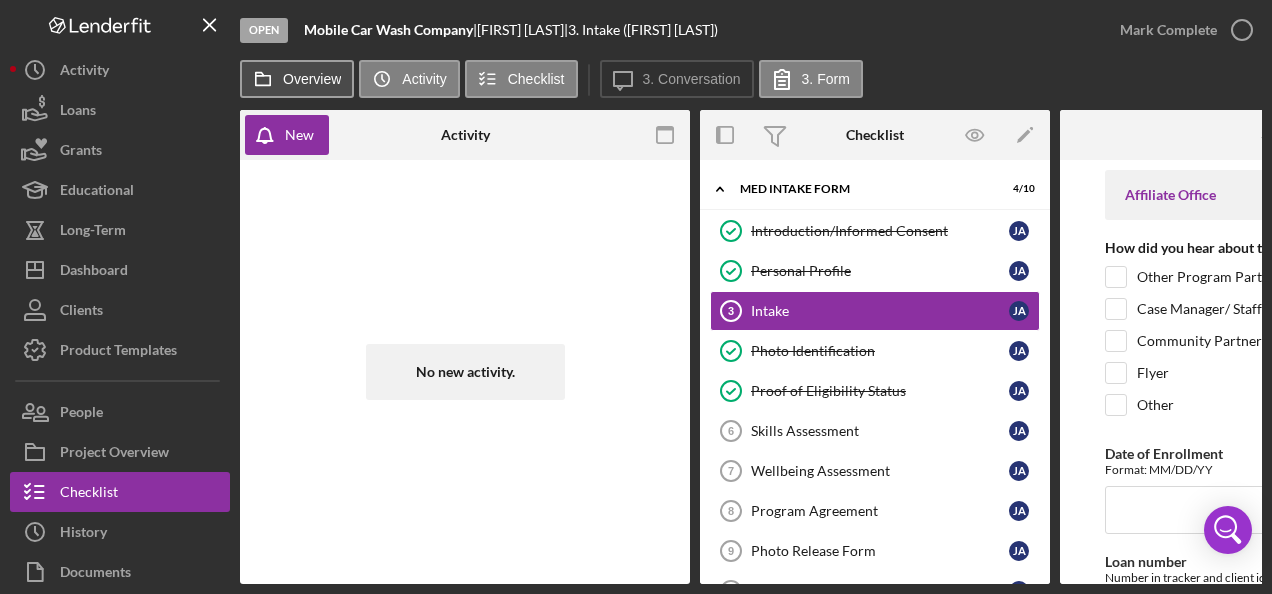 click on "Overview" at bounding box center (312, 79) 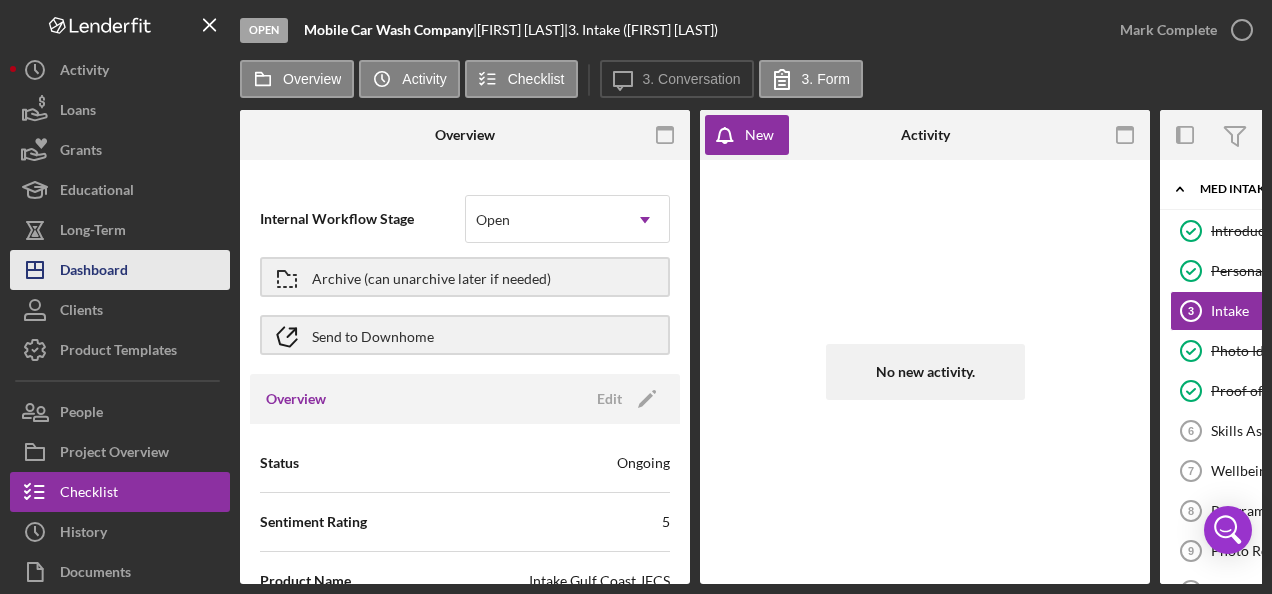 click on "Icon/Dashboard Dashboard" at bounding box center [120, 270] 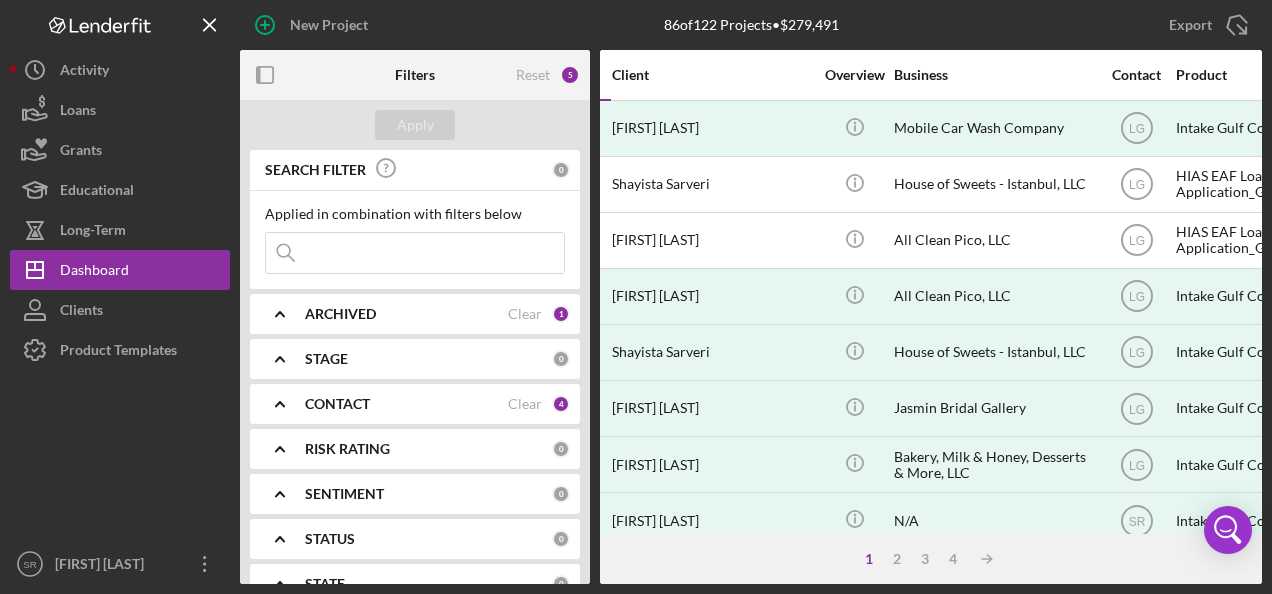 scroll, scrollTop: 0, scrollLeft: 0, axis: both 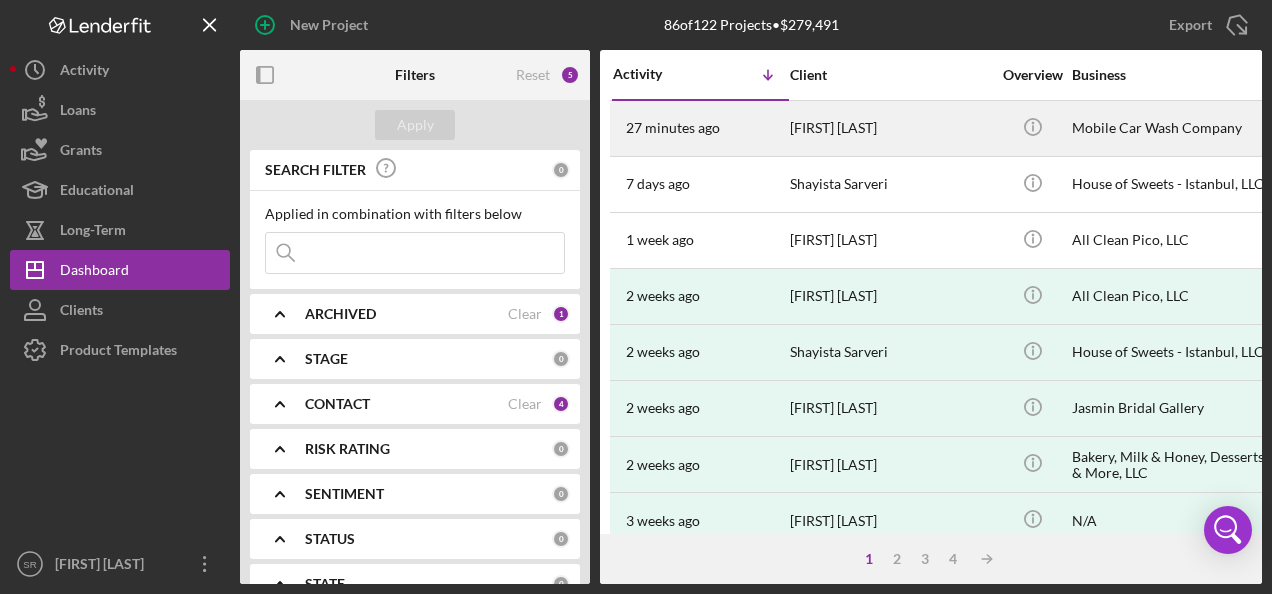 click on "[FIRST]  [LAST]" at bounding box center (890, 128) 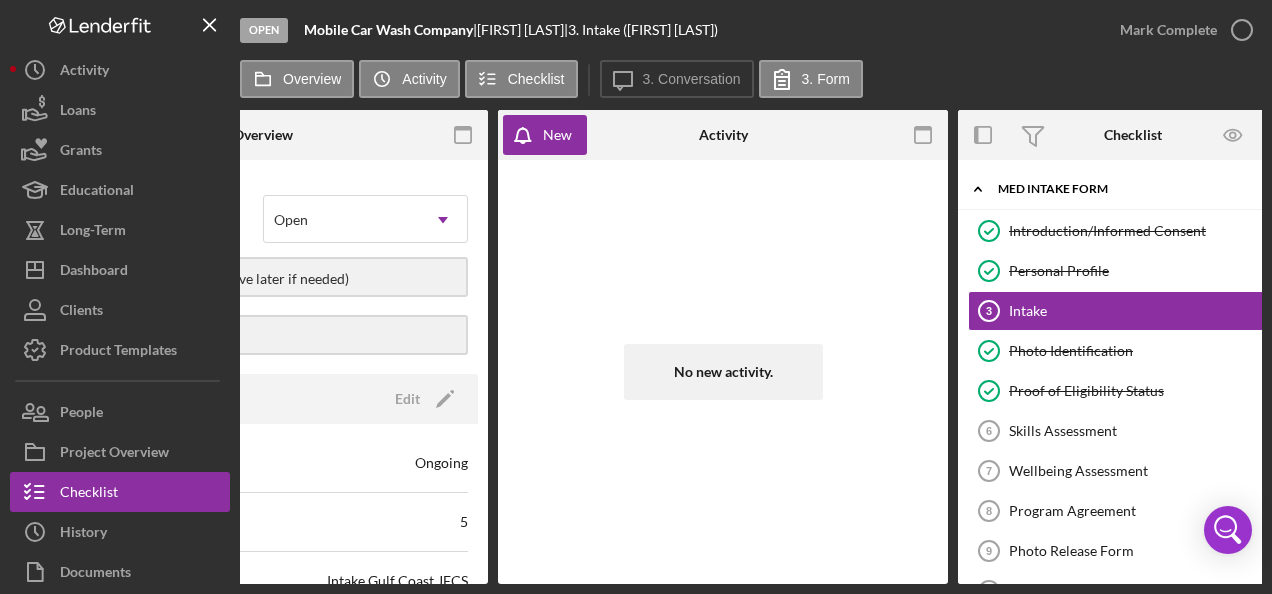 scroll, scrollTop: 0, scrollLeft: 232, axis: horizontal 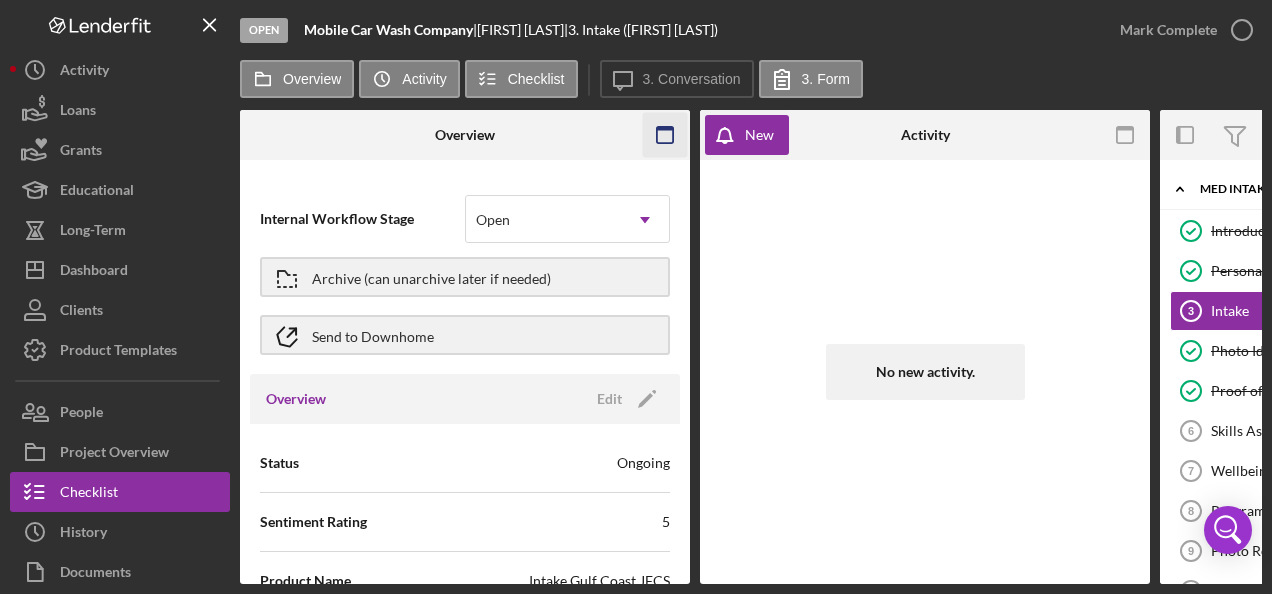 click 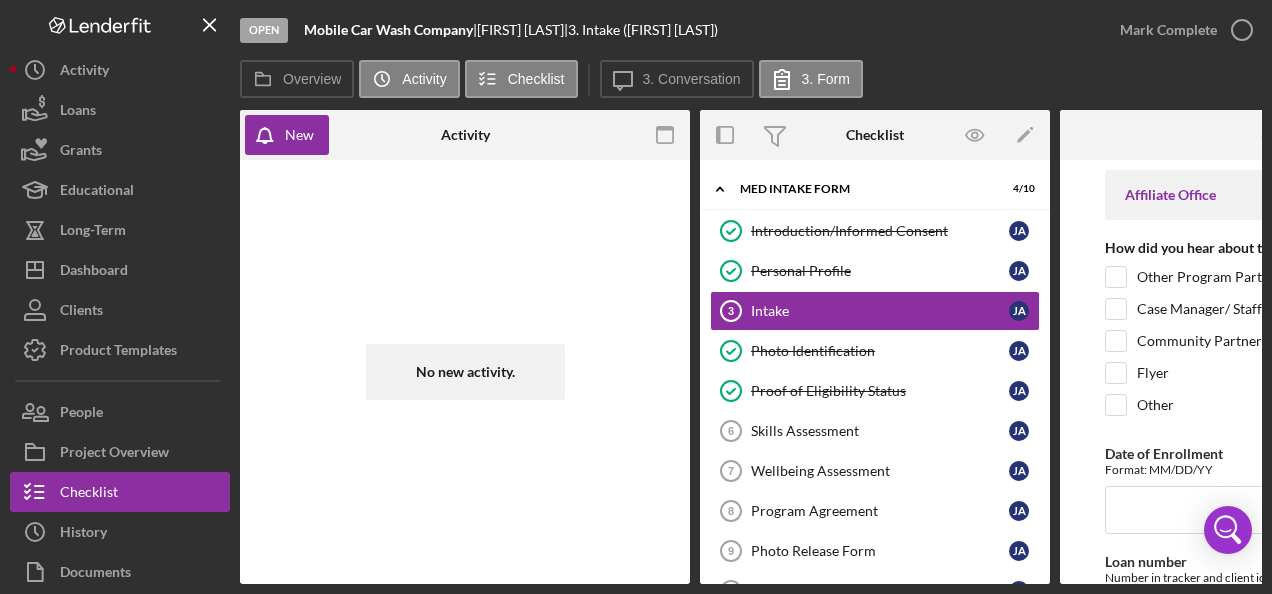 click 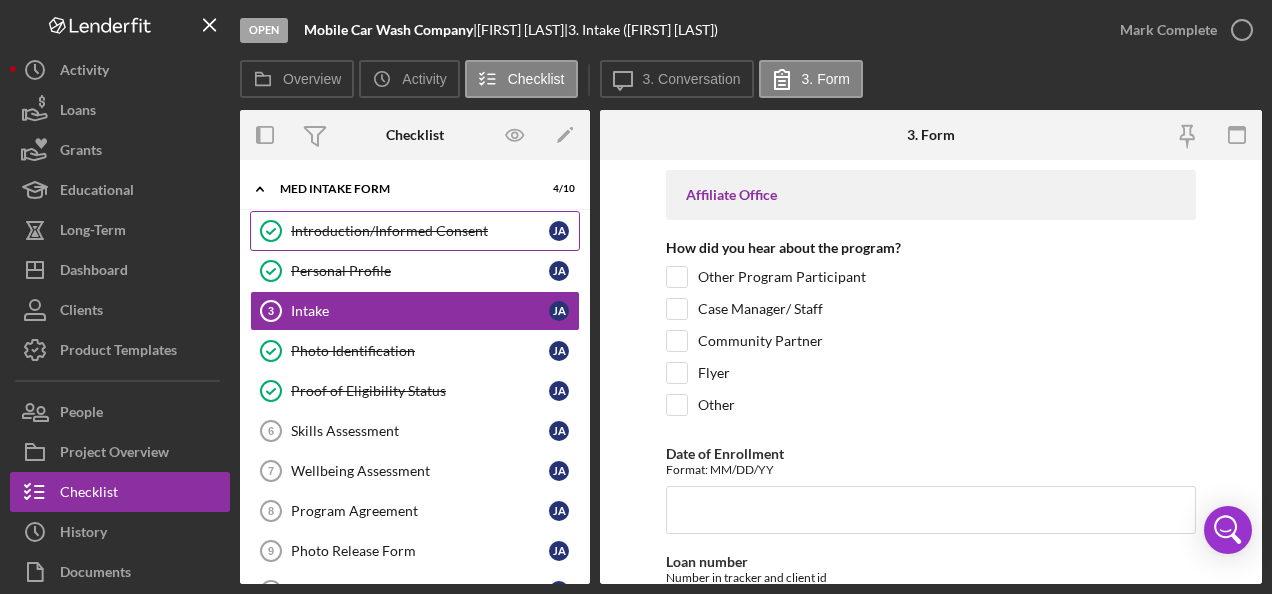 click on "Introduction/Informed Consent" at bounding box center [420, 231] 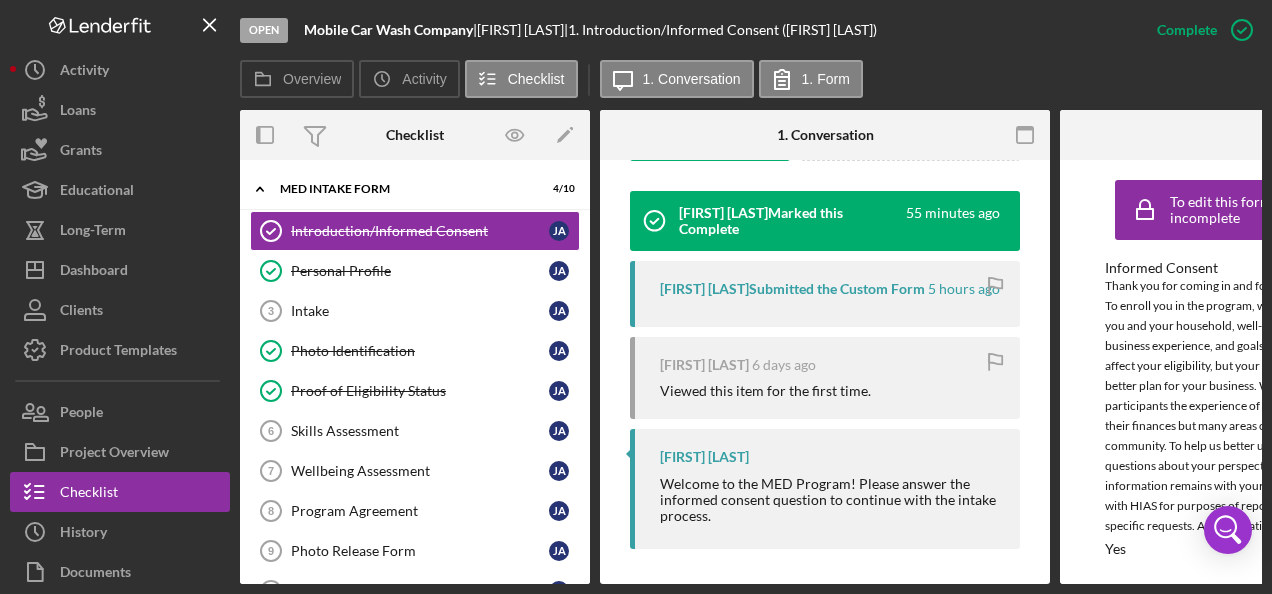 scroll, scrollTop: 684, scrollLeft: 0, axis: vertical 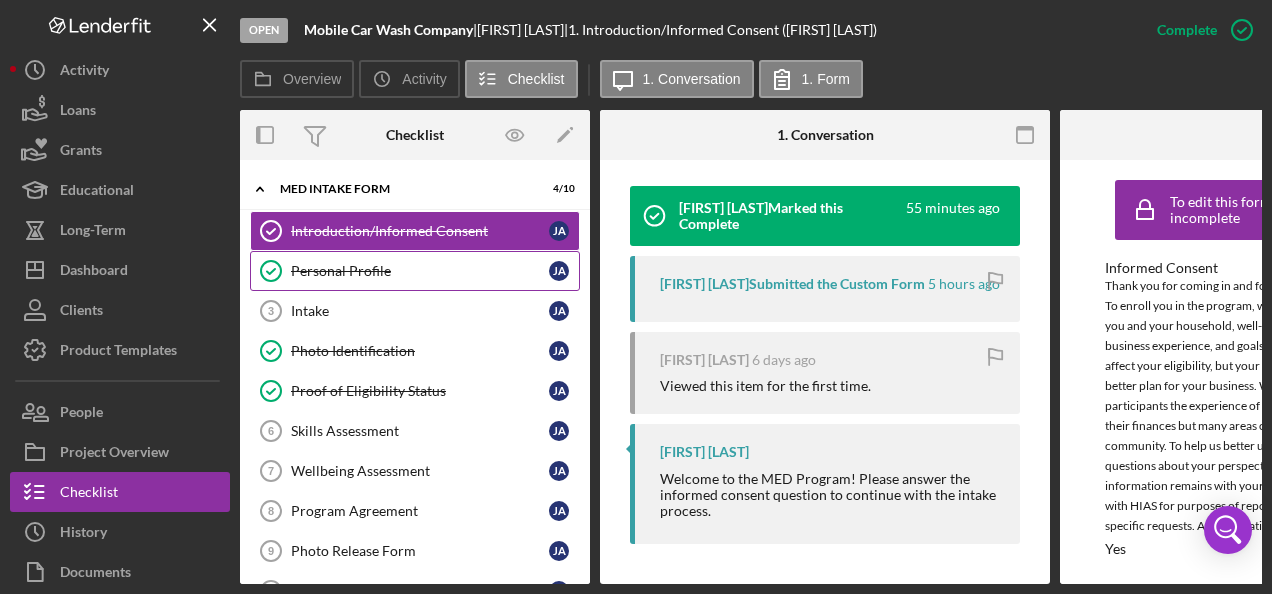 click on "Personal Profile" at bounding box center [420, 271] 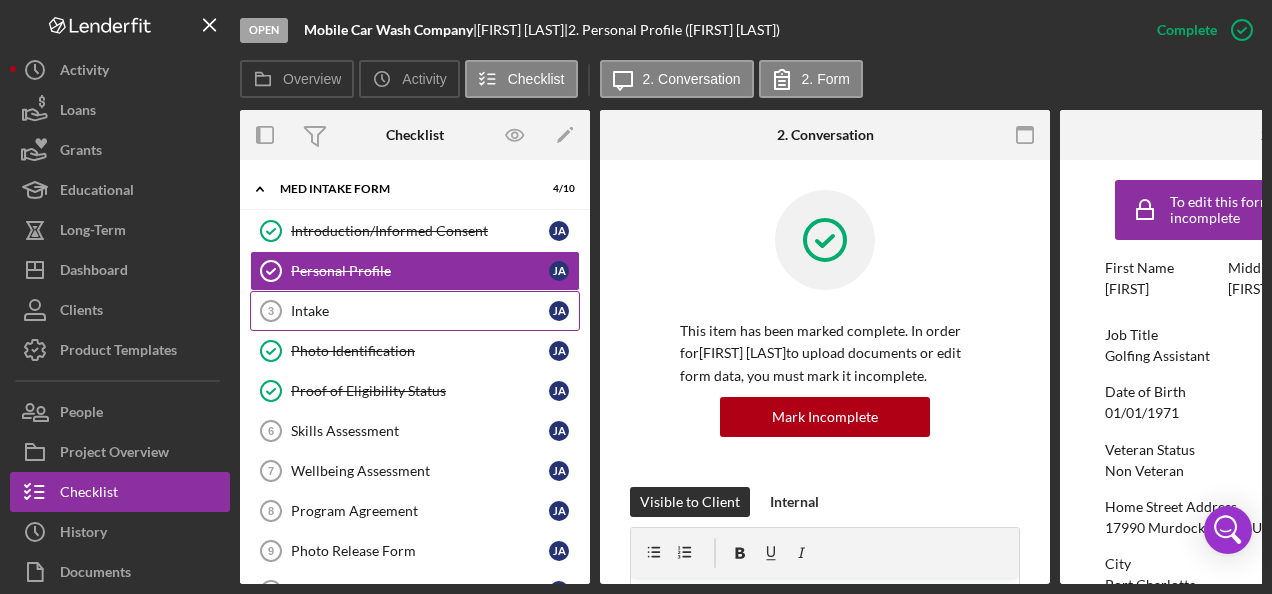 click on "Intake" at bounding box center [420, 311] 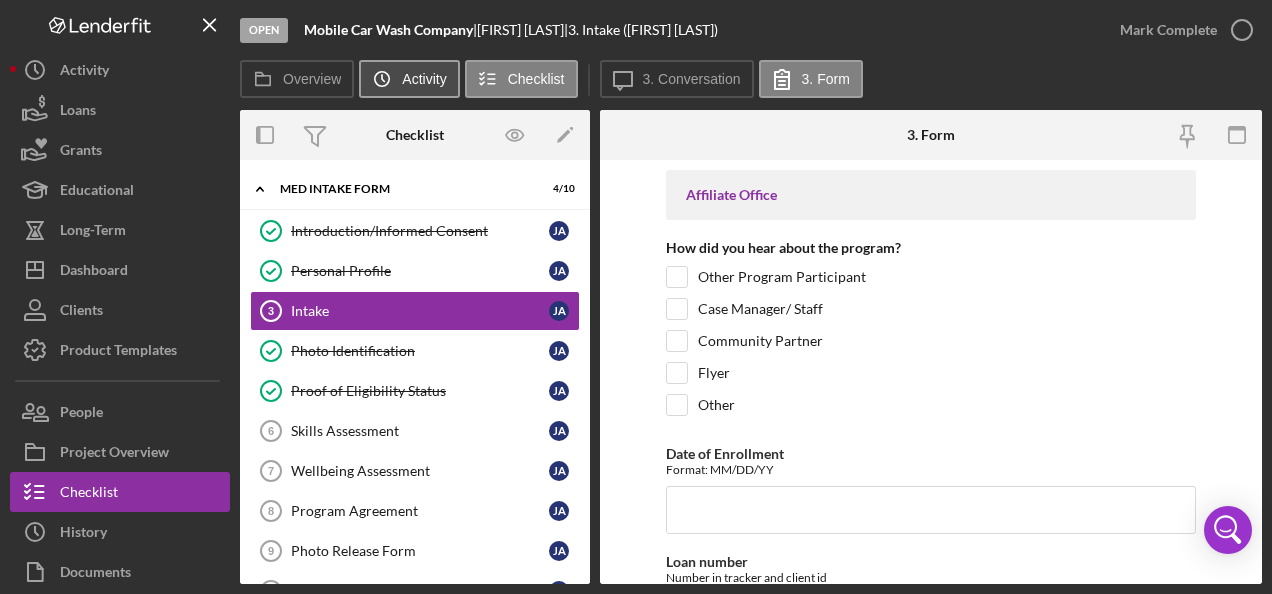 click on "Icon/History Activity" at bounding box center [409, 79] 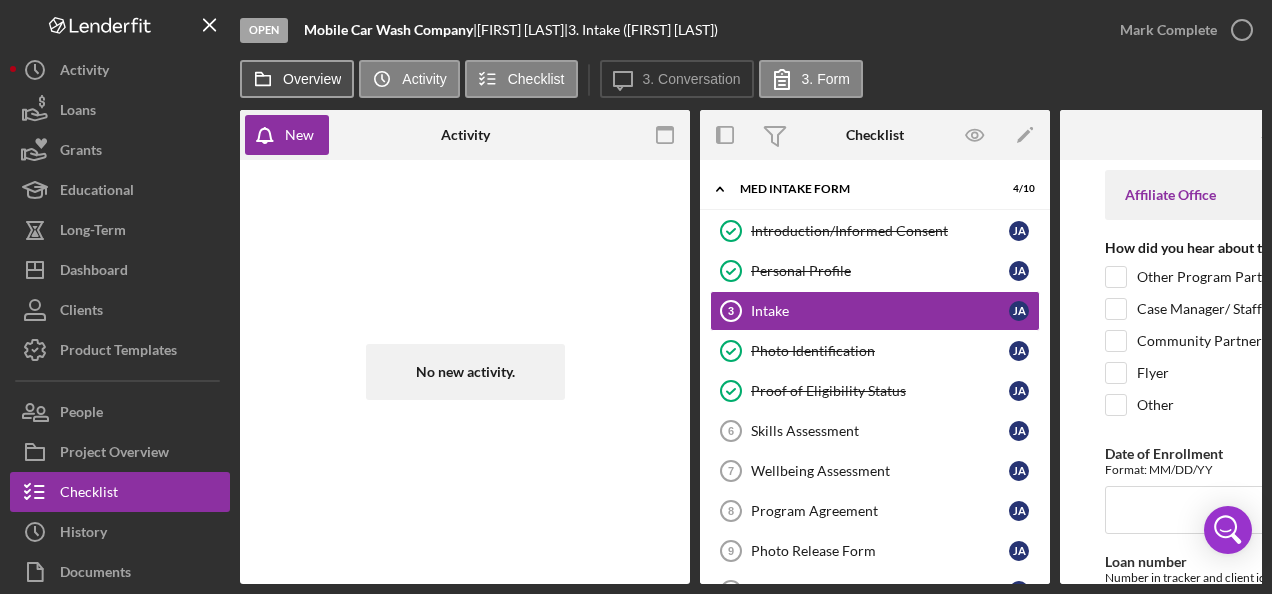 click on "Overview" at bounding box center (312, 79) 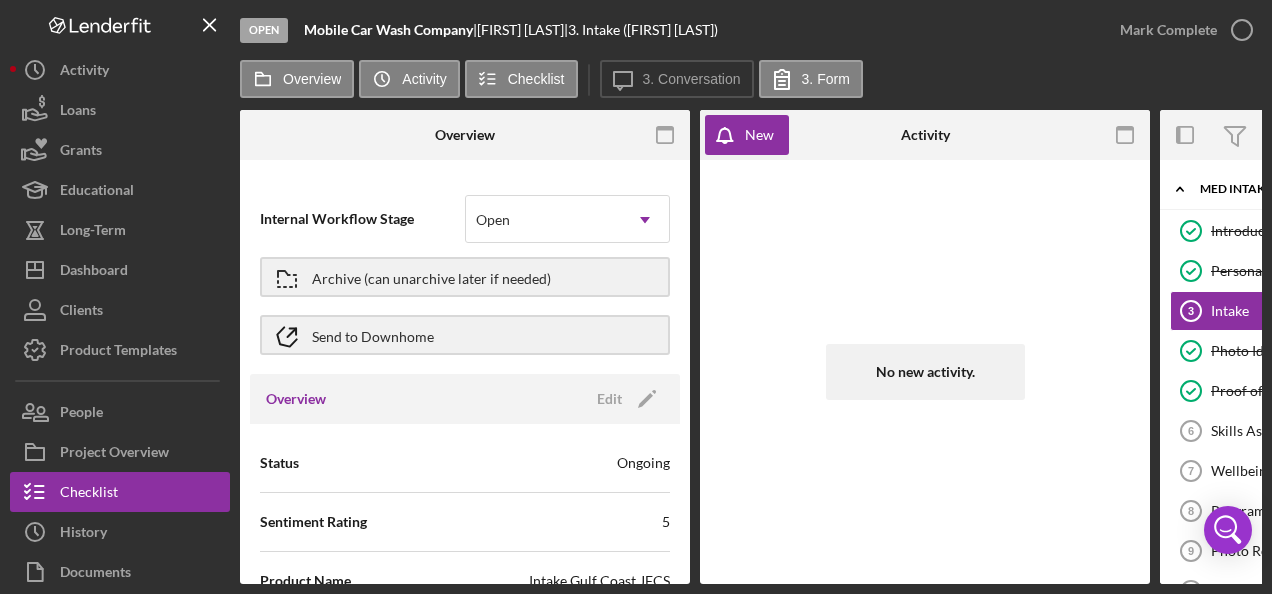 click on "Open" at bounding box center [264, 30] 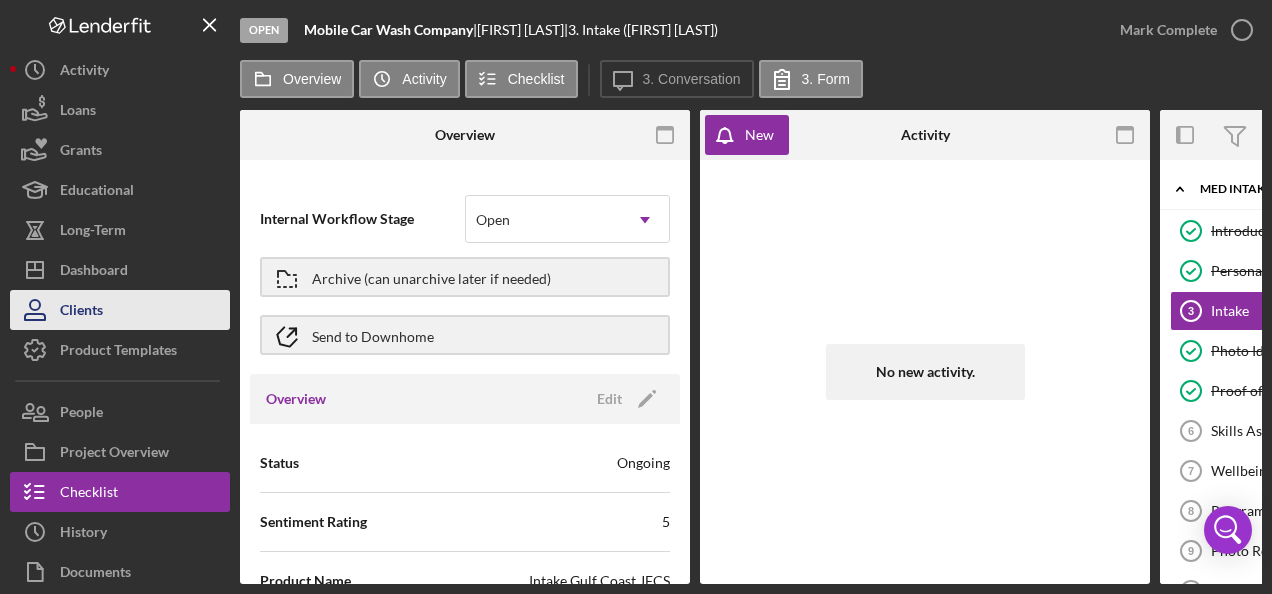 click on "Clients" at bounding box center [120, 310] 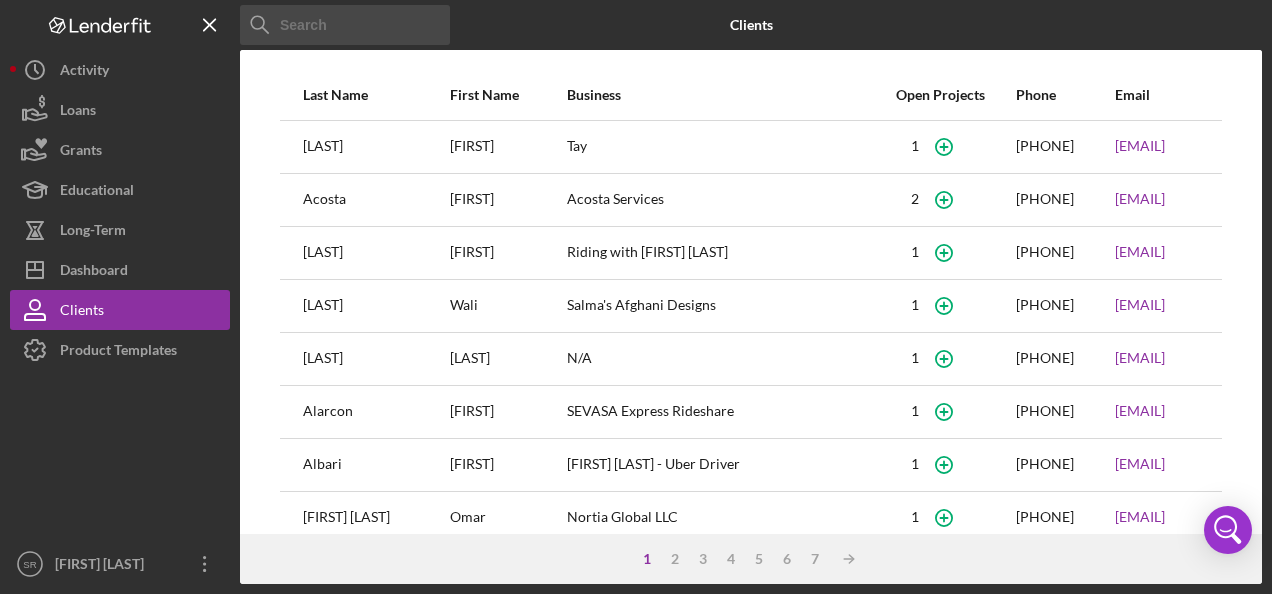 click on "[LAST]" at bounding box center [375, 147] 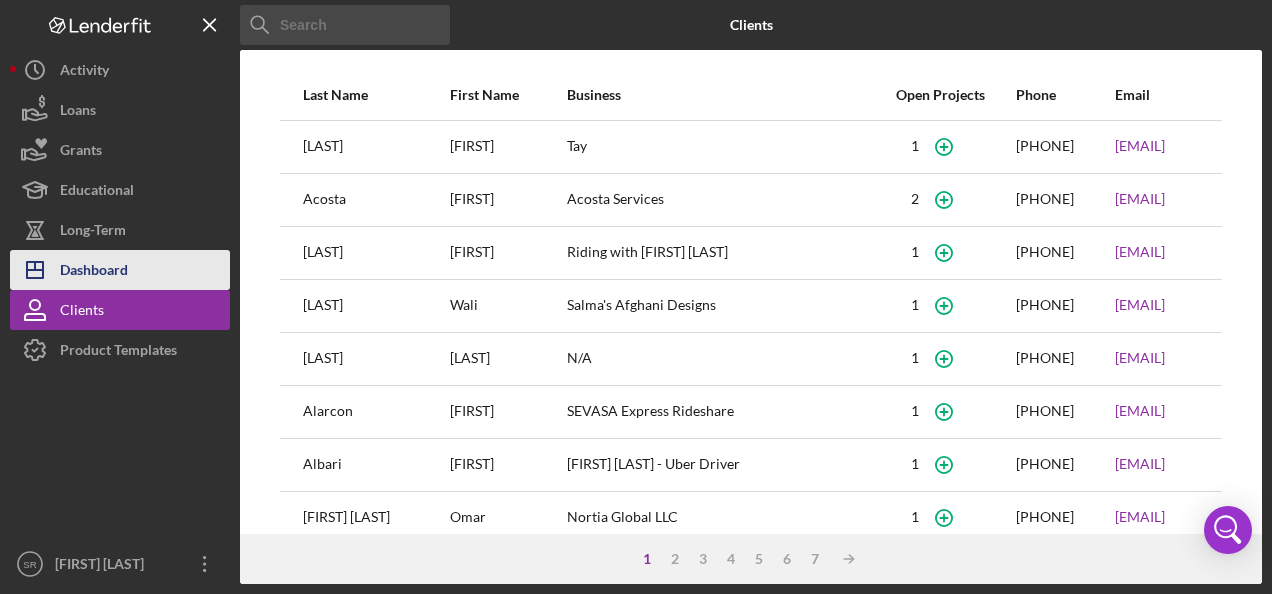 click on "Dashboard" at bounding box center [94, 272] 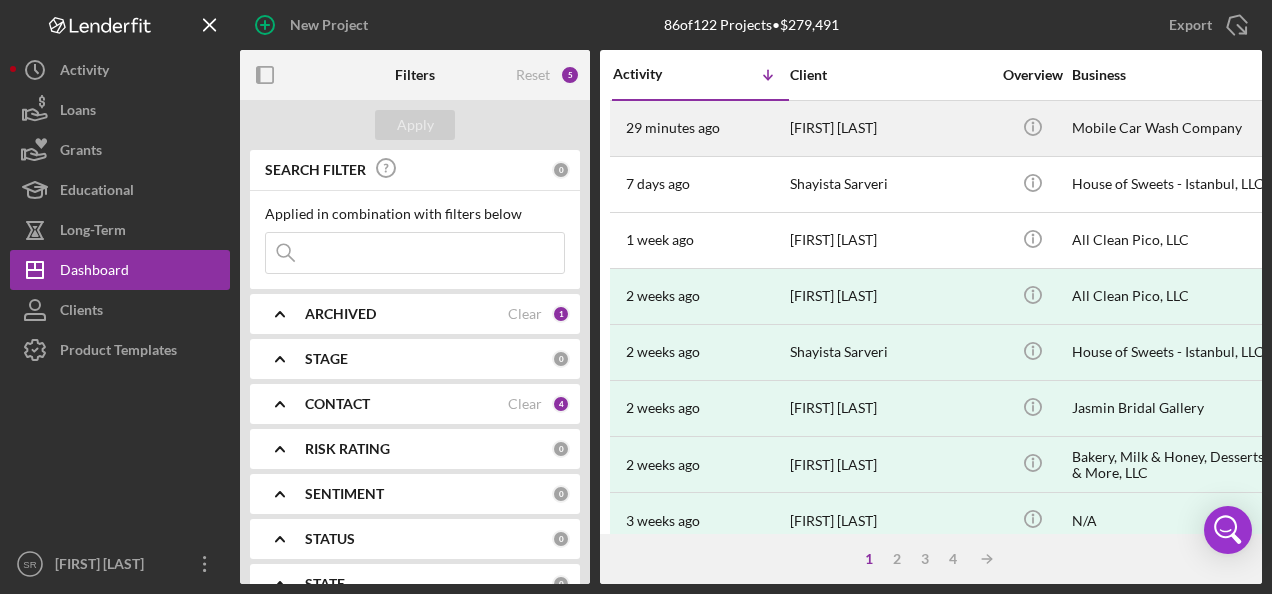 click on "29 minutes ago" at bounding box center (673, 128) 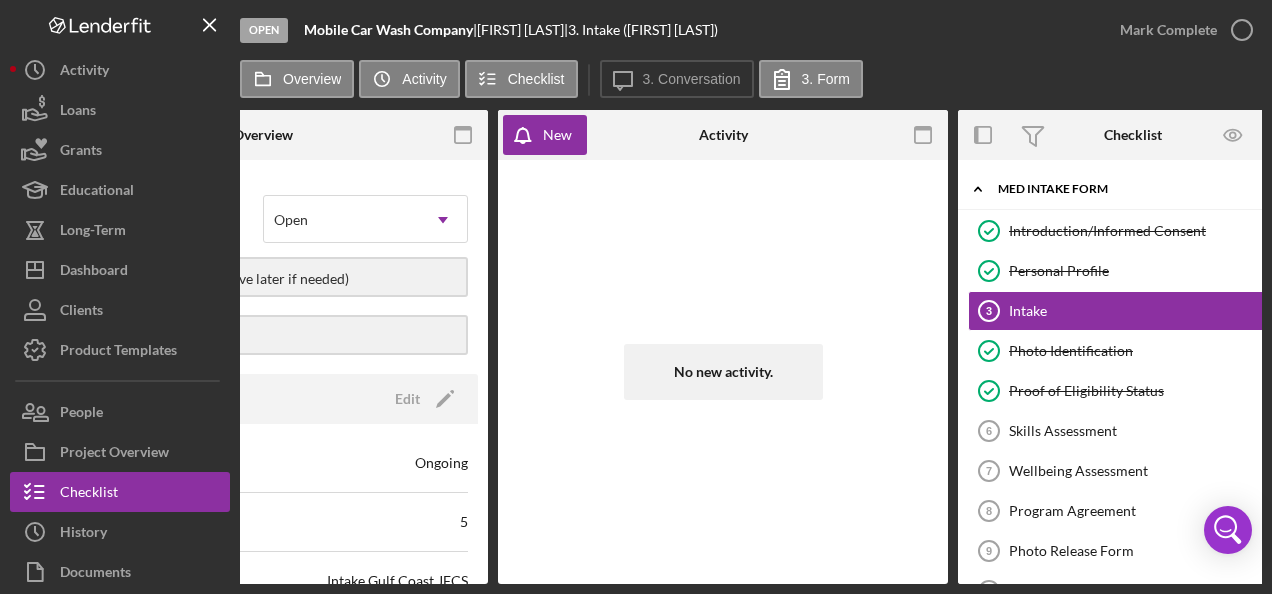 scroll, scrollTop: 0, scrollLeft: 232, axis: horizontal 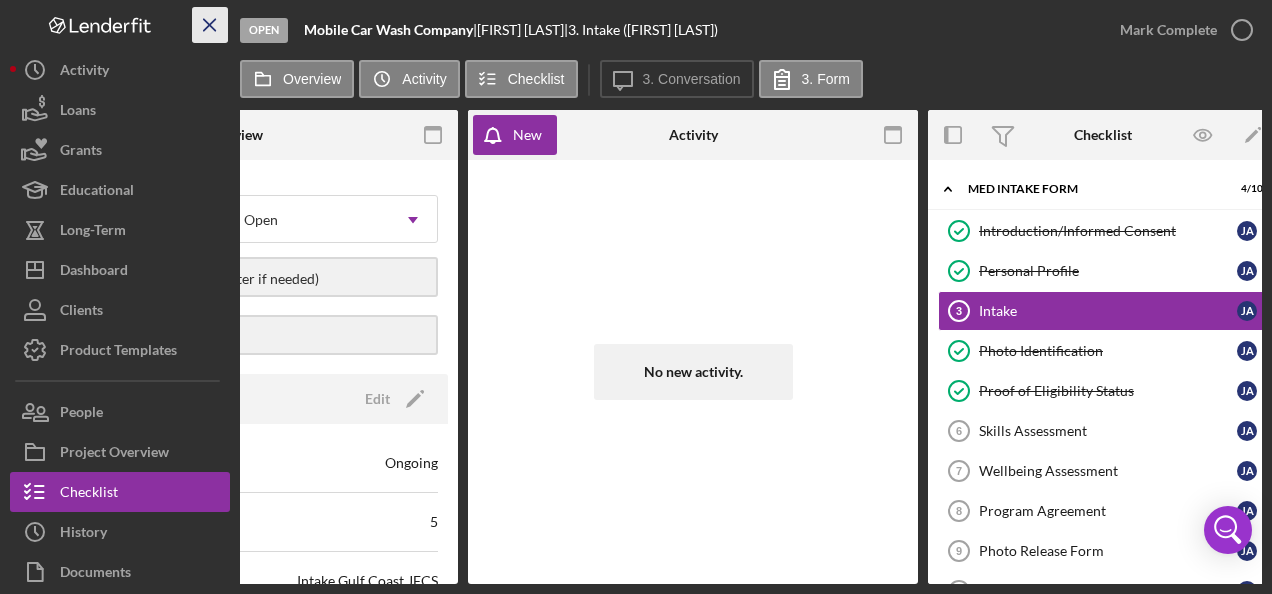 click on "Icon/Menu Close" 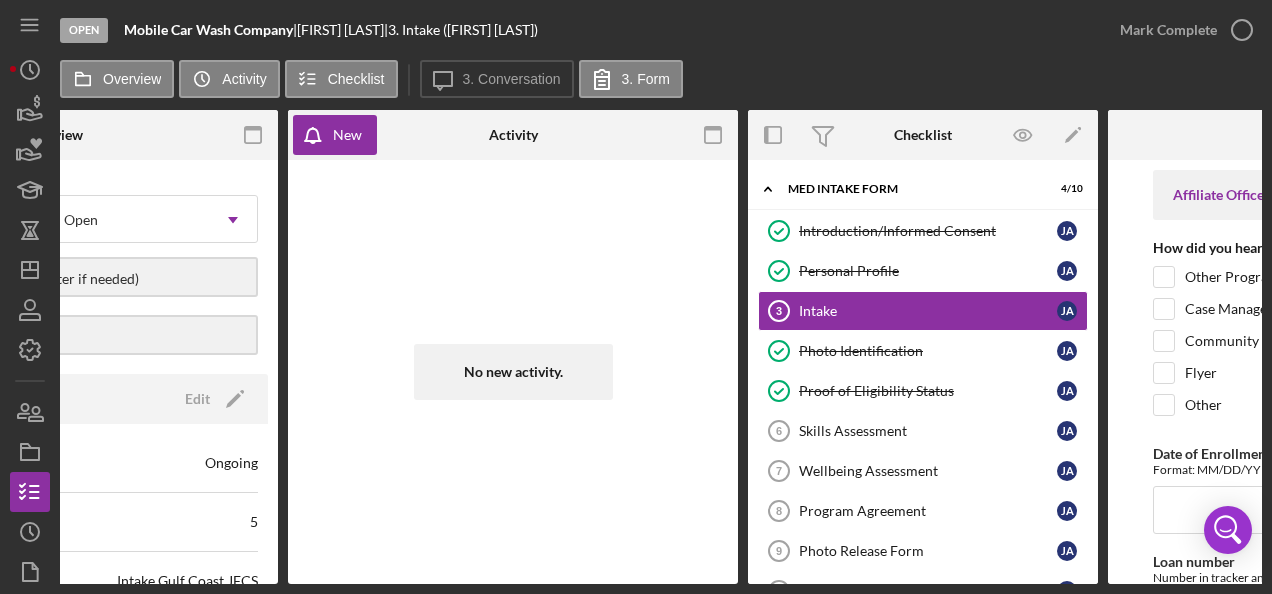 click on "Open Mobile Car Wash Company   |   [FIRST]    [LAST]   |   3. Intake ([FIRST] [LAST])" at bounding box center [580, 30] 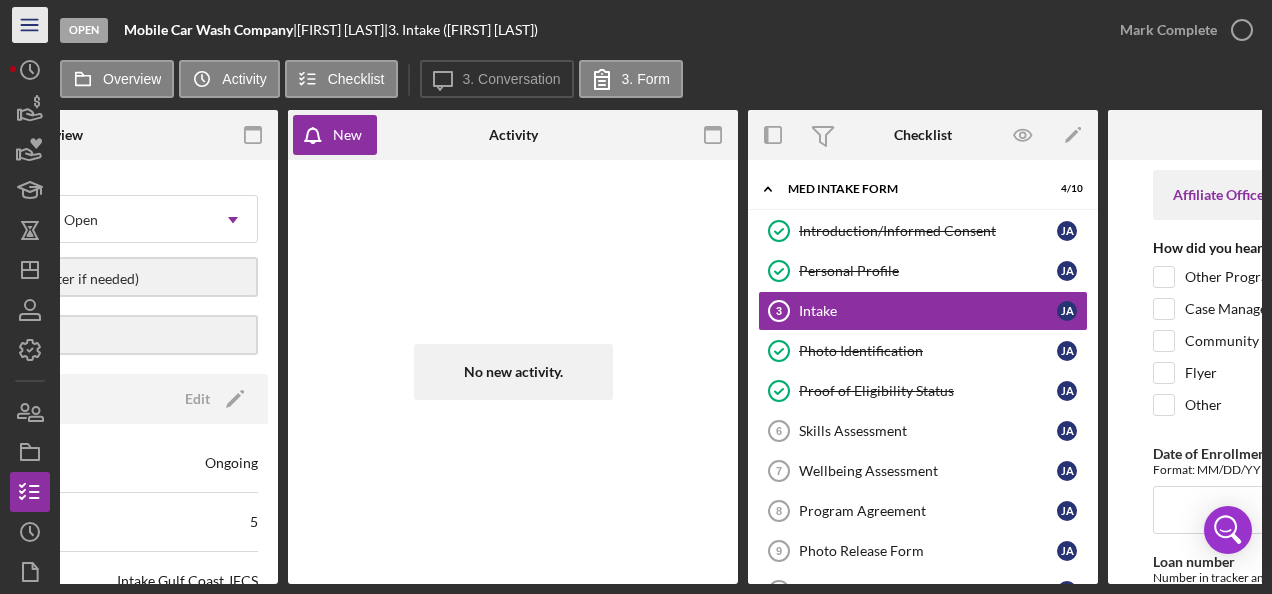 click on "Icon/Menu" 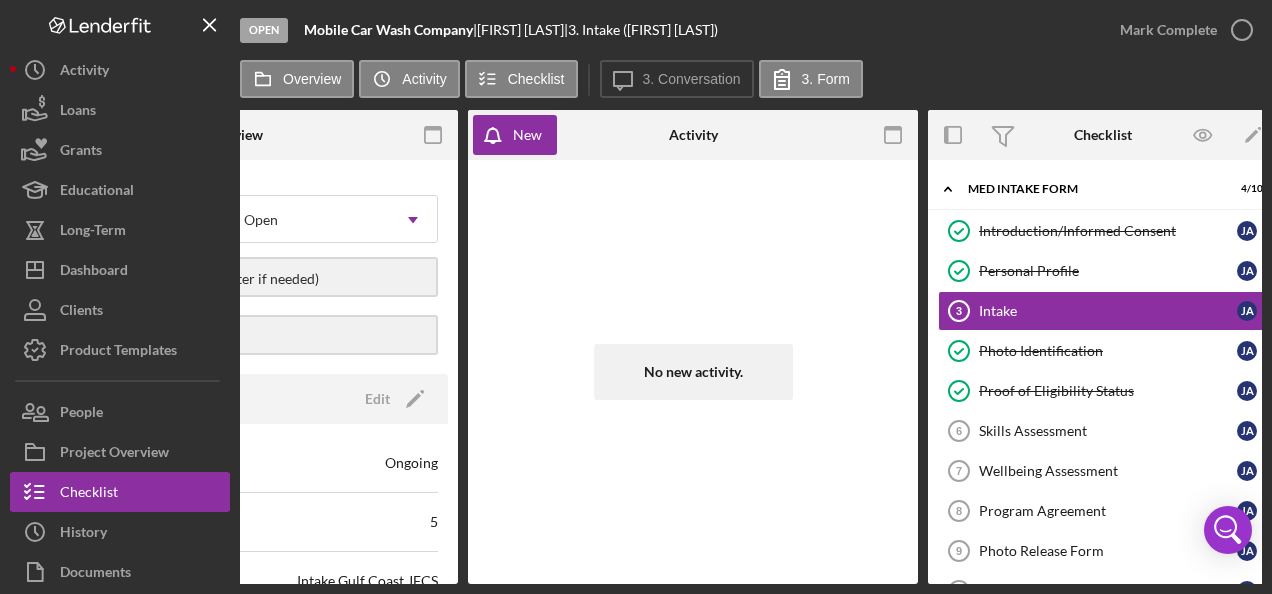 click on "Open" at bounding box center (264, 30) 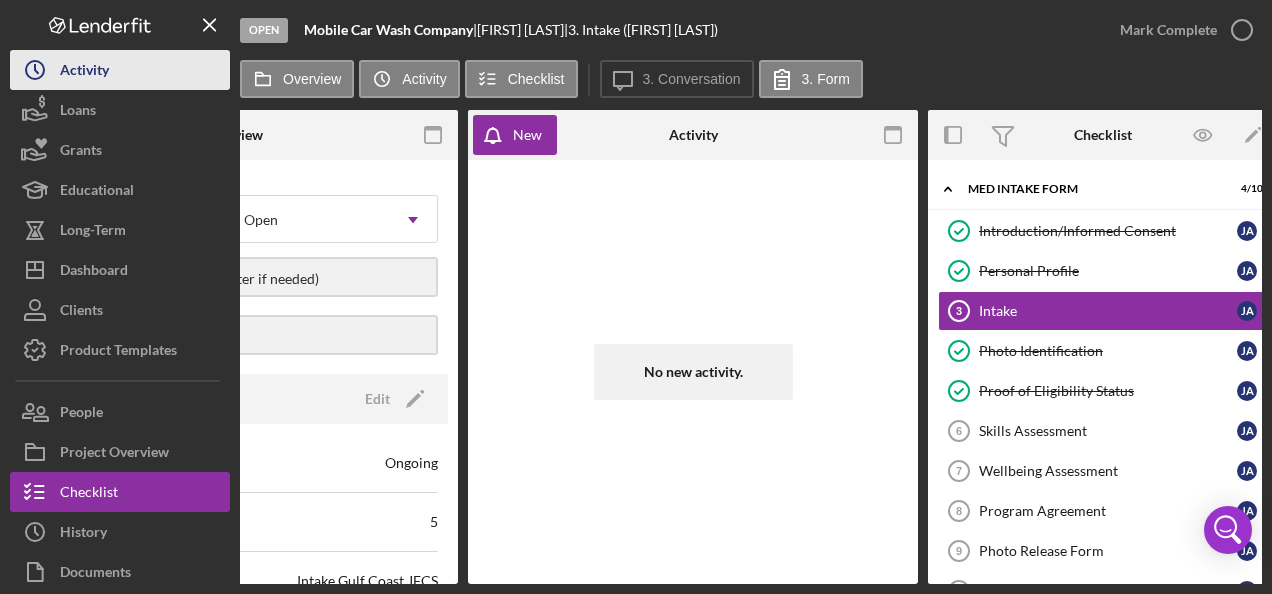 click on "Activity" at bounding box center (84, 72) 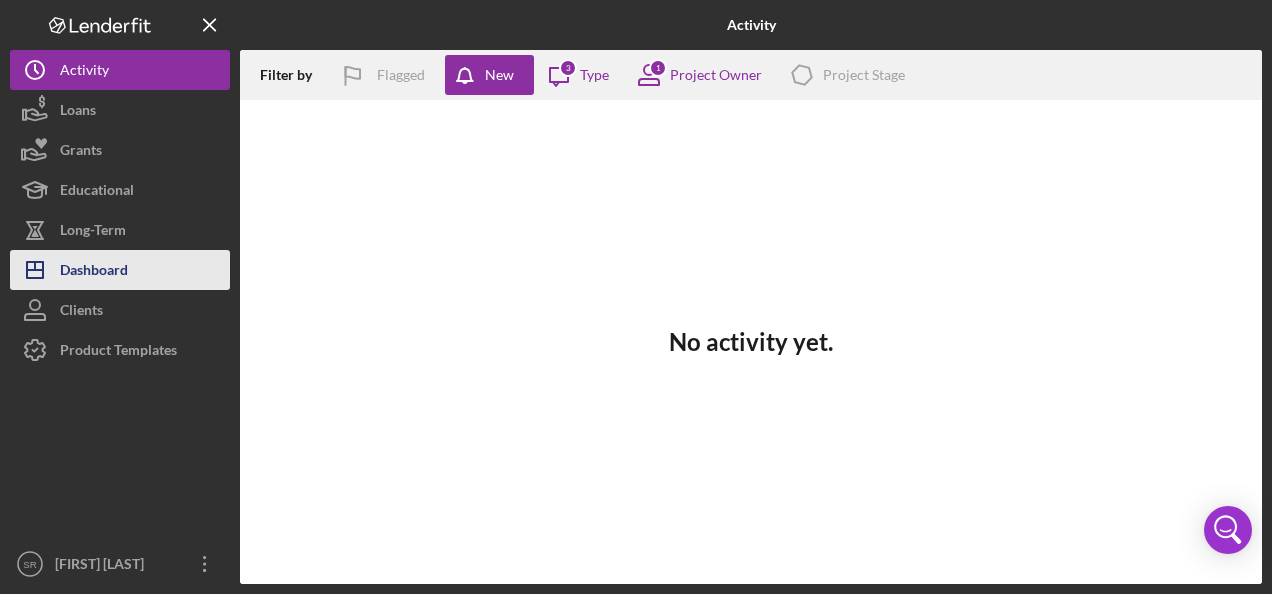 click on "Dashboard" at bounding box center [94, 272] 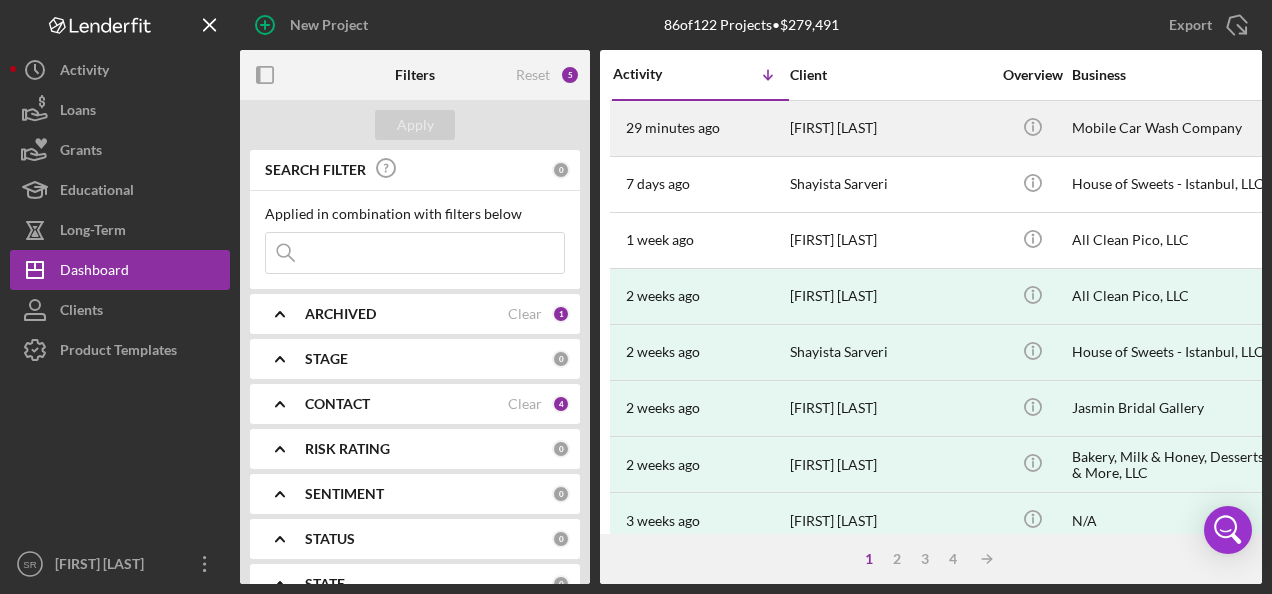 click on "29 minutes ago" at bounding box center (673, 128) 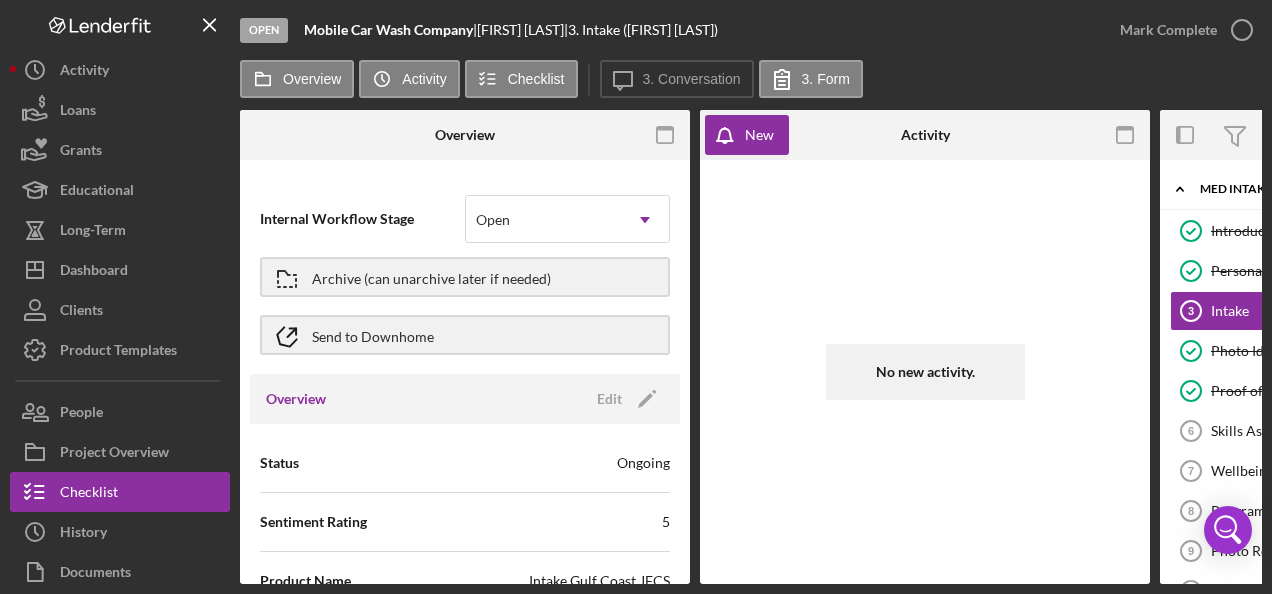 scroll, scrollTop: 0, scrollLeft: 232, axis: horizontal 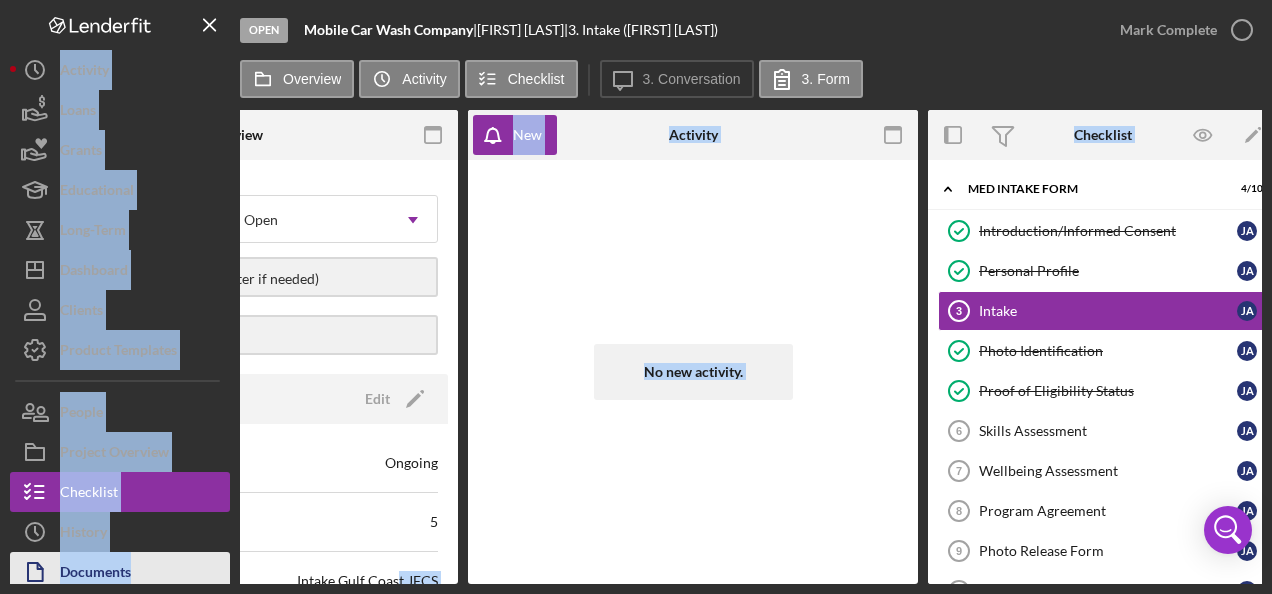 drag, startPoint x: 393, startPoint y: 584, endPoint x: 206, endPoint y: 580, distance: 187.04277 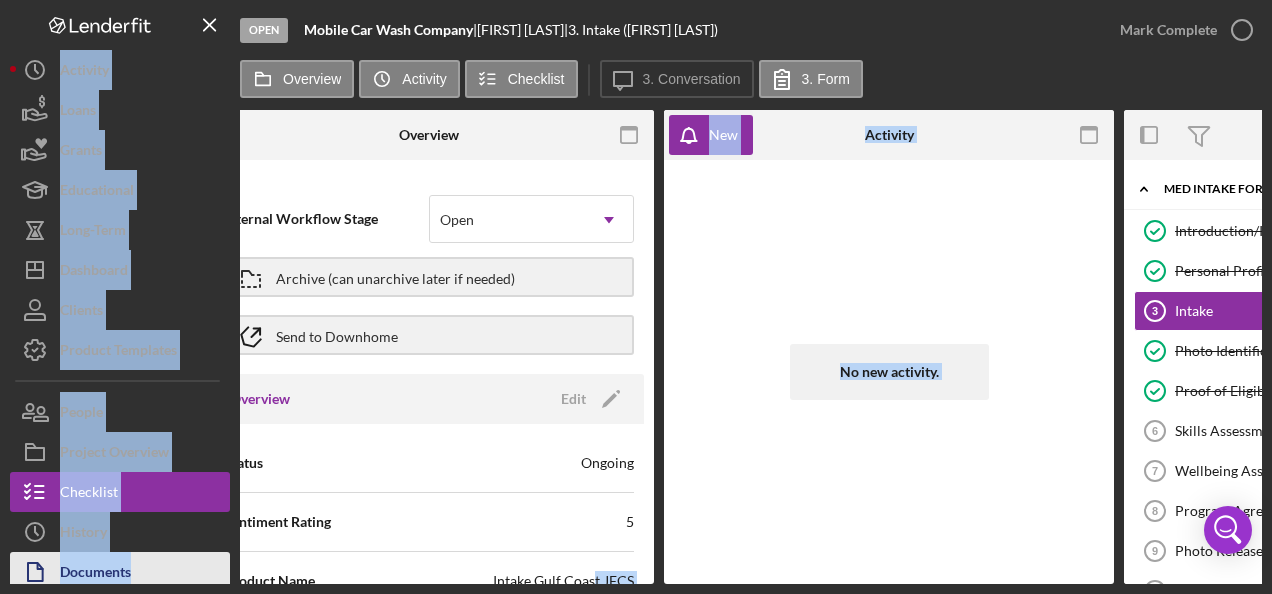scroll, scrollTop: 0, scrollLeft: 0, axis: both 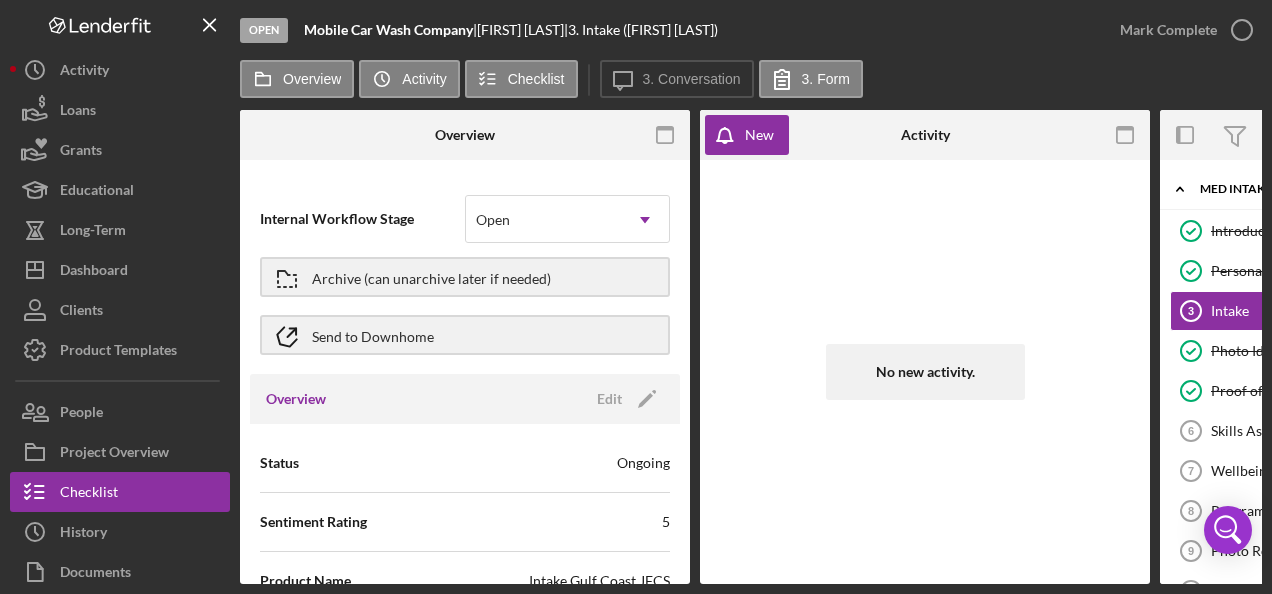 click on "Open Mobile Car Wash Company   |   [FIRST]    [LAST]   |   3. Intake ([FIRST] [LAST])" at bounding box center (670, 30) 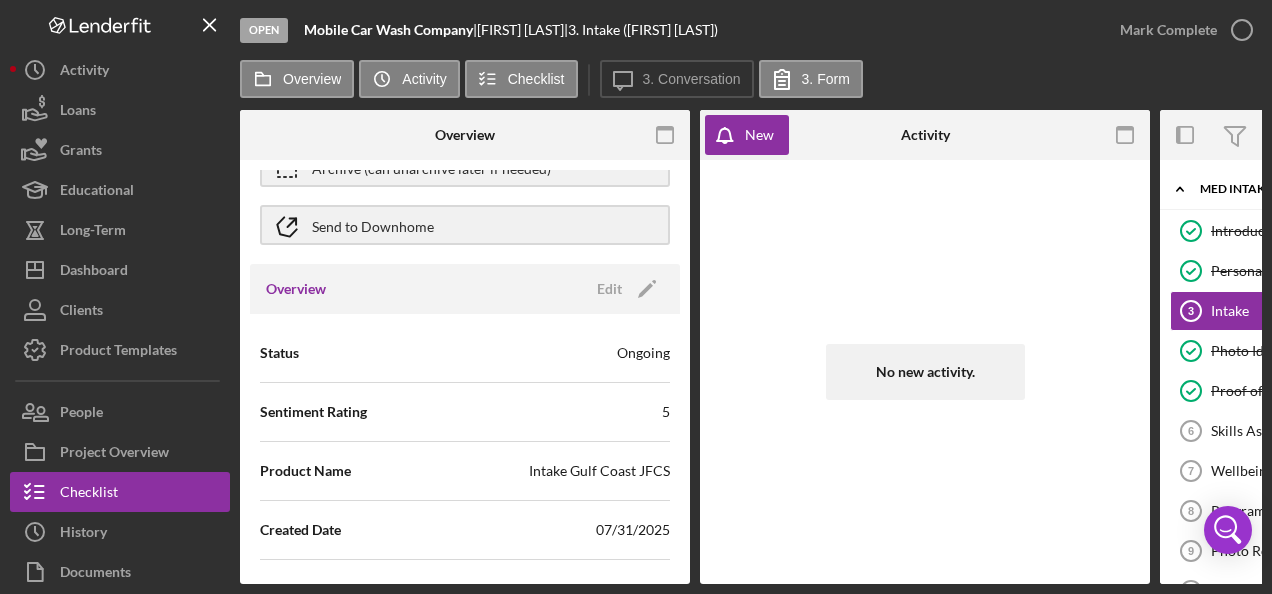 scroll, scrollTop: 0, scrollLeft: 0, axis: both 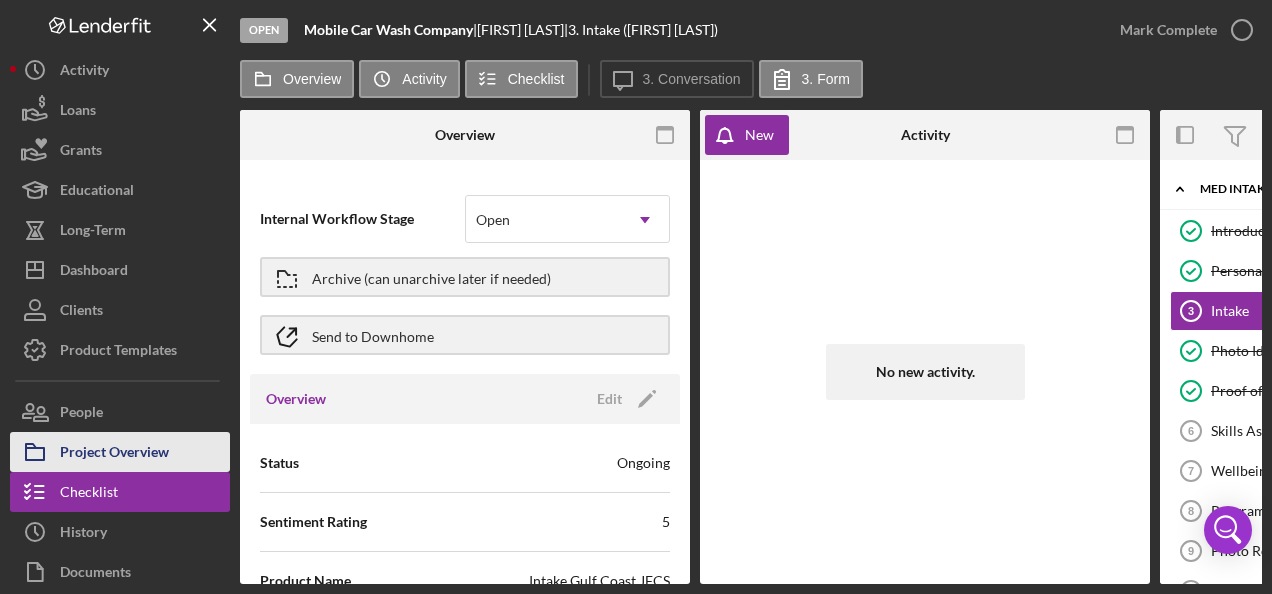 click on "Project Overview" at bounding box center [114, 454] 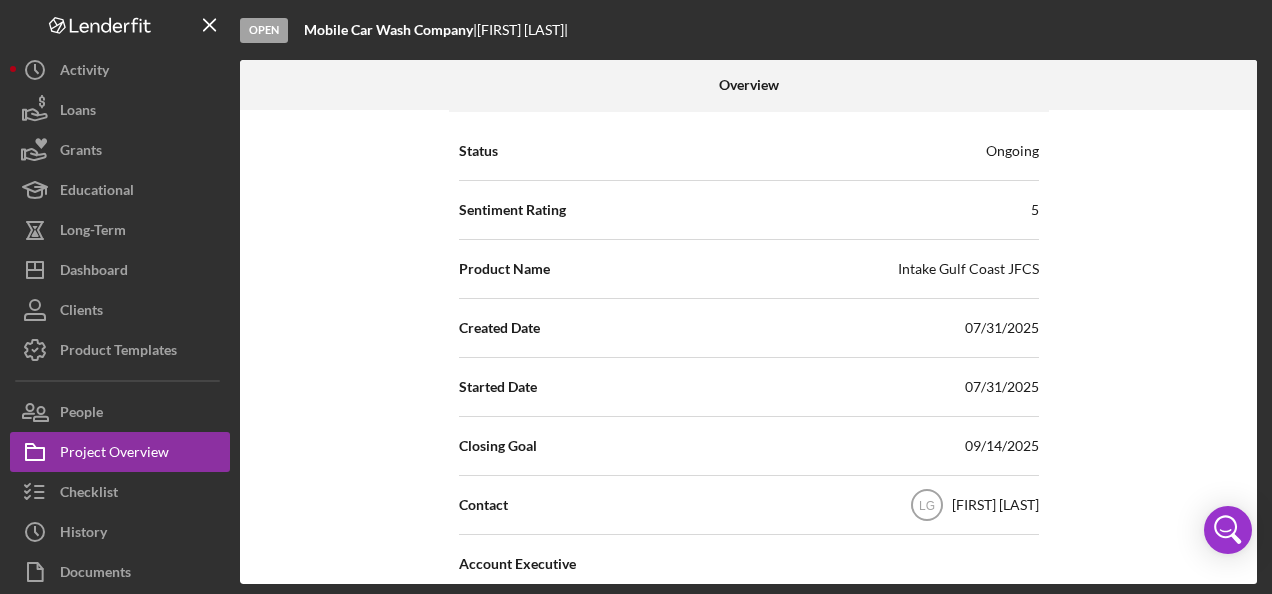 scroll, scrollTop: 0, scrollLeft: 0, axis: both 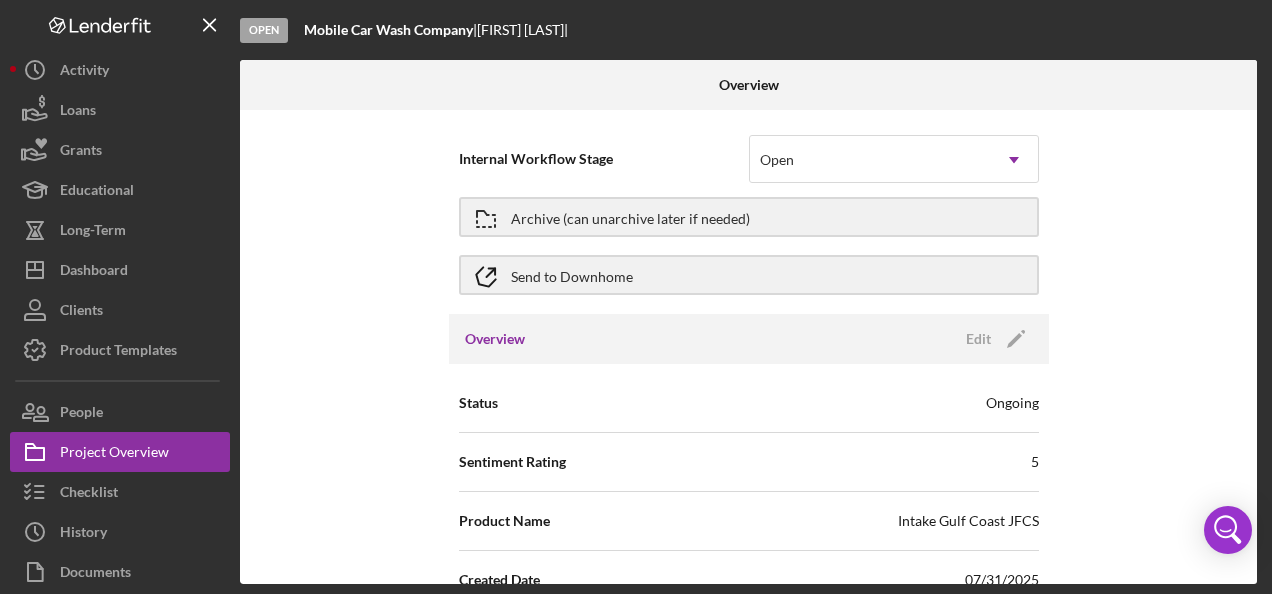 click on "Open Mobile Car Wash Company   |   [FIRST]    [LAST]   |" at bounding box center [751, 30] 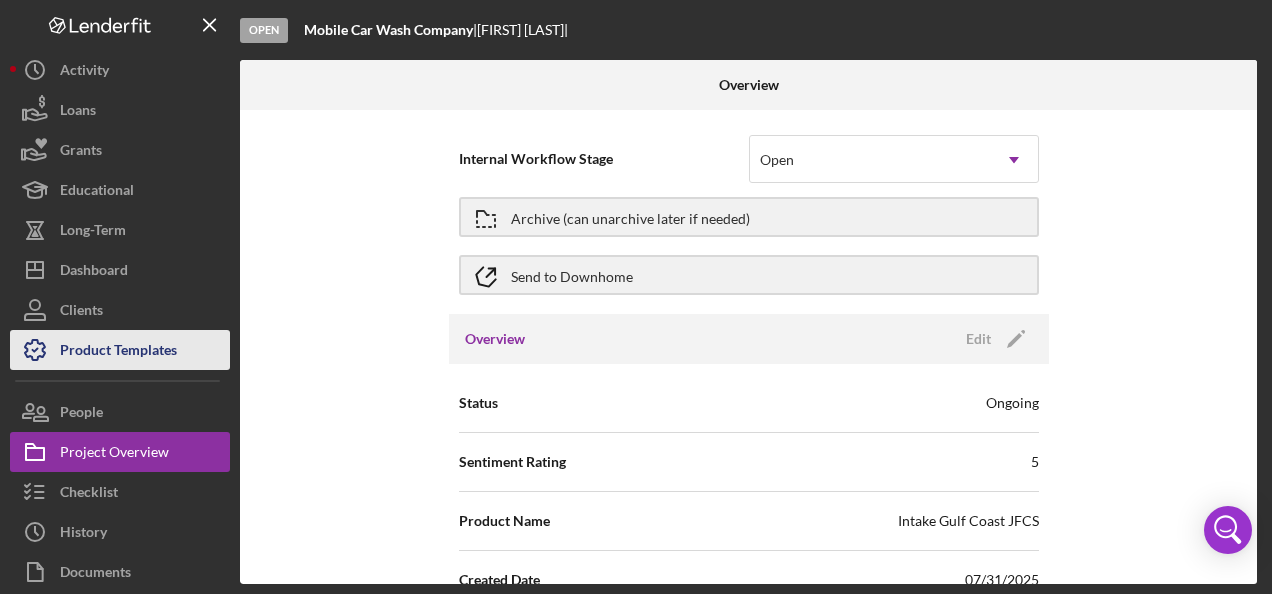 click on "Product Templates" at bounding box center (118, 352) 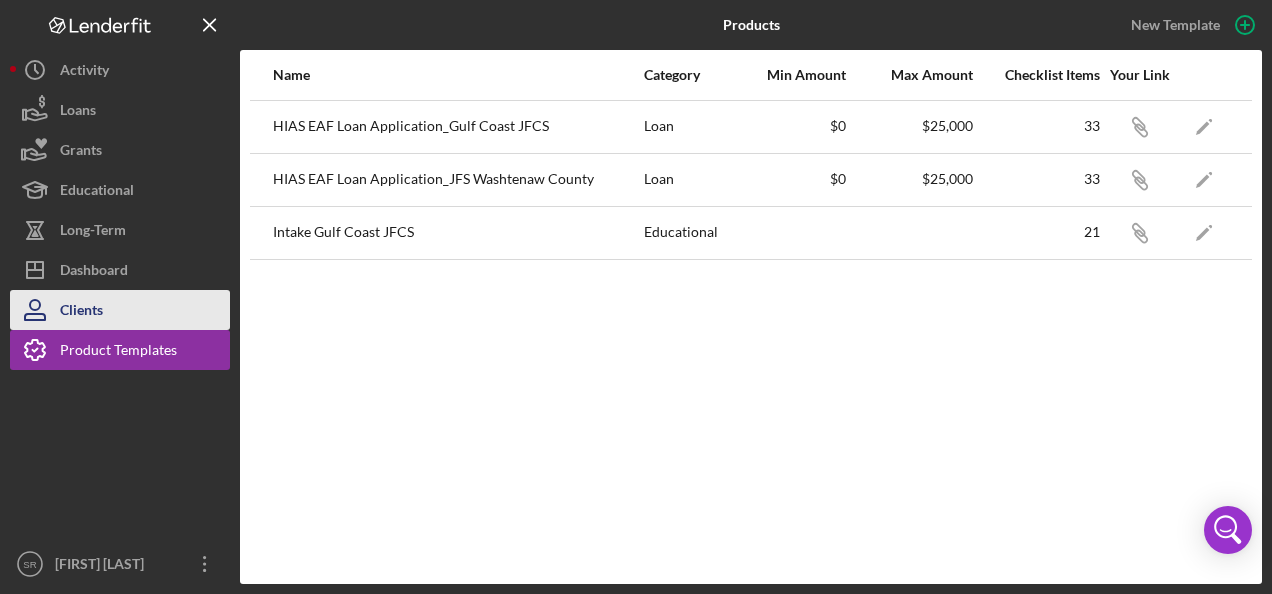 click on "Clients" at bounding box center (120, 310) 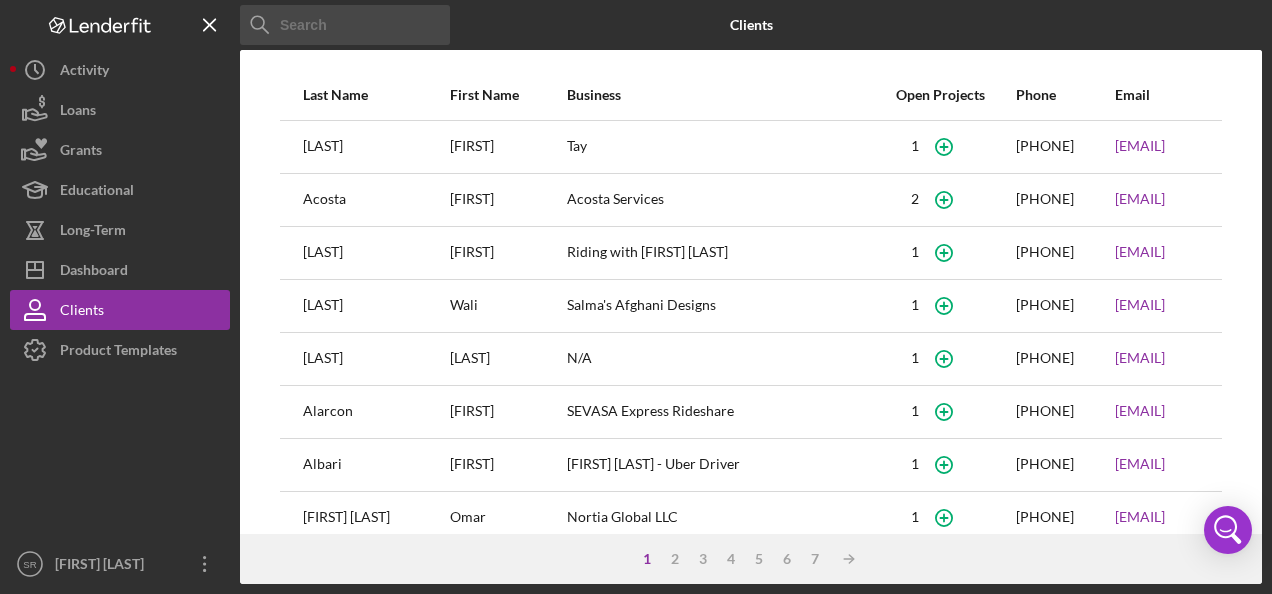 drag, startPoint x: 513, startPoint y: 242, endPoint x: 467, endPoint y: 247, distance: 46.270943 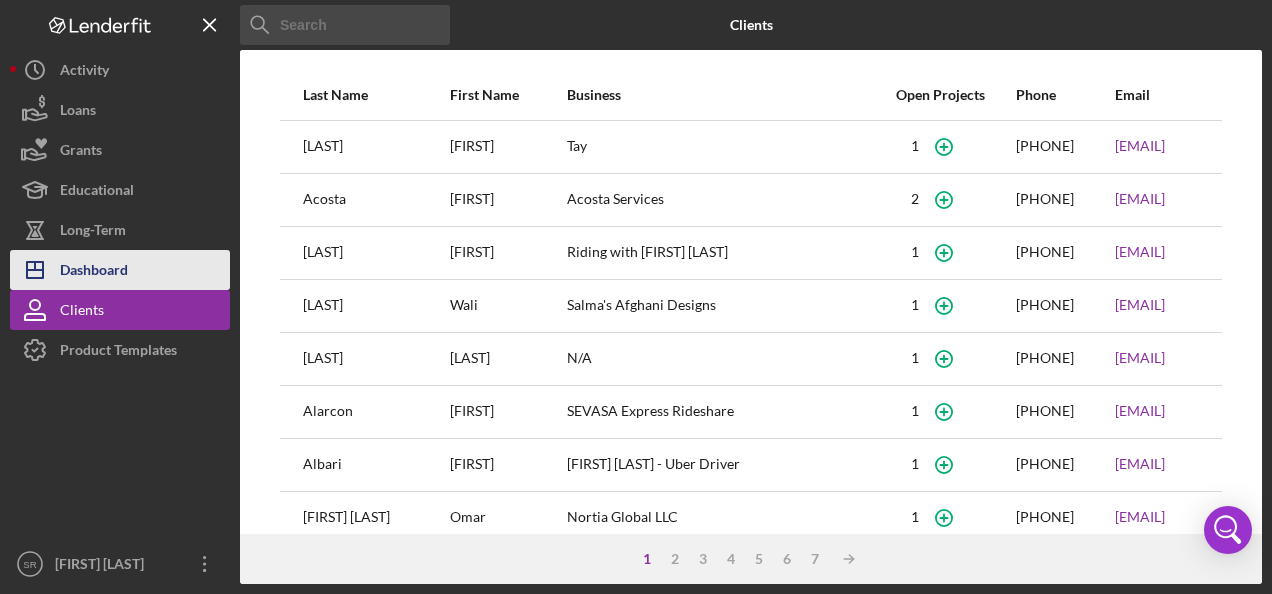 click on "Dashboard" at bounding box center (94, 272) 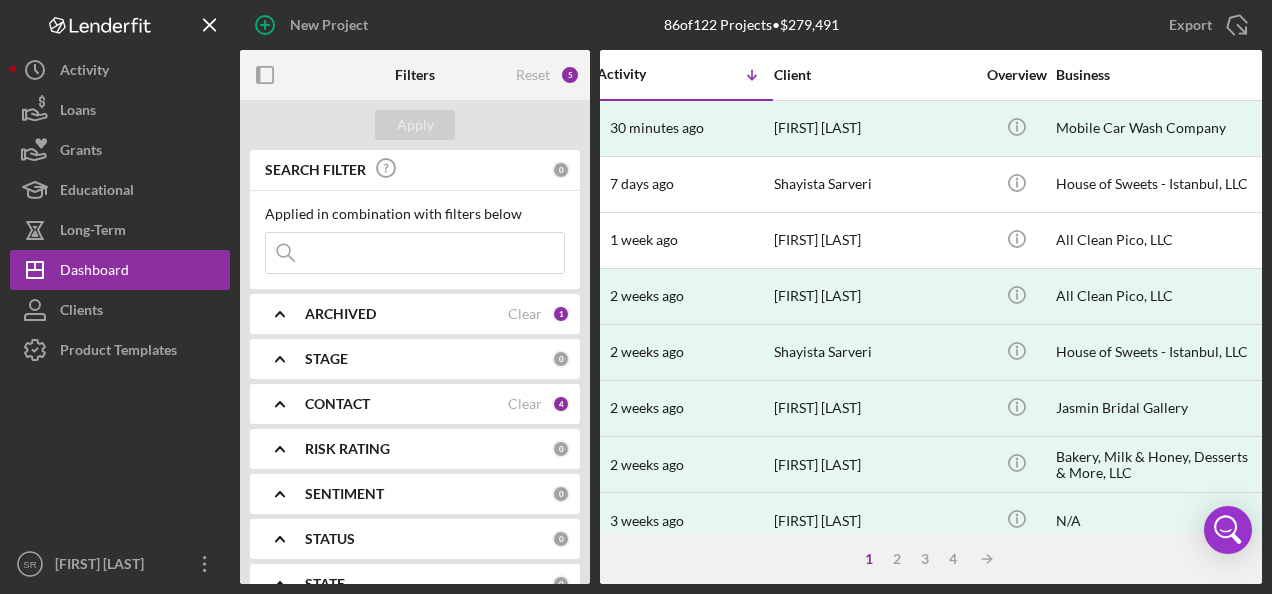 scroll, scrollTop: 0, scrollLeft: 0, axis: both 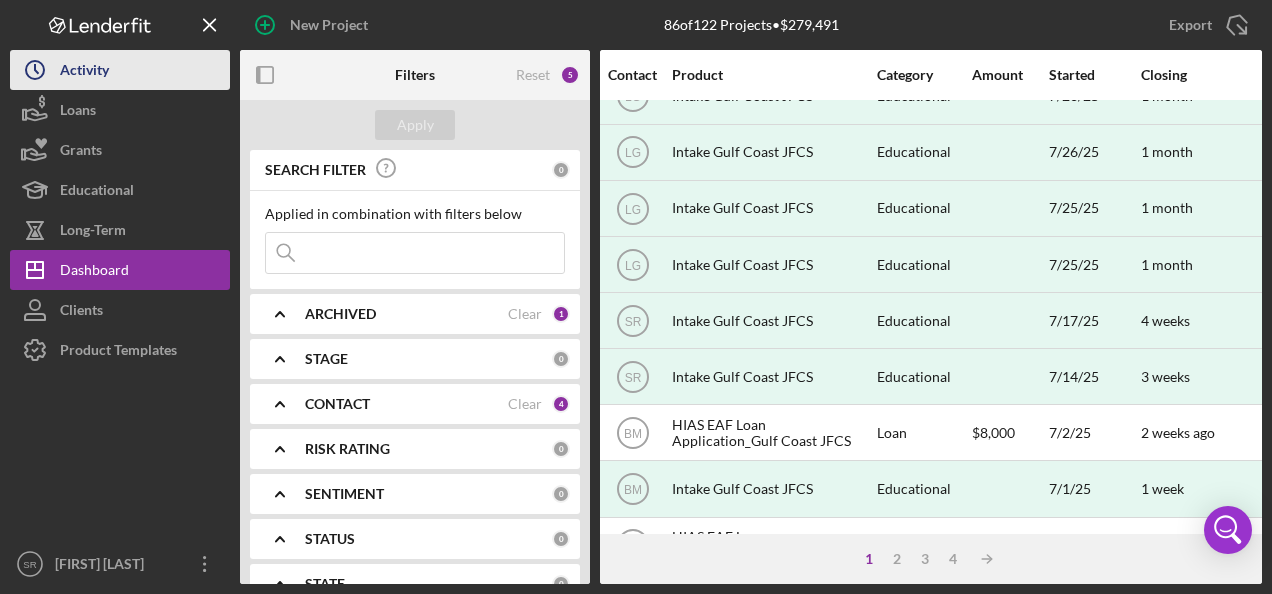 click on "Icon/History Activity" at bounding box center (120, 70) 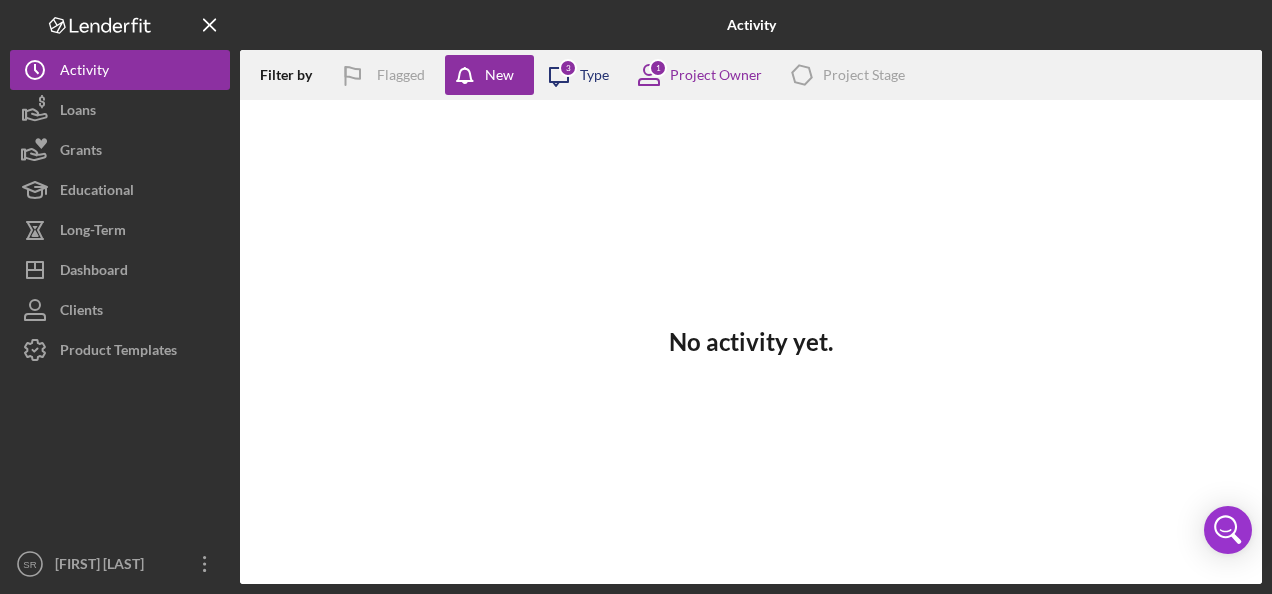 click on "Type" at bounding box center [594, 75] 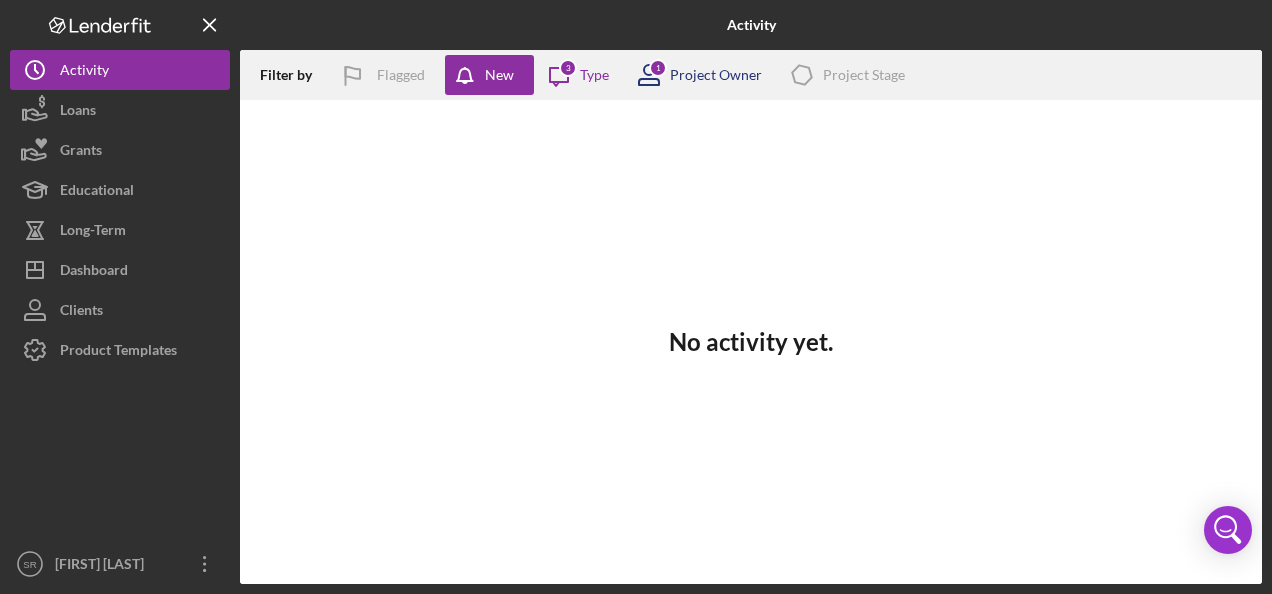 click on "Project Owner" at bounding box center [716, 75] 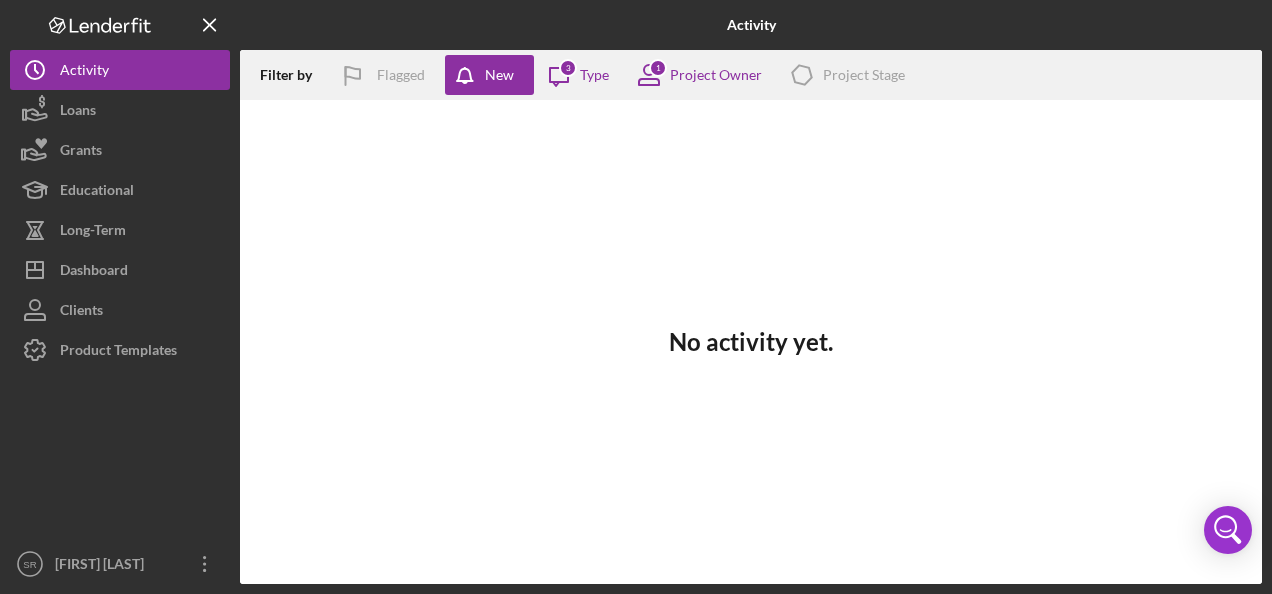 click on "No activity yet." at bounding box center (751, 342) 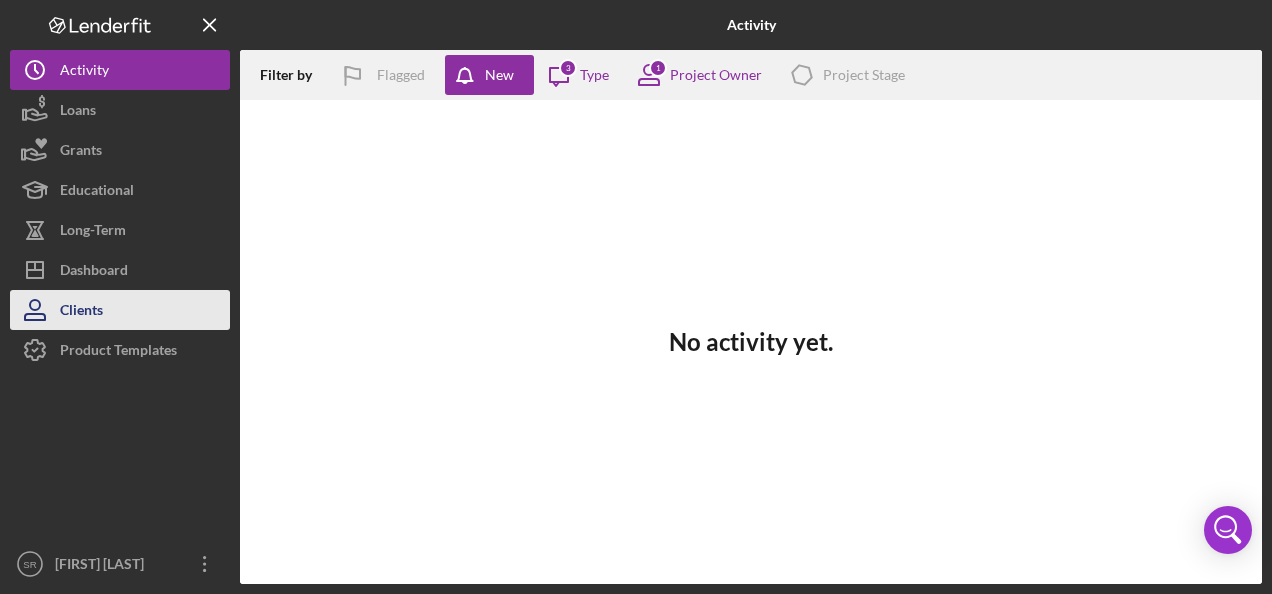 click on "Clients" at bounding box center (120, 310) 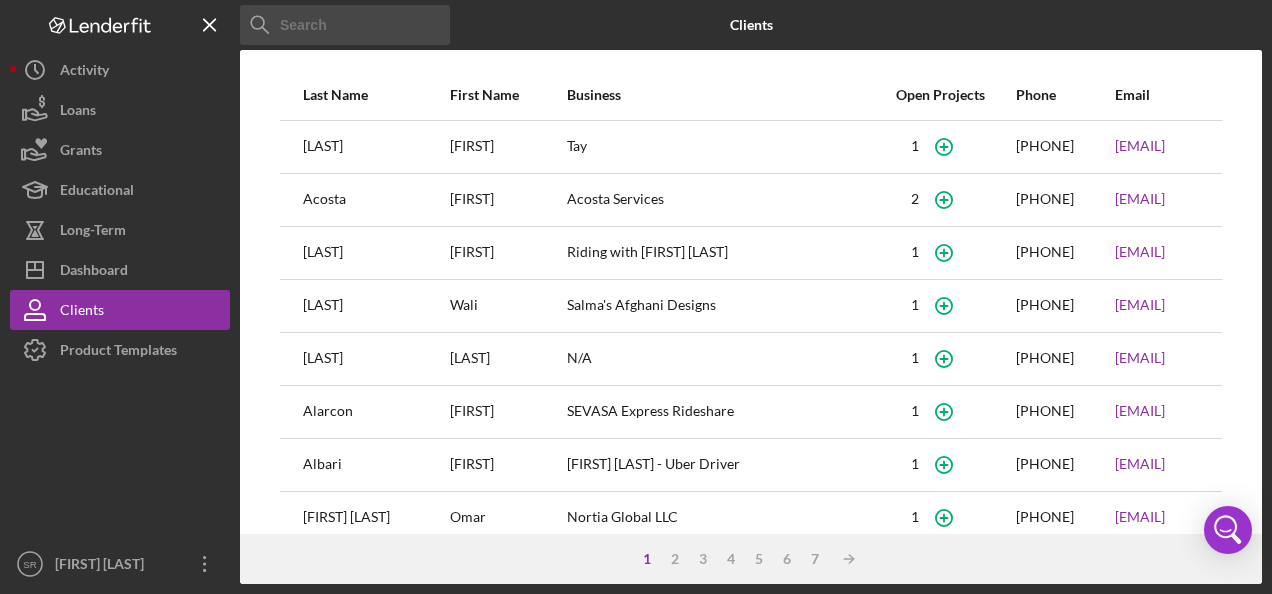 click on "Alarcon" at bounding box center (375, 412) 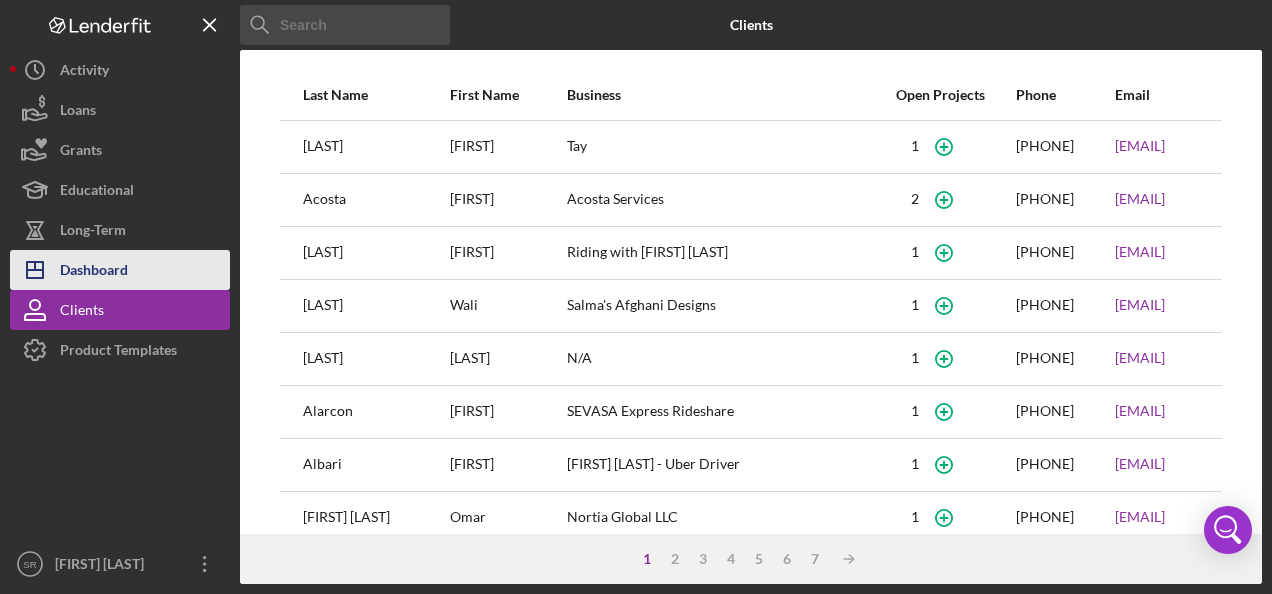 click on "Icon/Dashboard Dashboard" at bounding box center (120, 270) 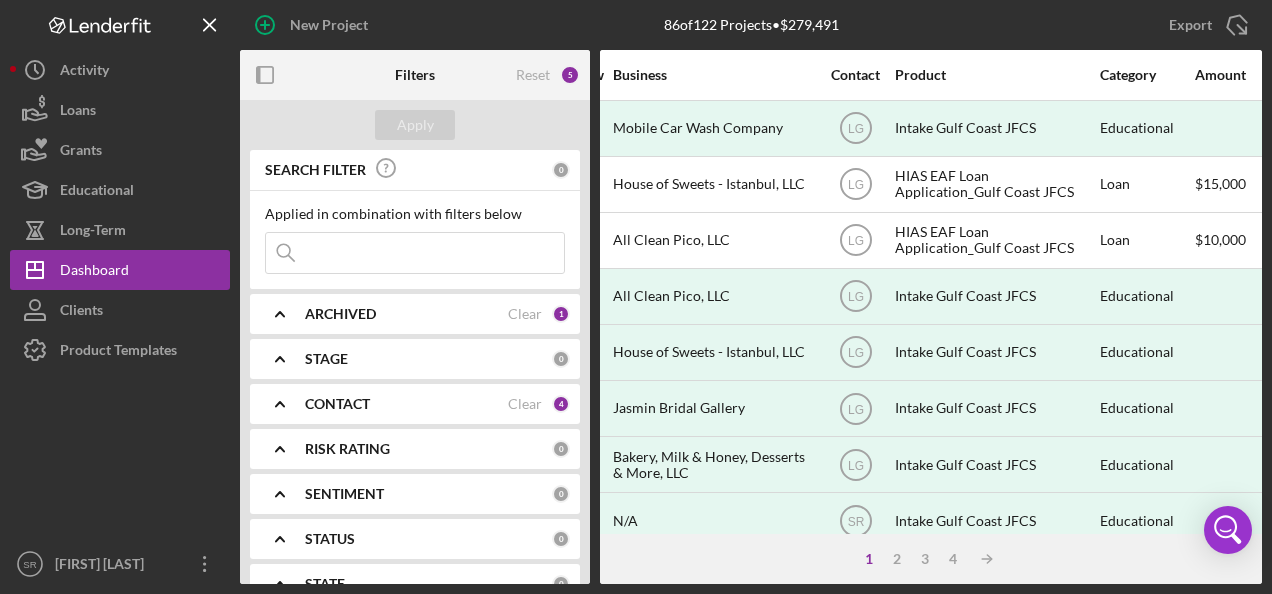 scroll, scrollTop: 0, scrollLeft: 419, axis: horizontal 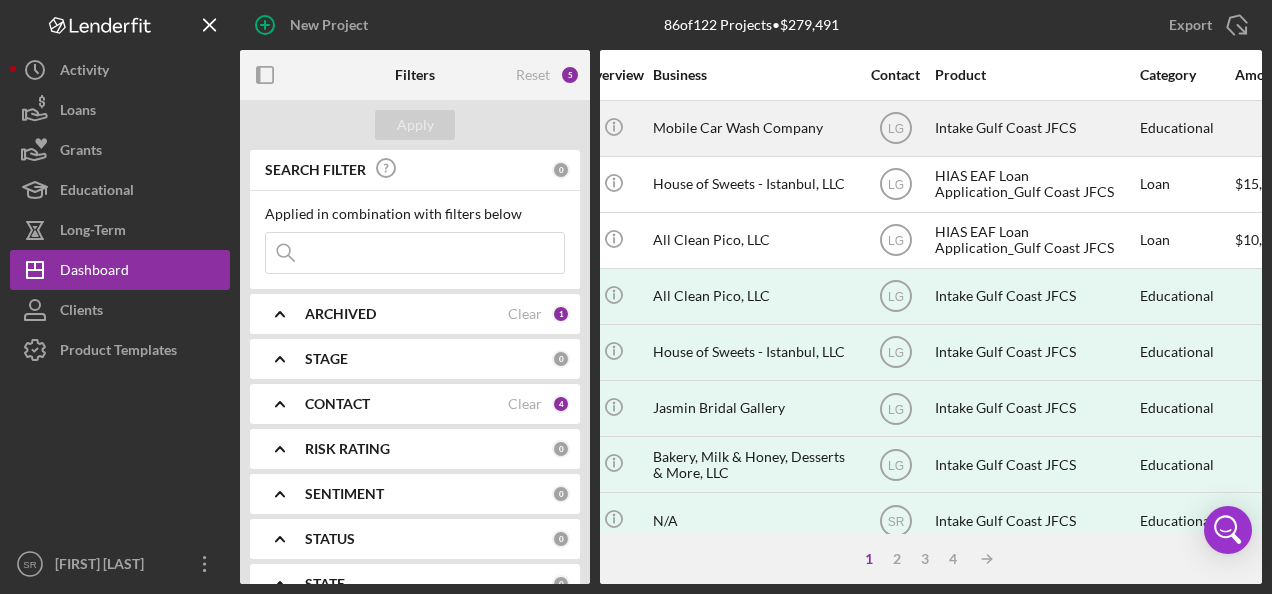 click on "Intake Gulf Coast JFCS" at bounding box center (1035, 128) 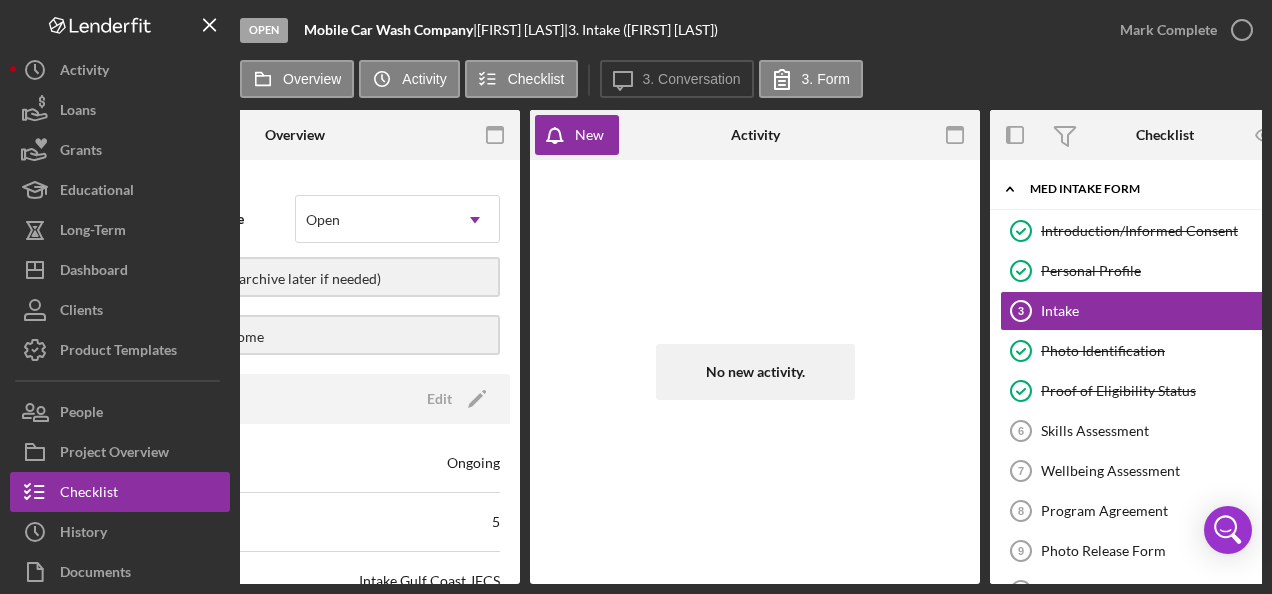 scroll, scrollTop: 0, scrollLeft: 232, axis: horizontal 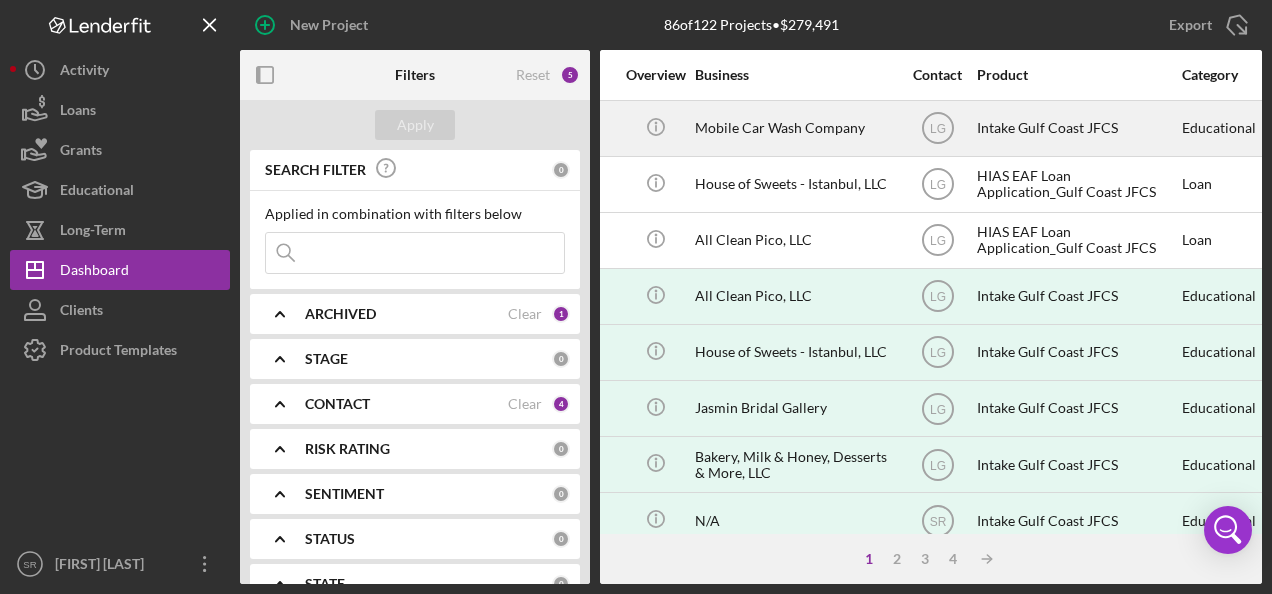 click on "Intake Gulf Coast JFCS" at bounding box center [1077, 128] 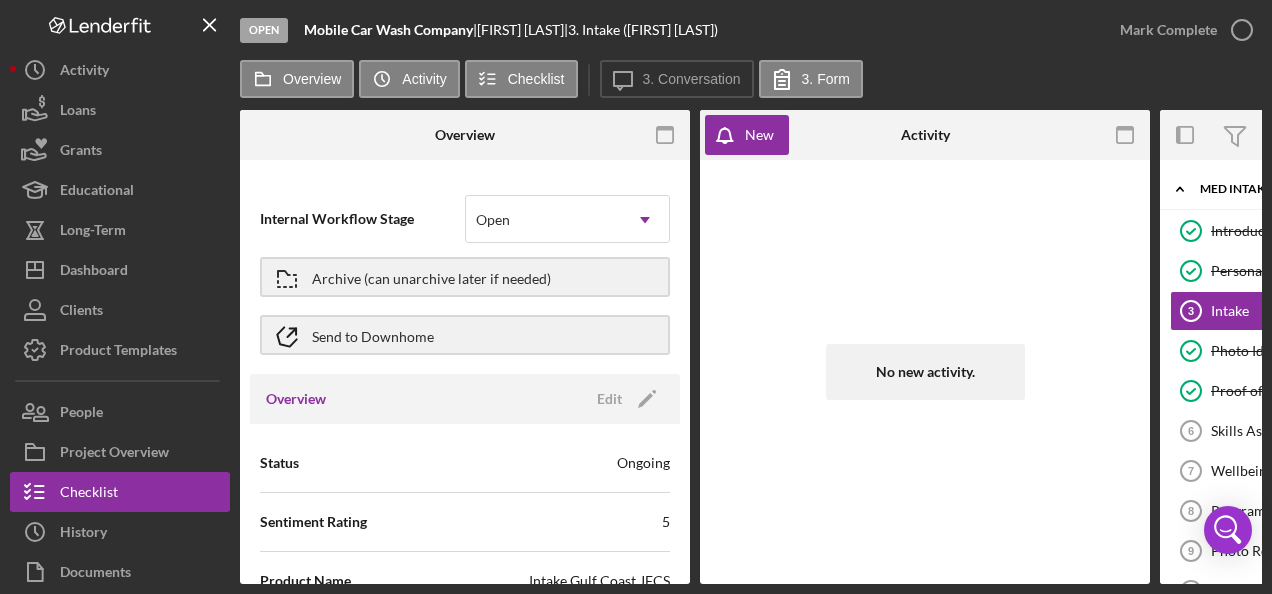 scroll, scrollTop: 0, scrollLeft: 232, axis: horizontal 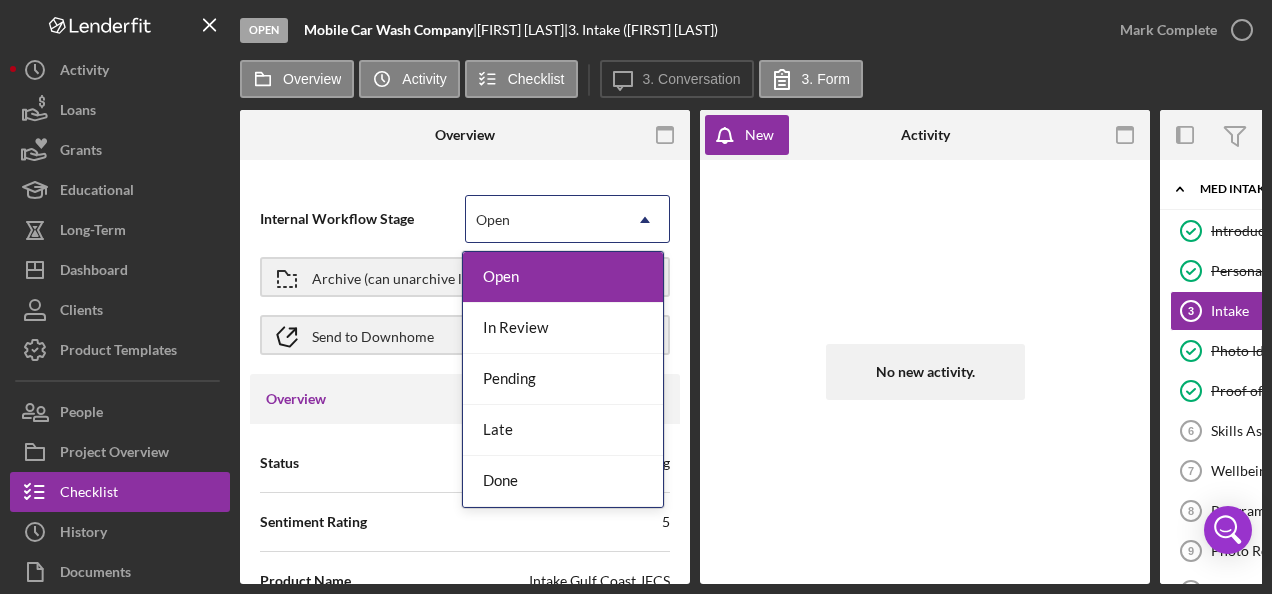 click on "Icon/Dropdown Arrow" 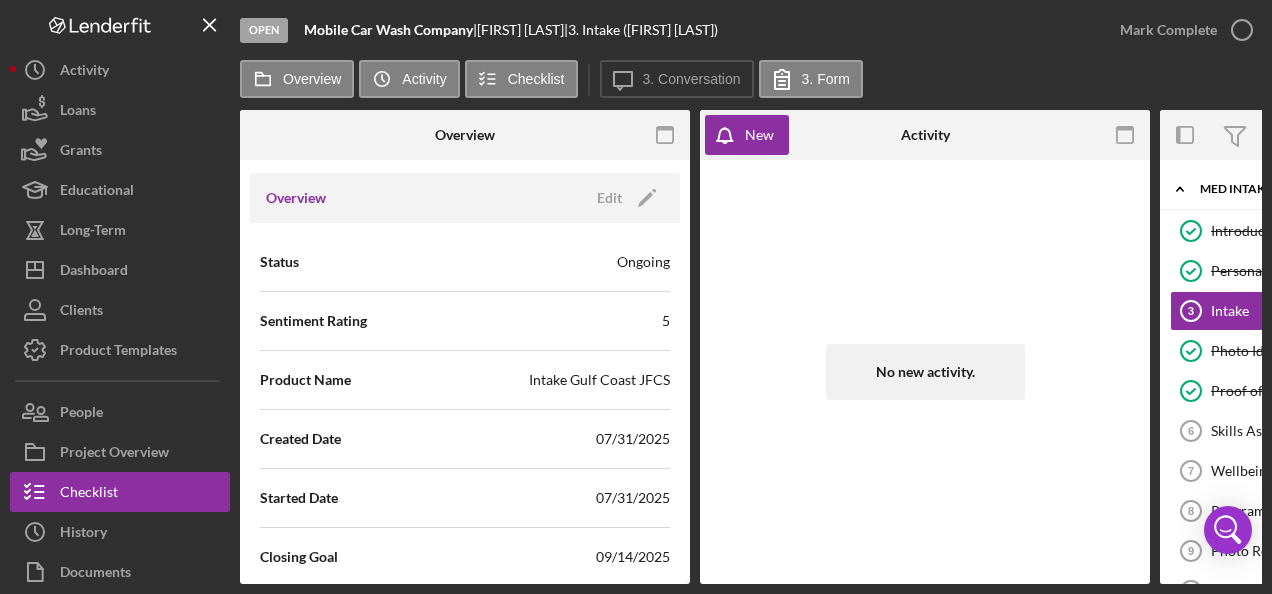 scroll, scrollTop: 100, scrollLeft: 0, axis: vertical 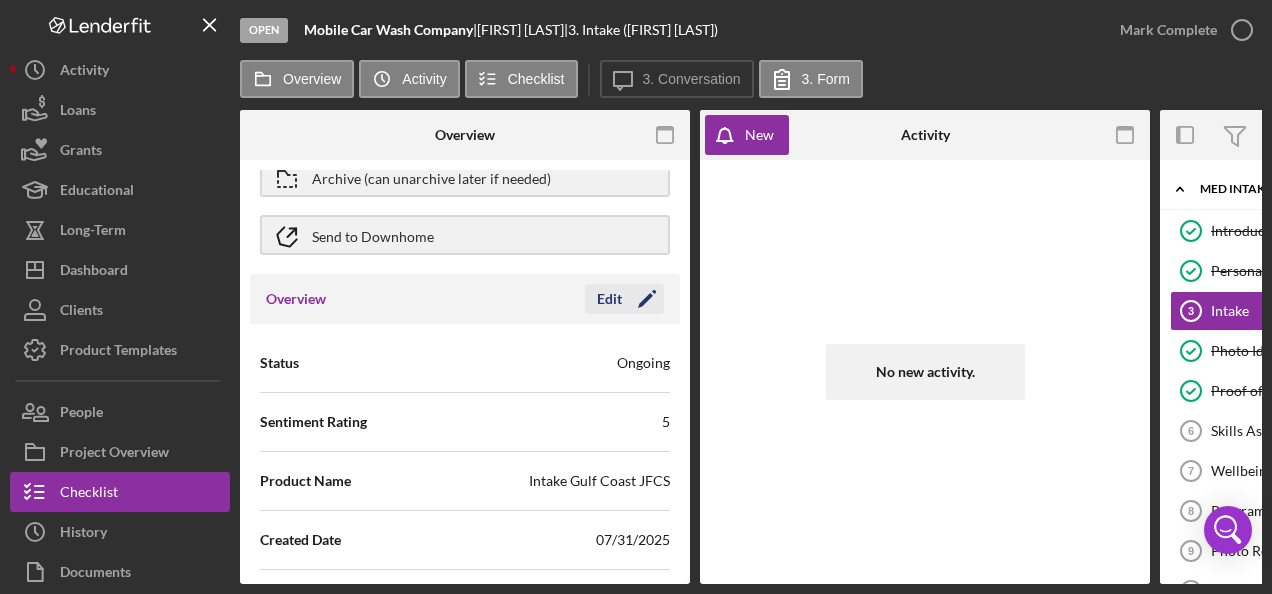 click on "Icon/Edit" 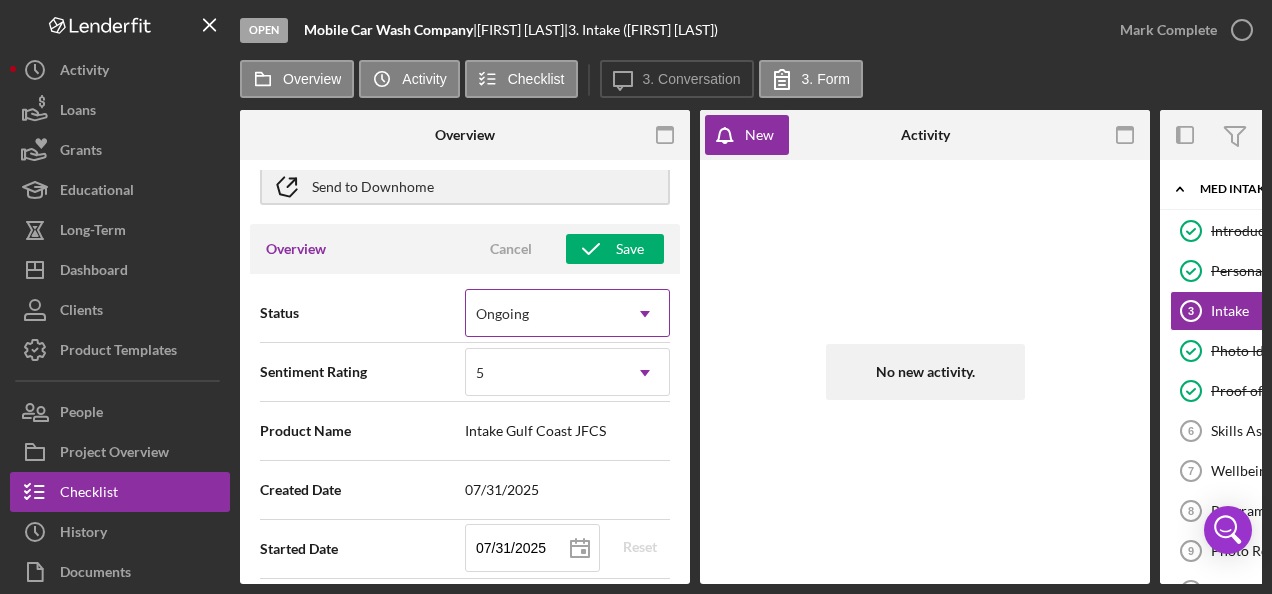 scroll, scrollTop: 148, scrollLeft: 0, axis: vertical 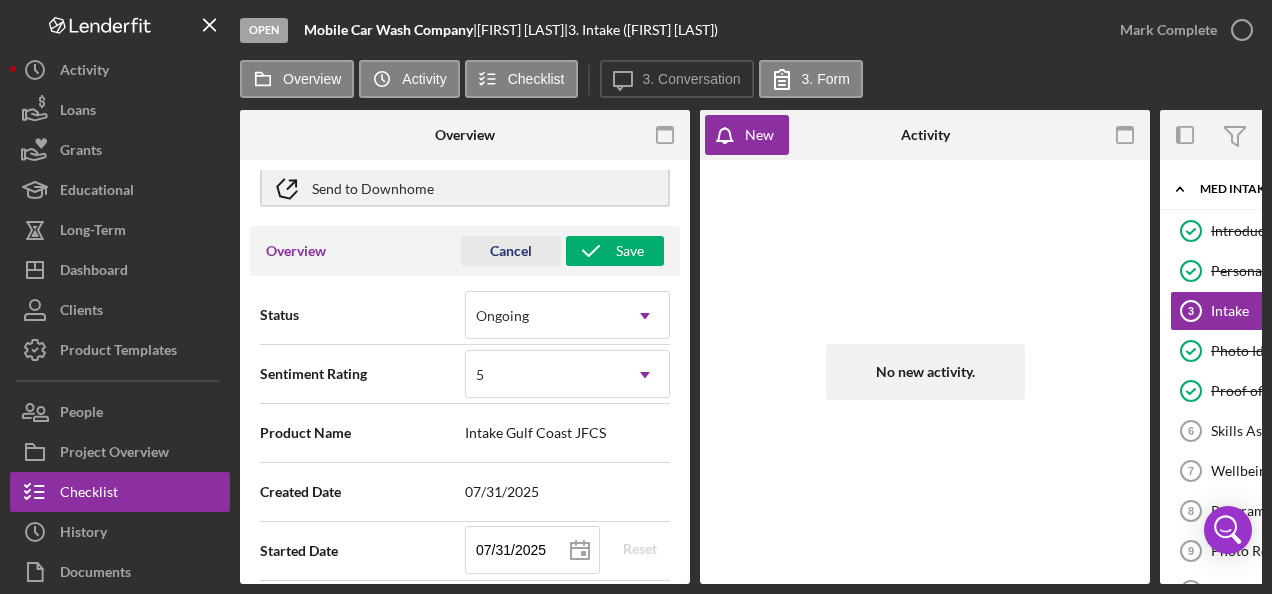 click on "Cancel" at bounding box center (511, 251) 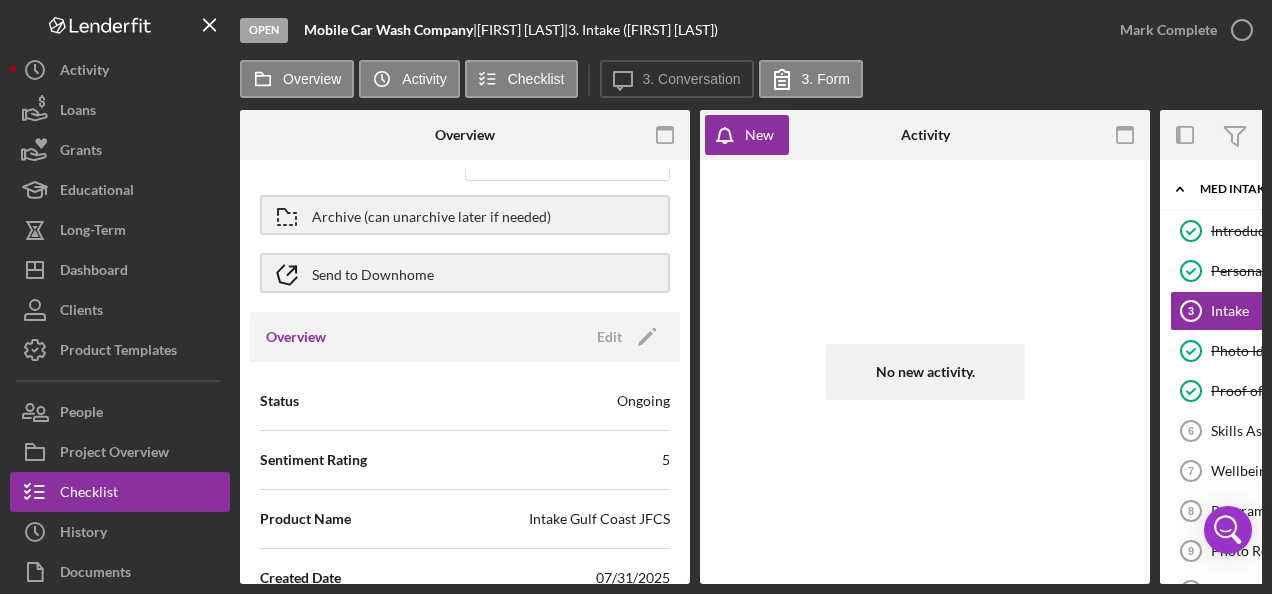 scroll, scrollTop: 0, scrollLeft: 0, axis: both 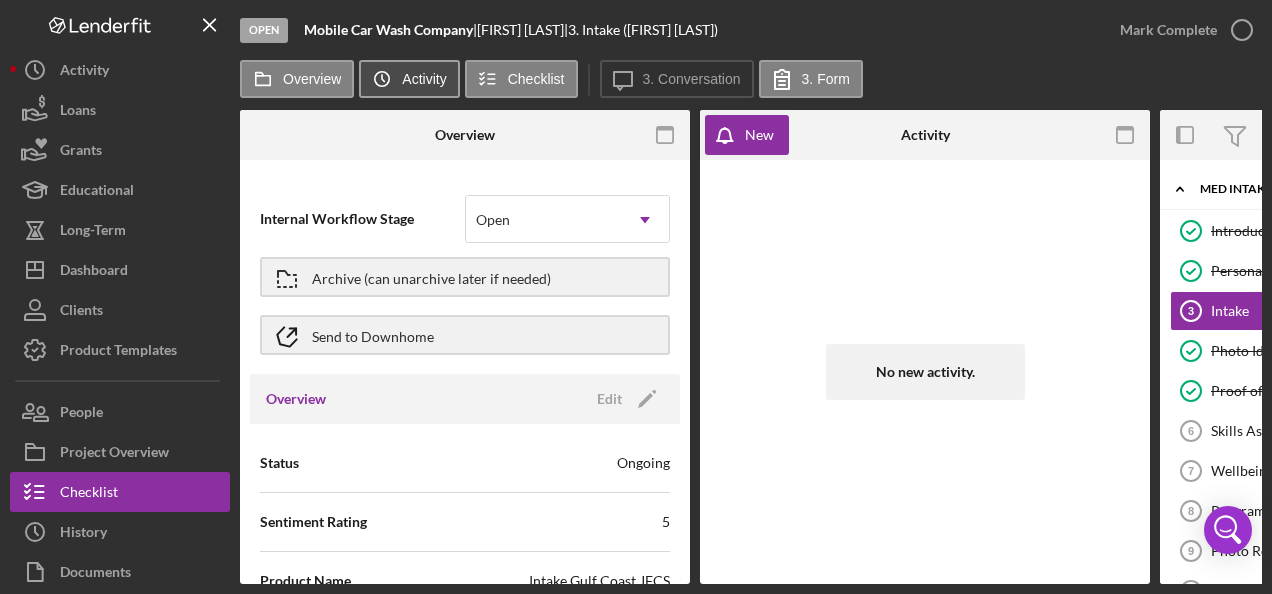 click on "Activity" at bounding box center (424, 79) 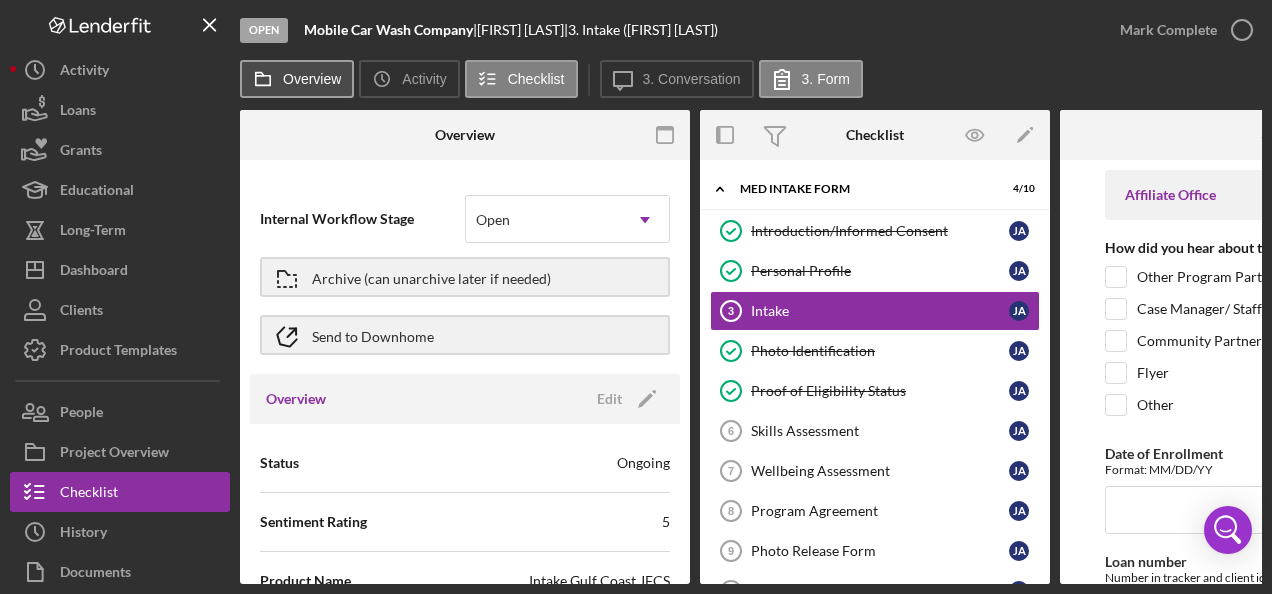 click on "Overview" at bounding box center [312, 79] 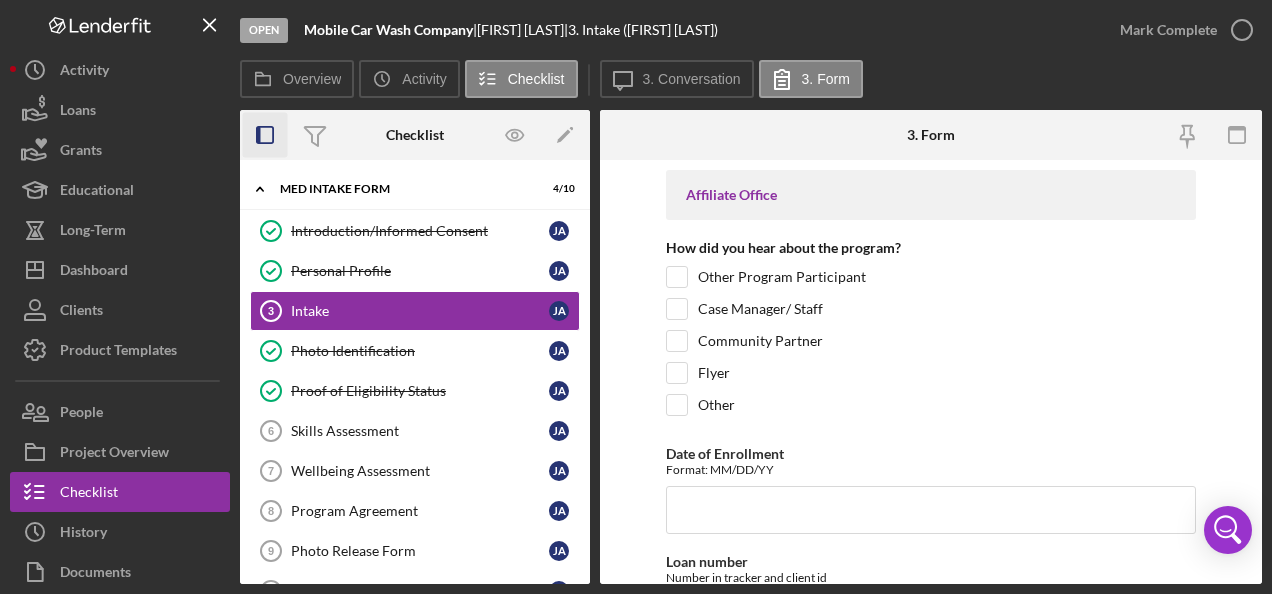 click 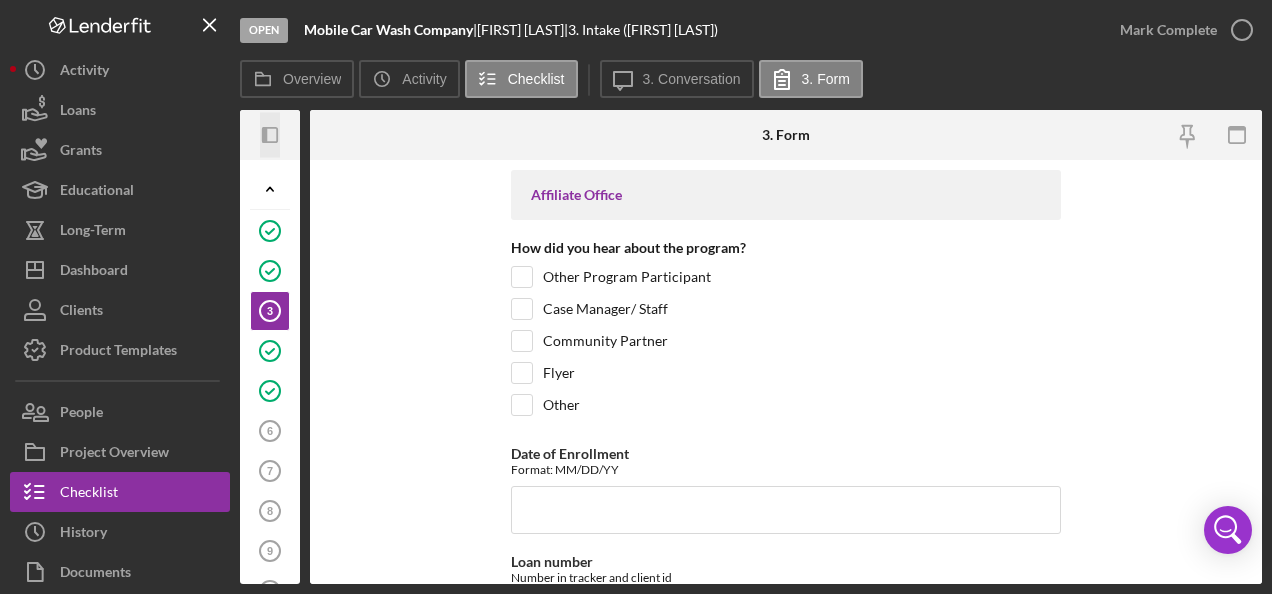 click on "Icon/Panel Side Expand" 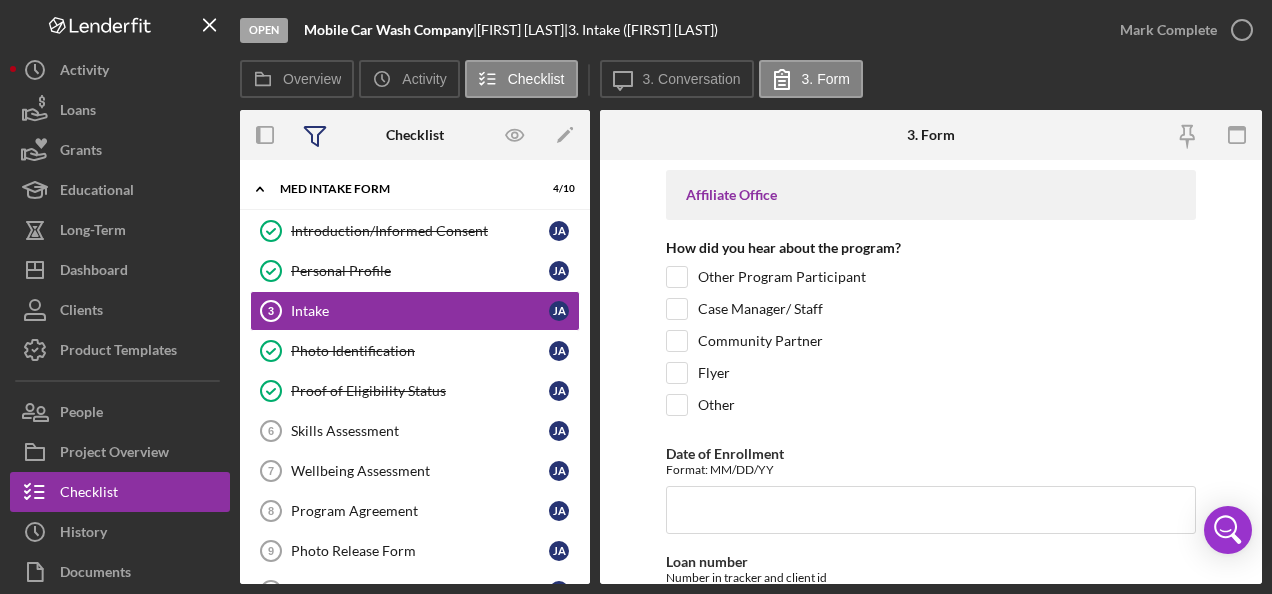 click 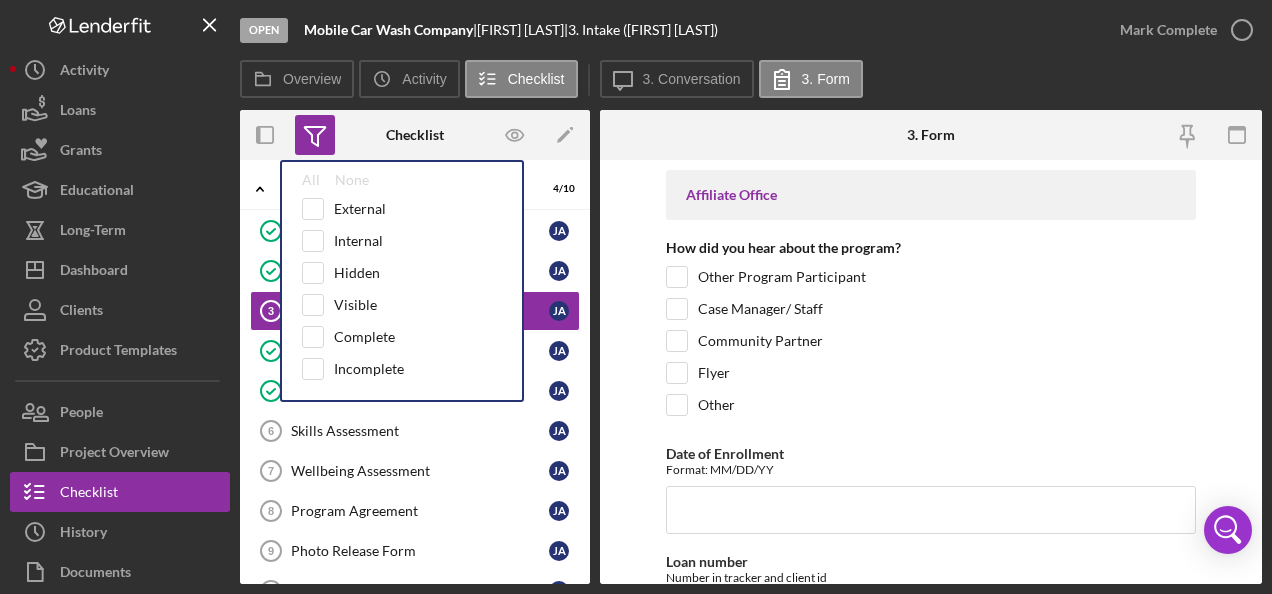 click 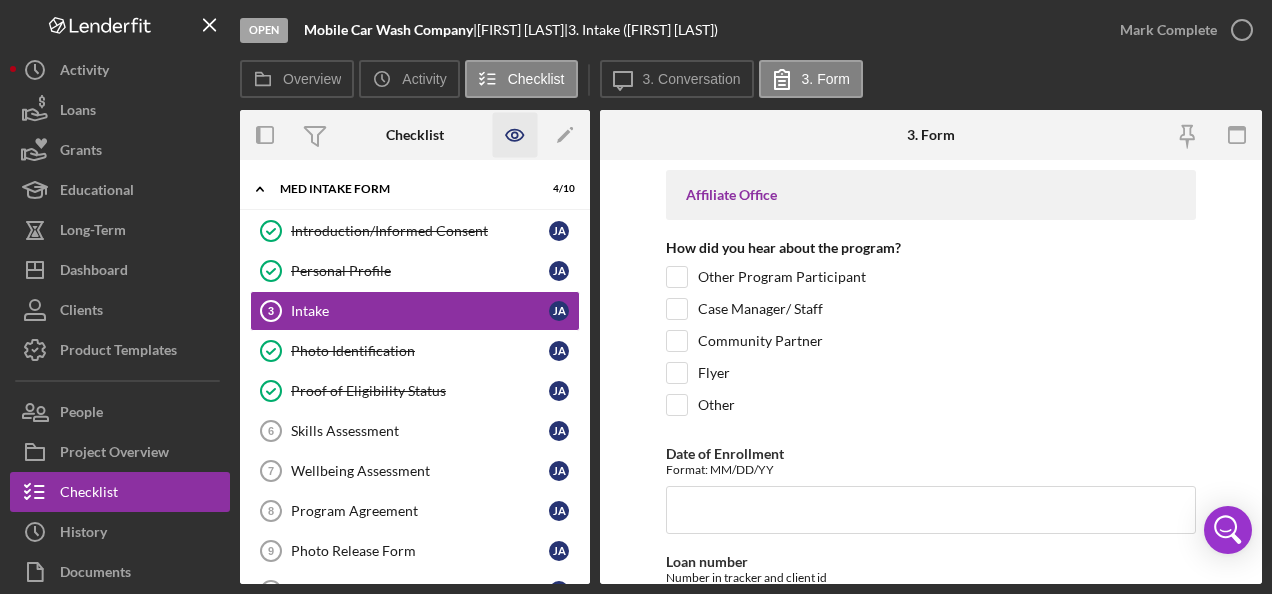 click 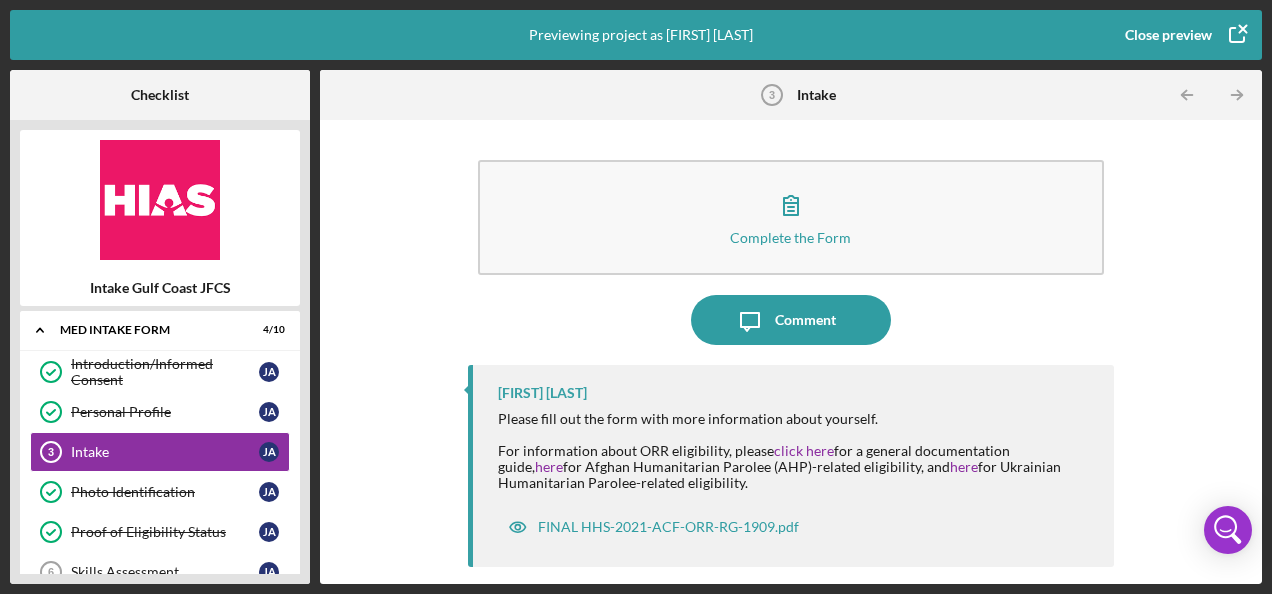 scroll, scrollTop: 7, scrollLeft: 0, axis: vertical 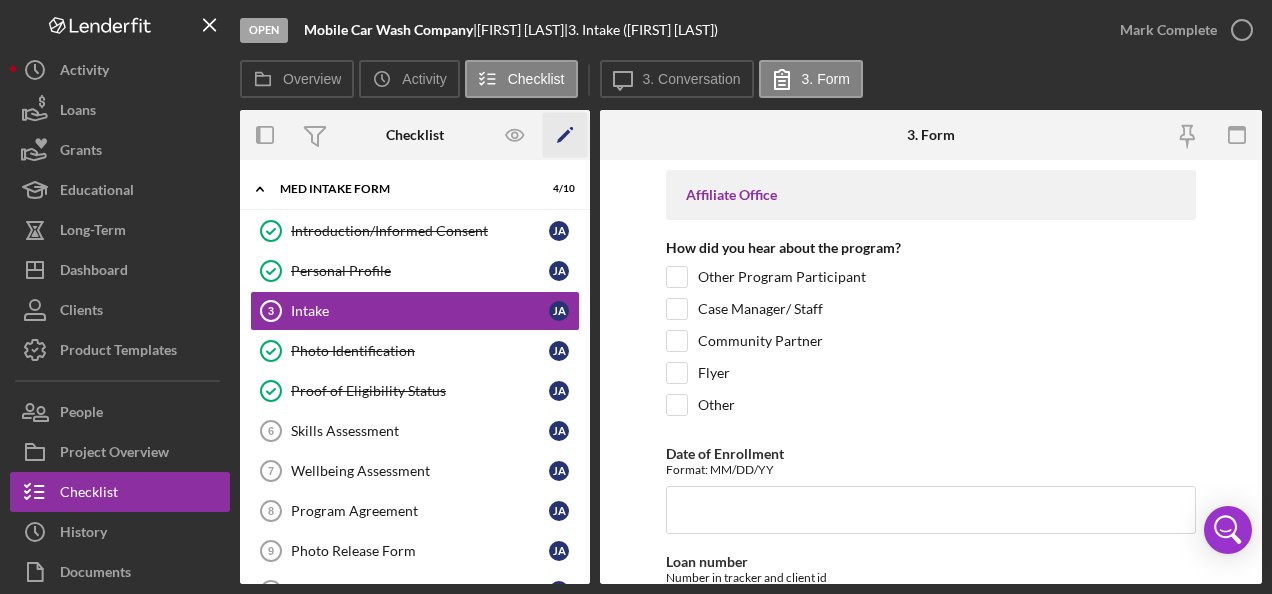click 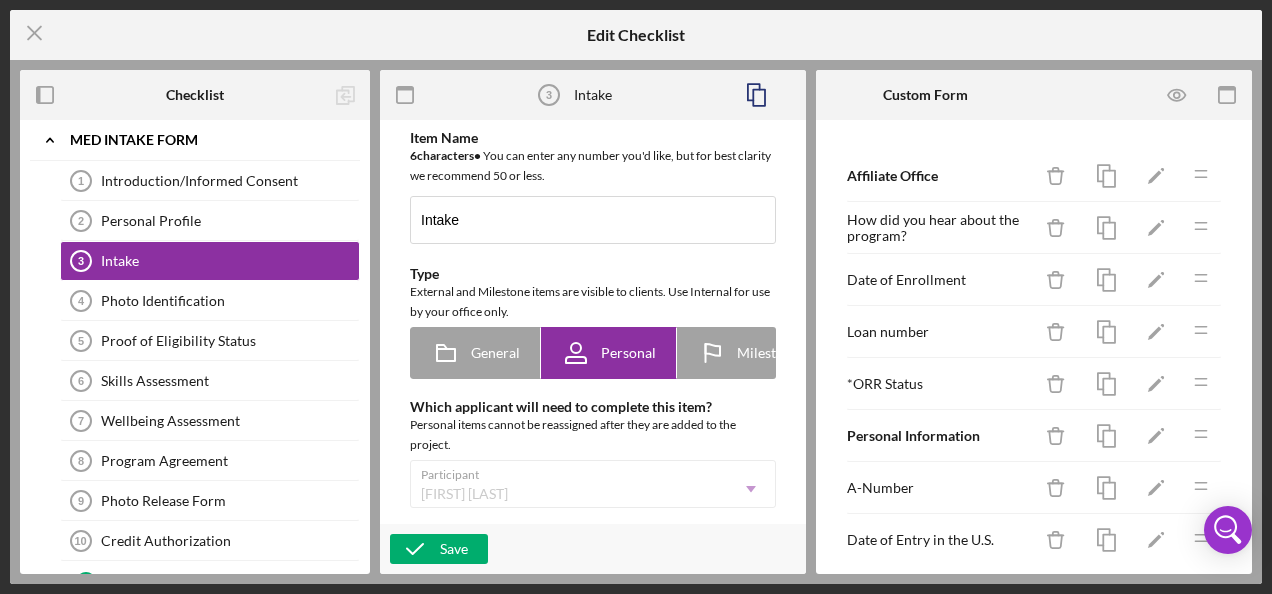 scroll, scrollTop: 0, scrollLeft: 0, axis: both 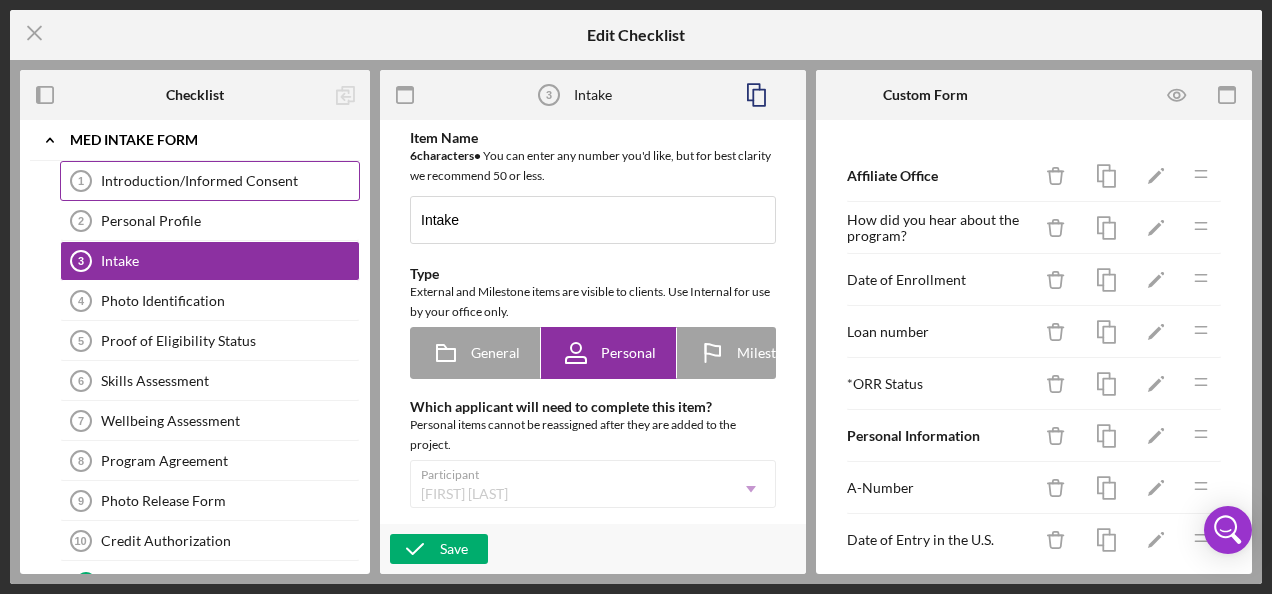 click on "Introduction/Informed Consent" at bounding box center (230, 181) 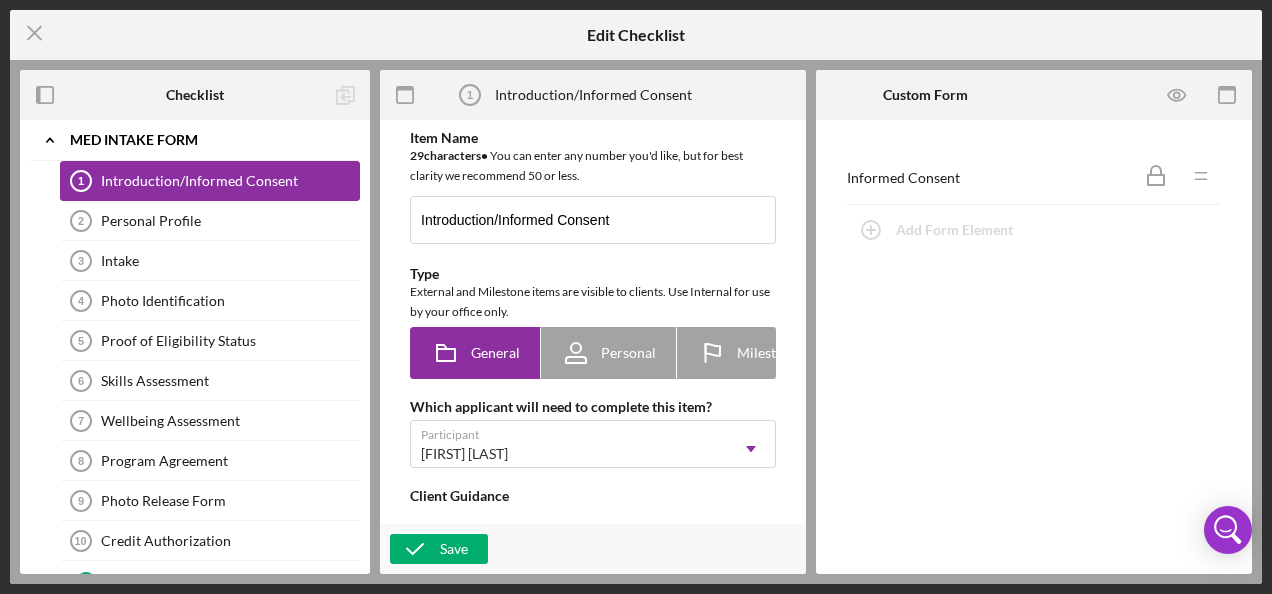 scroll, scrollTop: 0, scrollLeft: 0, axis: both 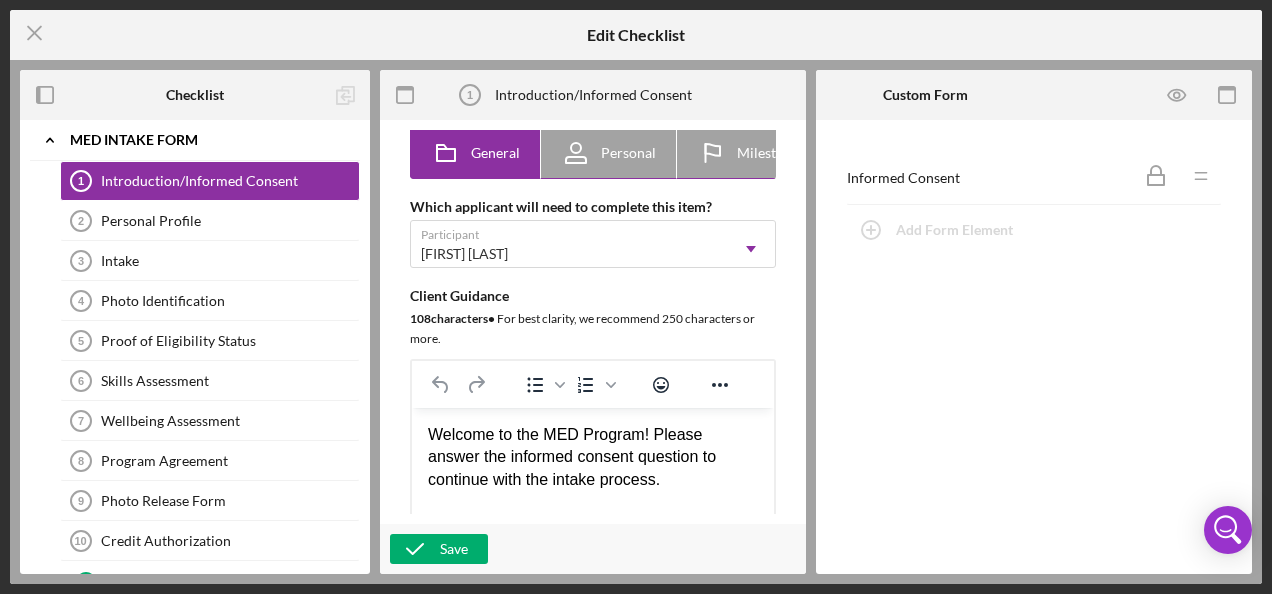 click on "Personal" at bounding box center [628, 153] 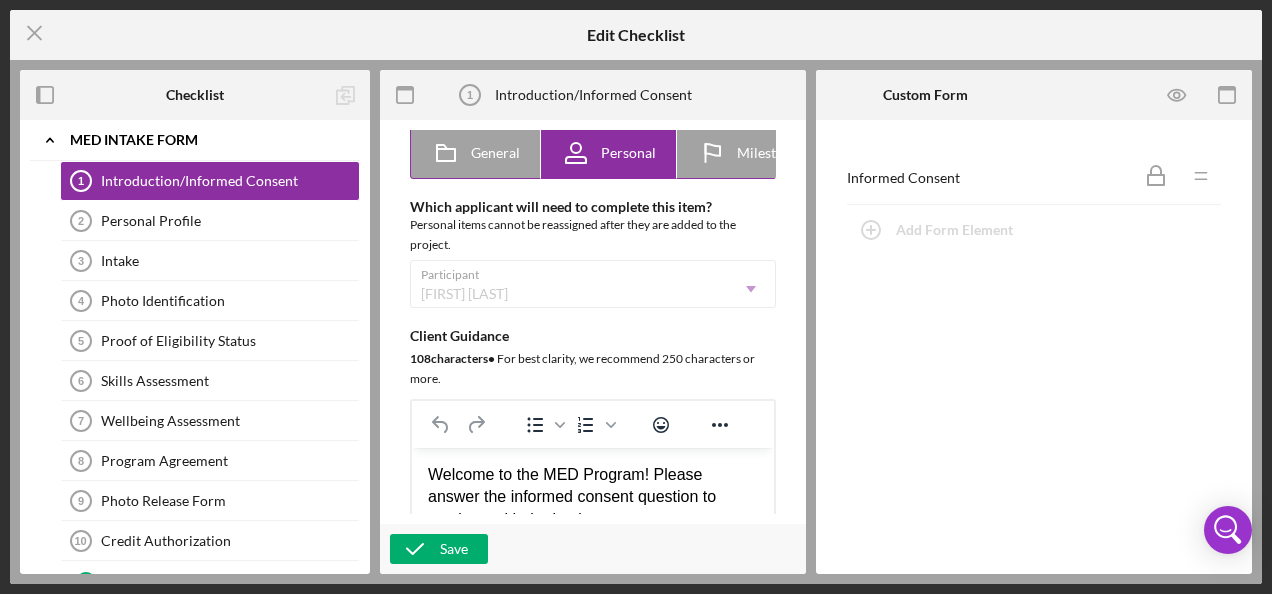 click 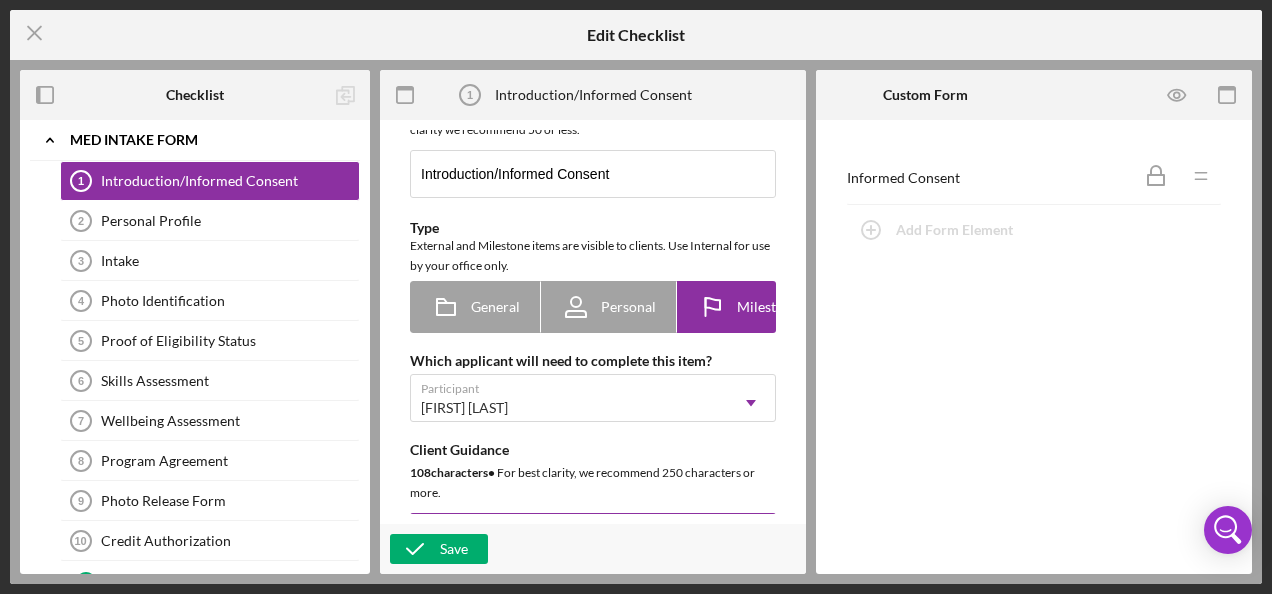 scroll, scrollTop: 0, scrollLeft: 0, axis: both 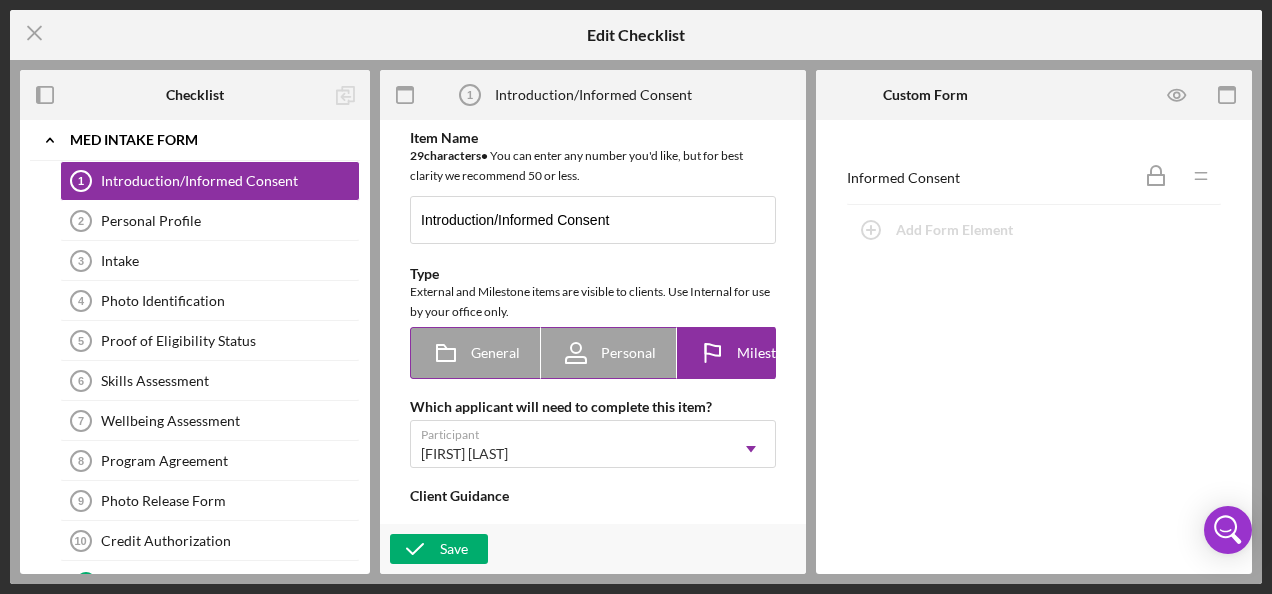 click 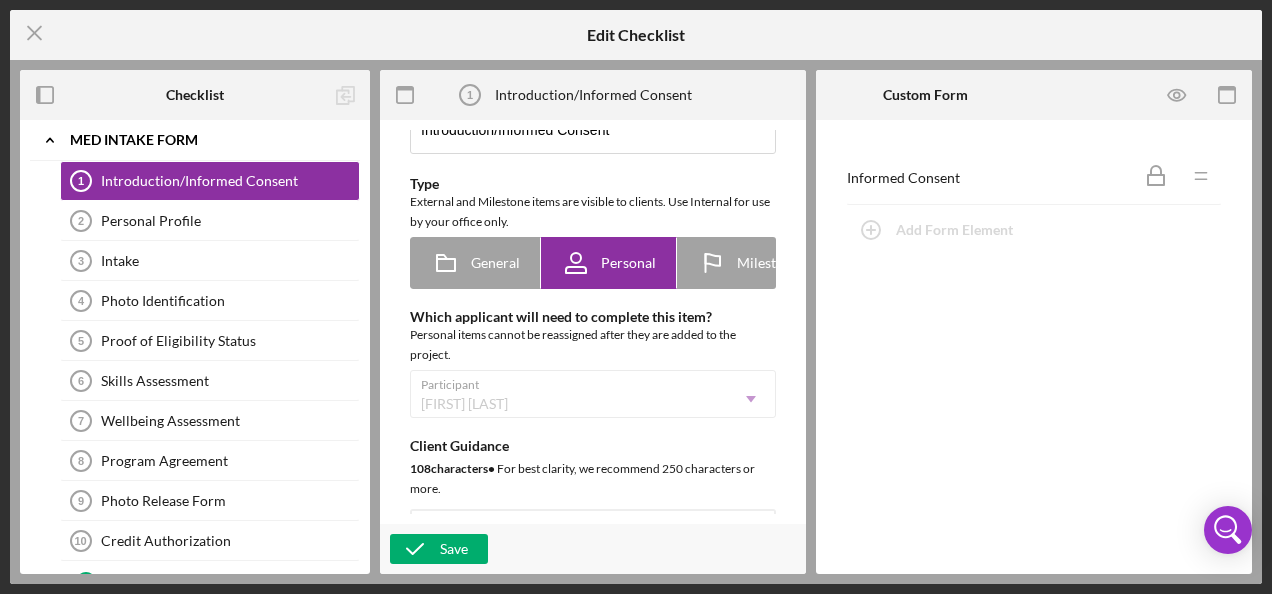 scroll, scrollTop: 200, scrollLeft: 0, axis: vertical 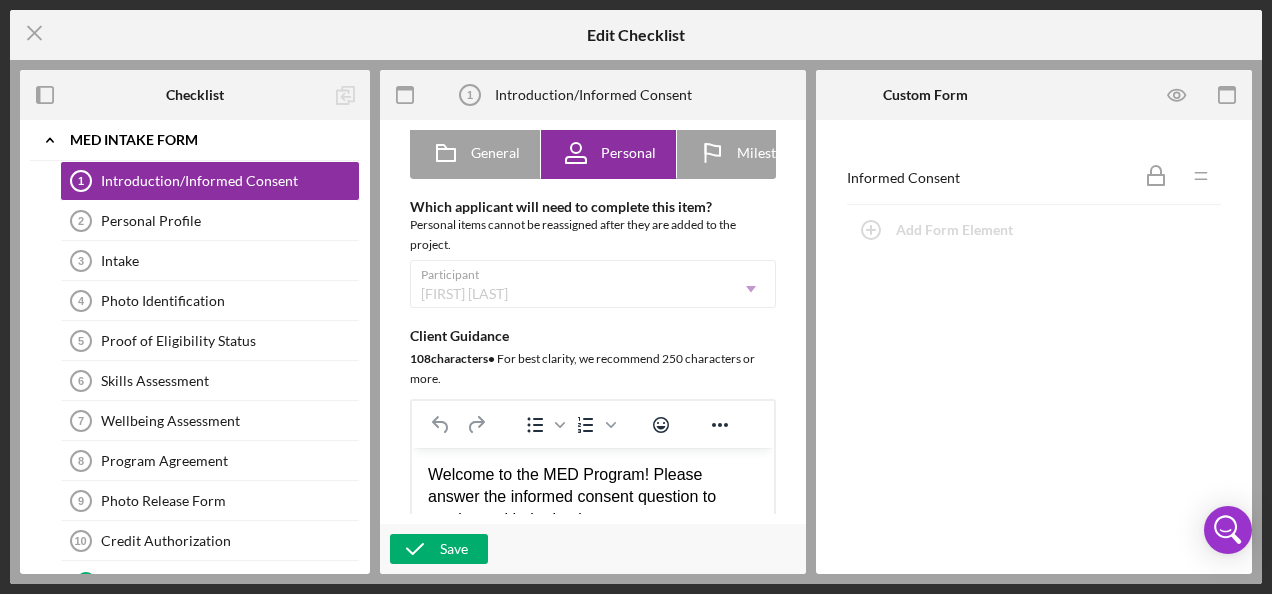 click on "Participant [FIRST]  [LAST] Icon/Dropdown Arrow" at bounding box center (593, 284) 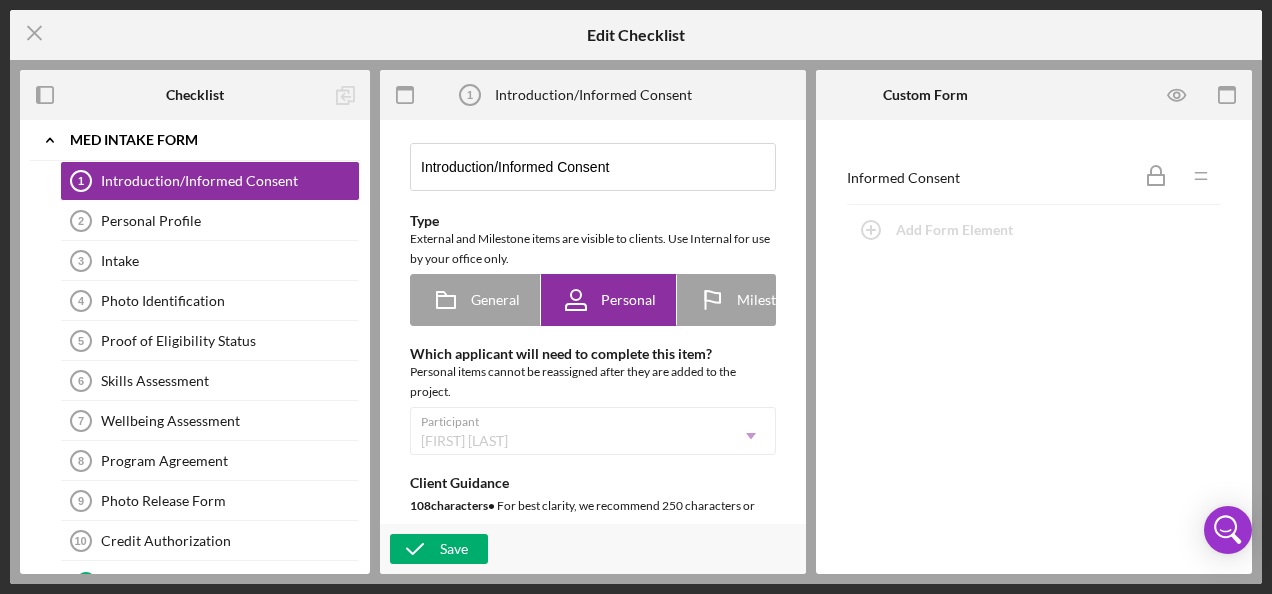 scroll, scrollTop: 0, scrollLeft: 0, axis: both 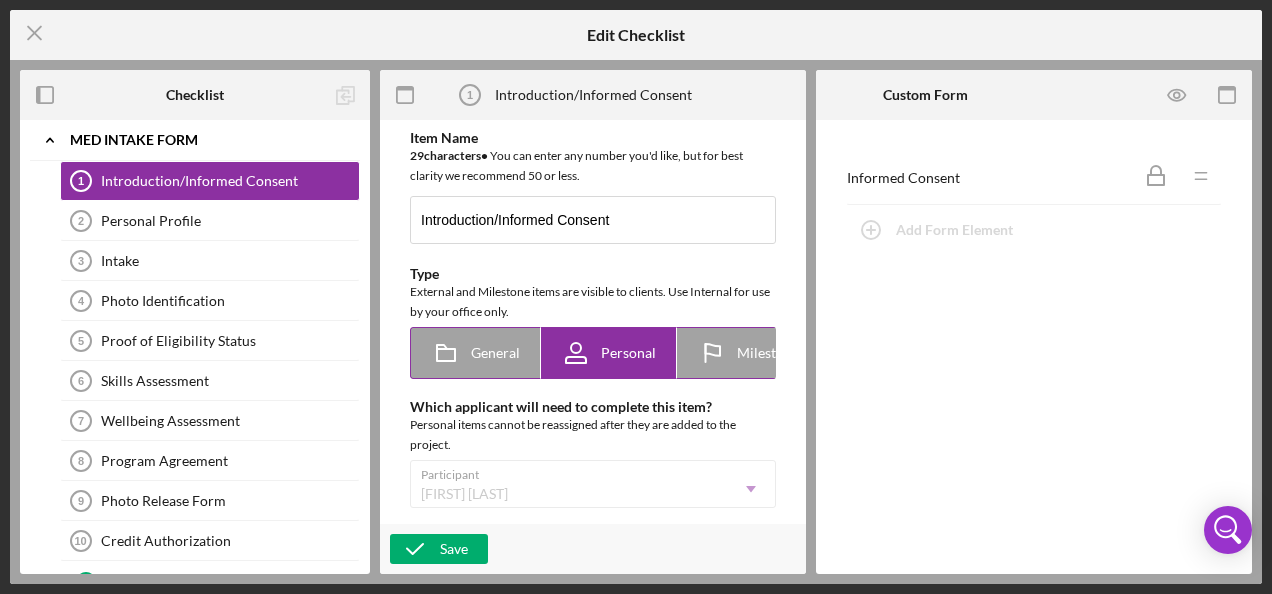 click on "General" at bounding box center [475, 353] 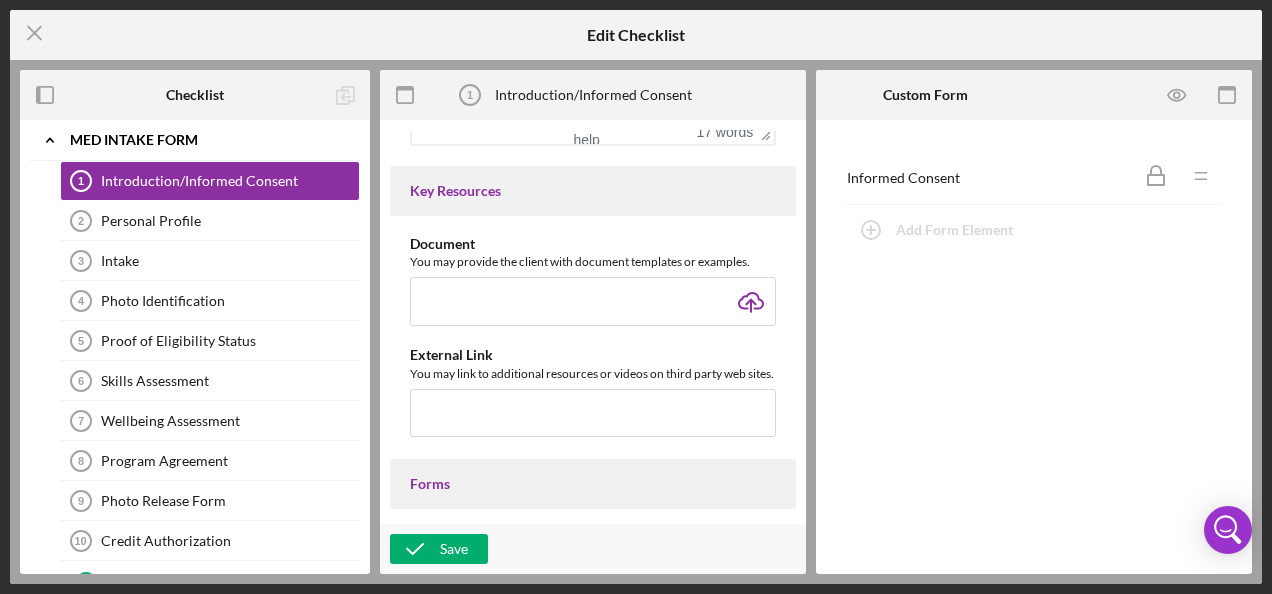 scroll, scrollTop: 0, scrollLeft: 0, axis: both 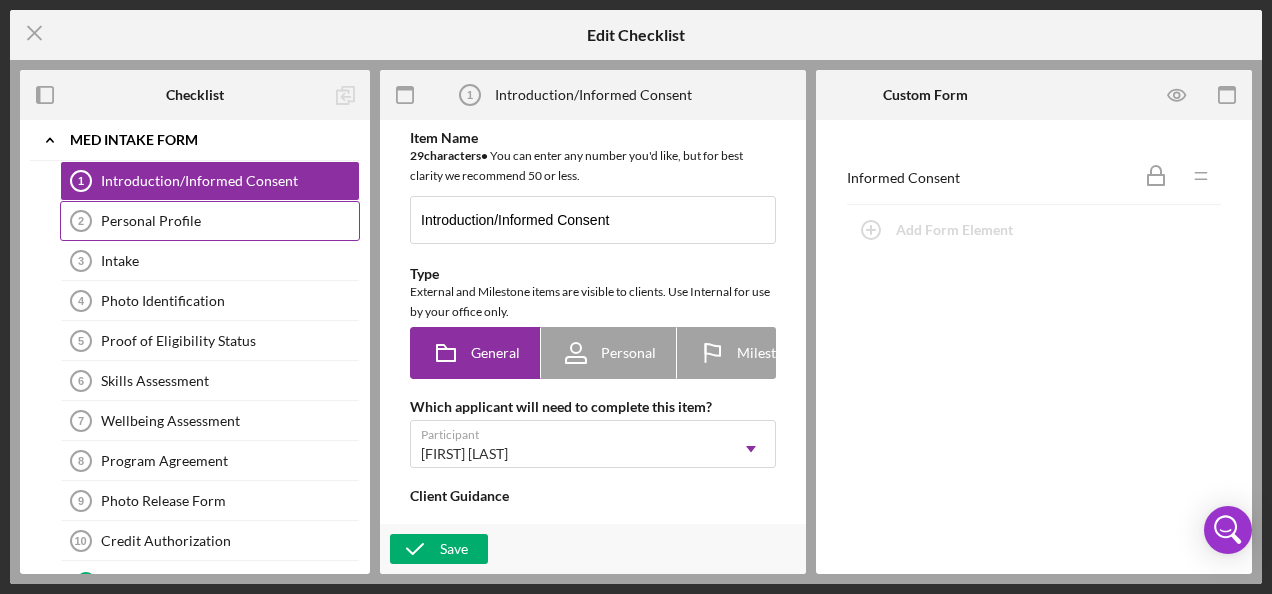 click on "Personal Profile" at bounding box center [230, 221] 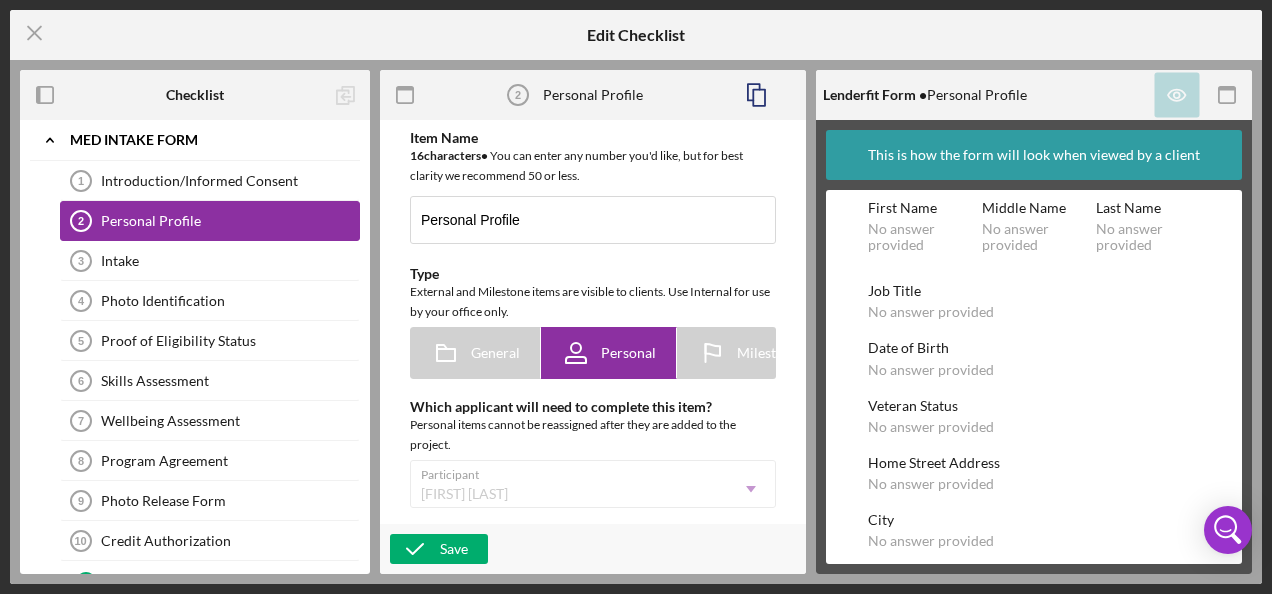 scroll, scrollTop: 0, scrollLeft: 0, axis: both 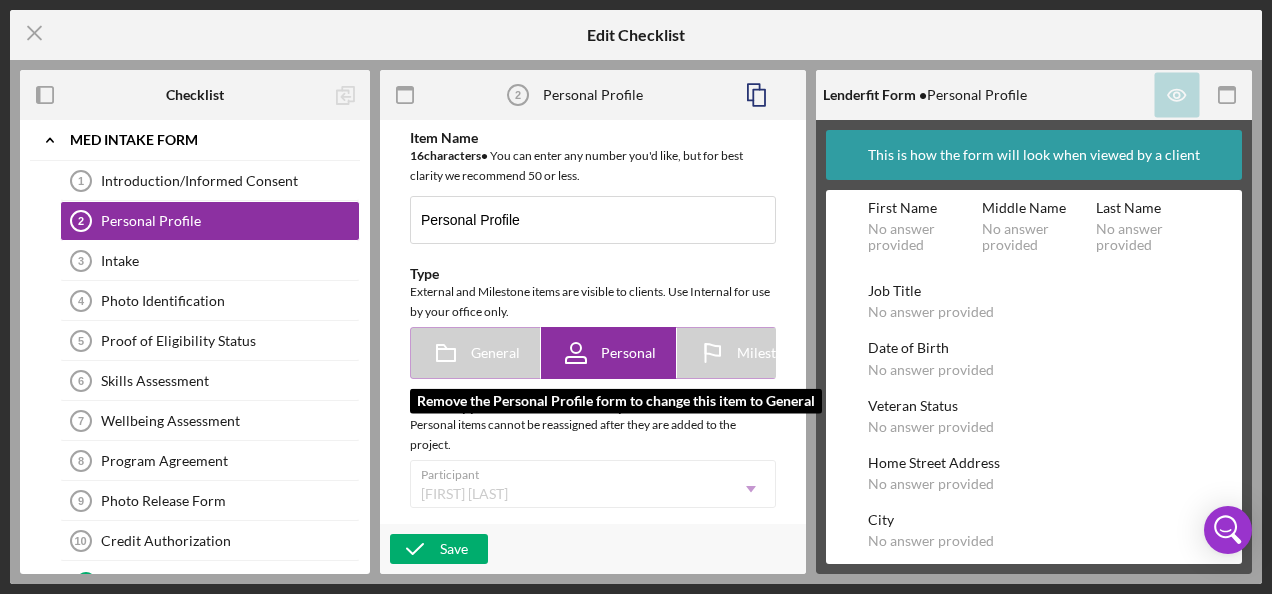 click 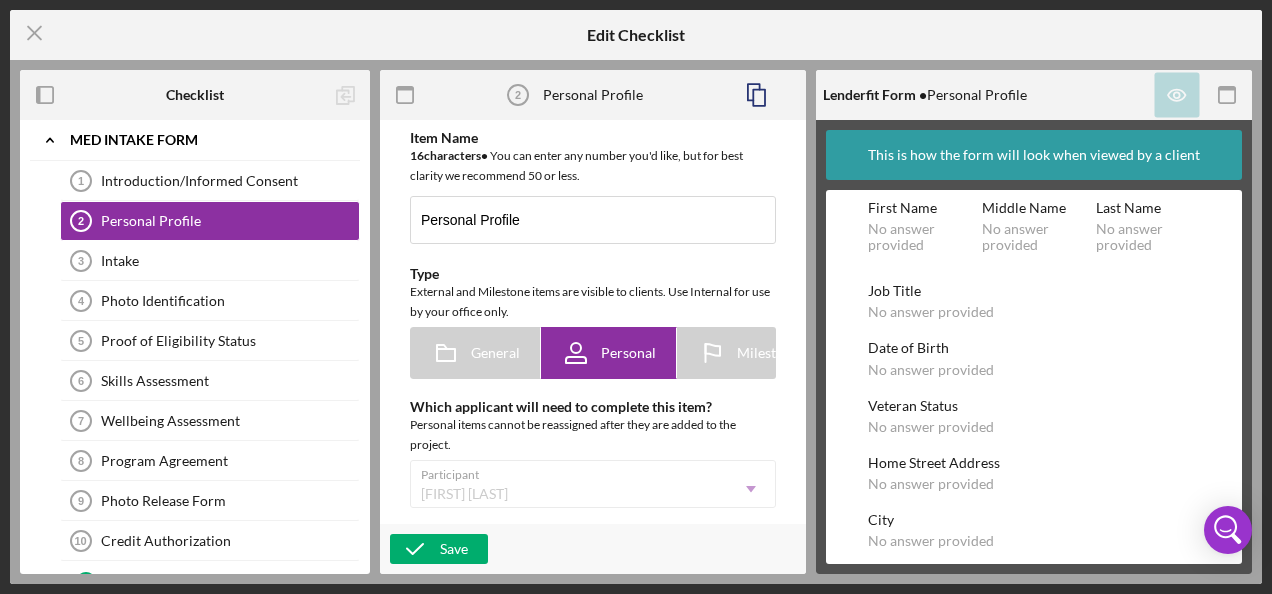 click on "Checklist Icon/Expander MED Intake Form Icon/Edit Introduction/Informed Consent 1 Introduction/Informed Consent Personal Profile 2 Personal Profile Intake 3 Intake Photo Identification 4 Photo Identification Proof of Eligibility Status 5 Proof of Eligibility Status Skills Assessment  6 Skills Assessment  Wellbeing Assessment 7 Wellbeing Assessment Program Agreement 8 Program Agreement Photo Release Form 9 Photo Release Form Credit Authorization 10 Credit Authorization Add Item Icon/Expander Agency Forms Icon/Edit Icon/Expander Financial Wellness Icon/Edit Icon/Expander Business Counseling  Icon/Edit Personal Profile 2 Personal Profile Item Name 16  character s  •   You can enter any number you'd like, but for best clarity we recommend 50 or less. Personal Profile Type External and Milestone items are visible to clients. Use Internal for use by your office only. General Personal Milestone Icon/Checklist Item Internal Internal Which applicant will need to complete this item? Participant [FIRST]  [LAST] 865 s" at bounding box center [636, 322] 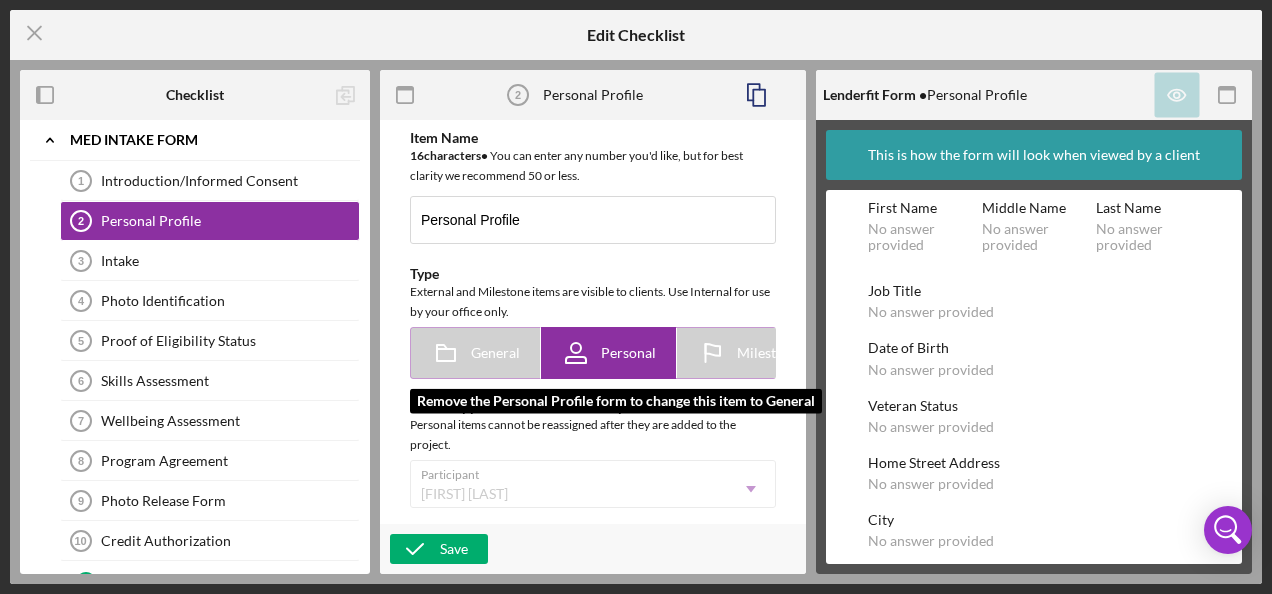click 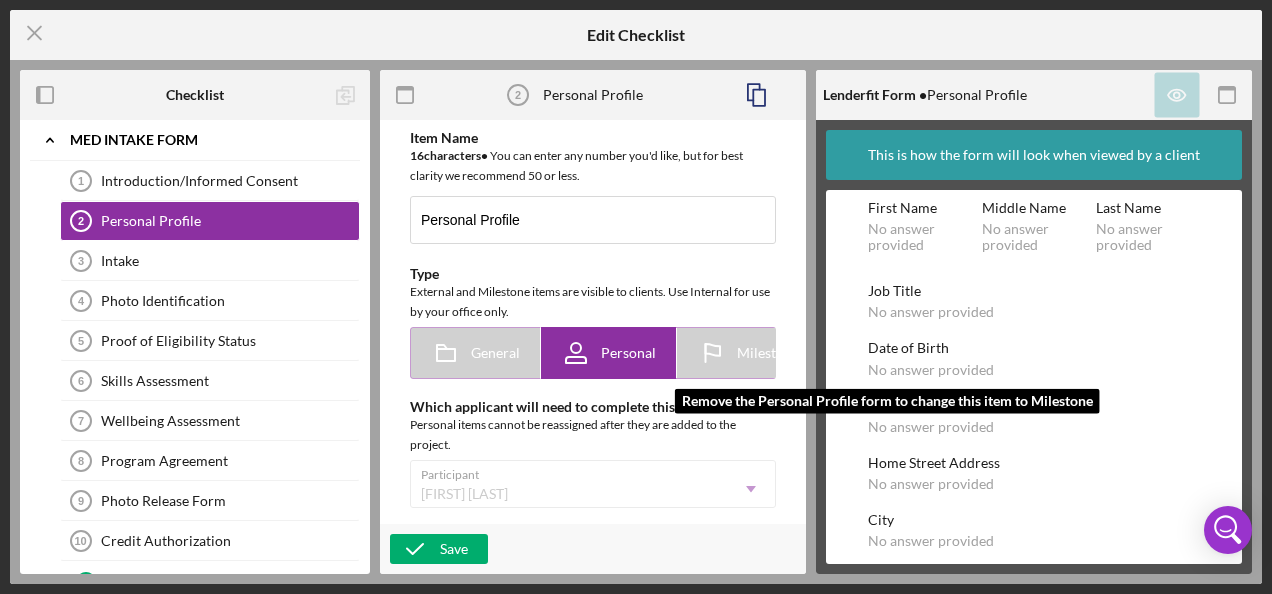 click 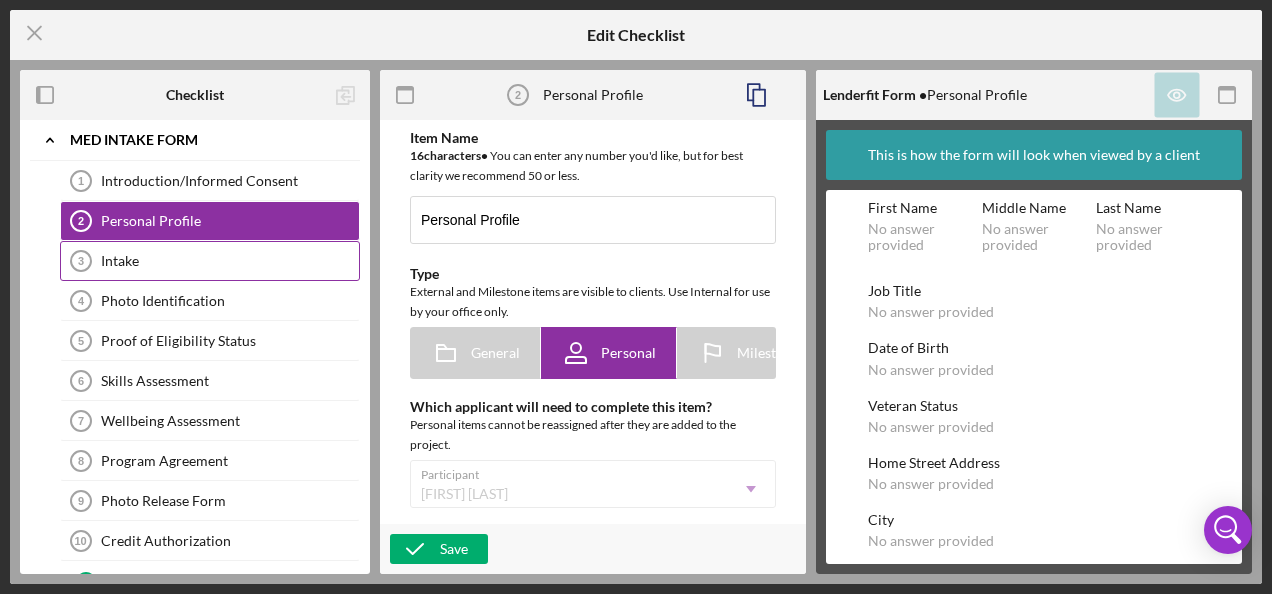 click on "Intake" at bounding box center [230, 261] 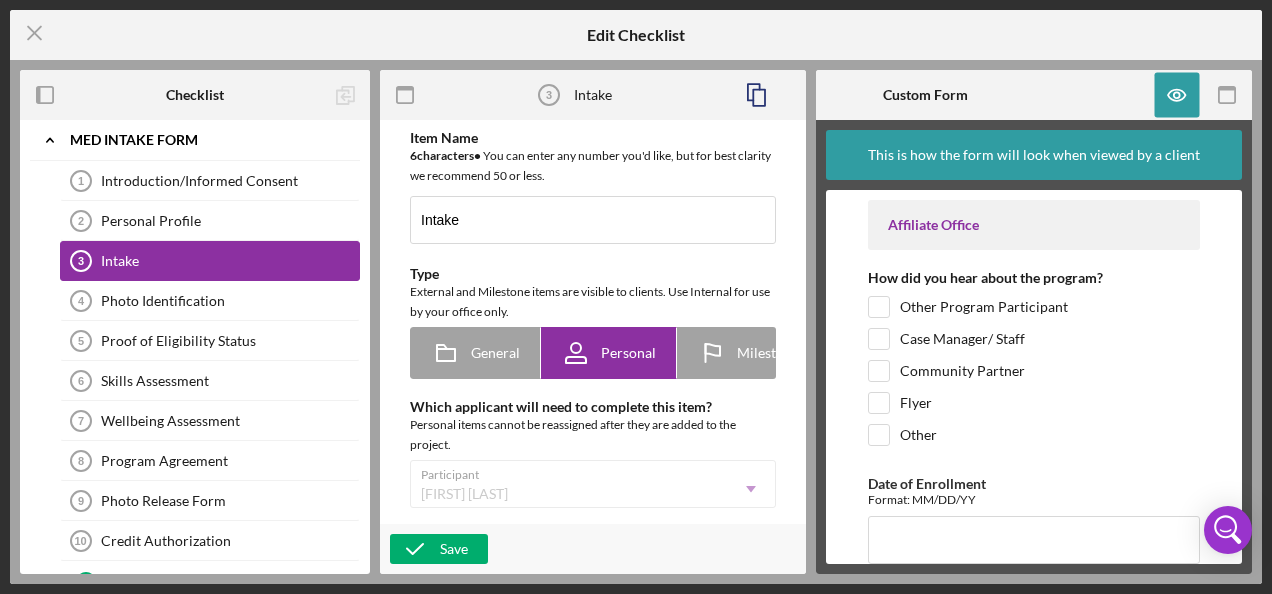 scroll, scrollTop: 0, scrollLeft: 0, axis: both 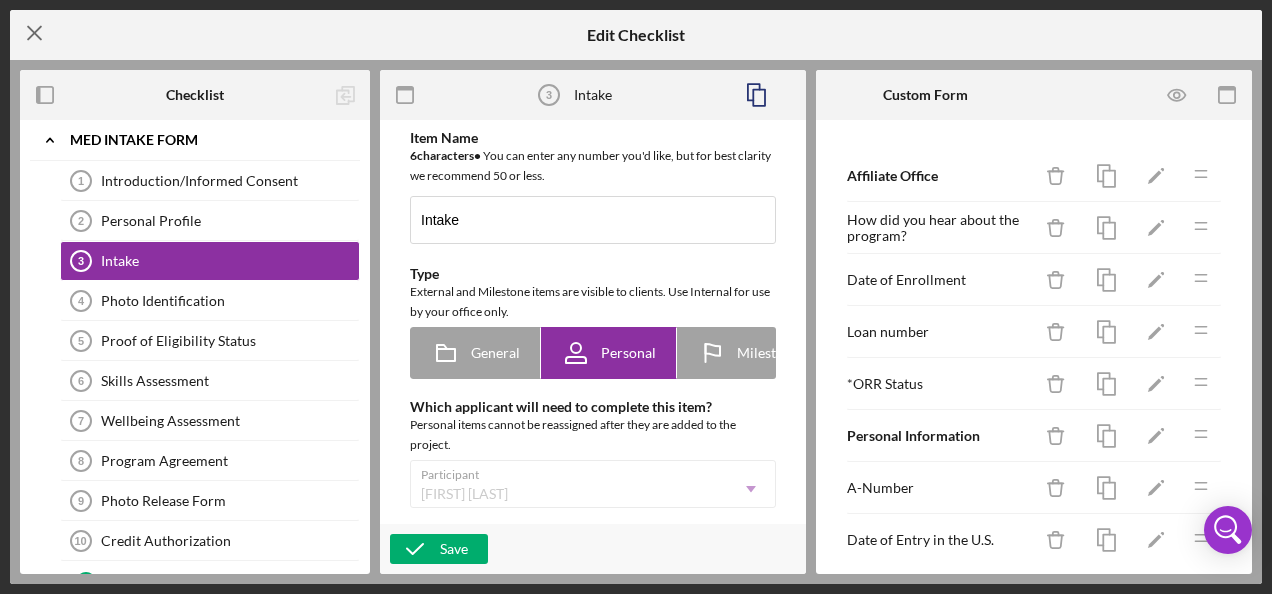 click on "Icon/Menu Close" 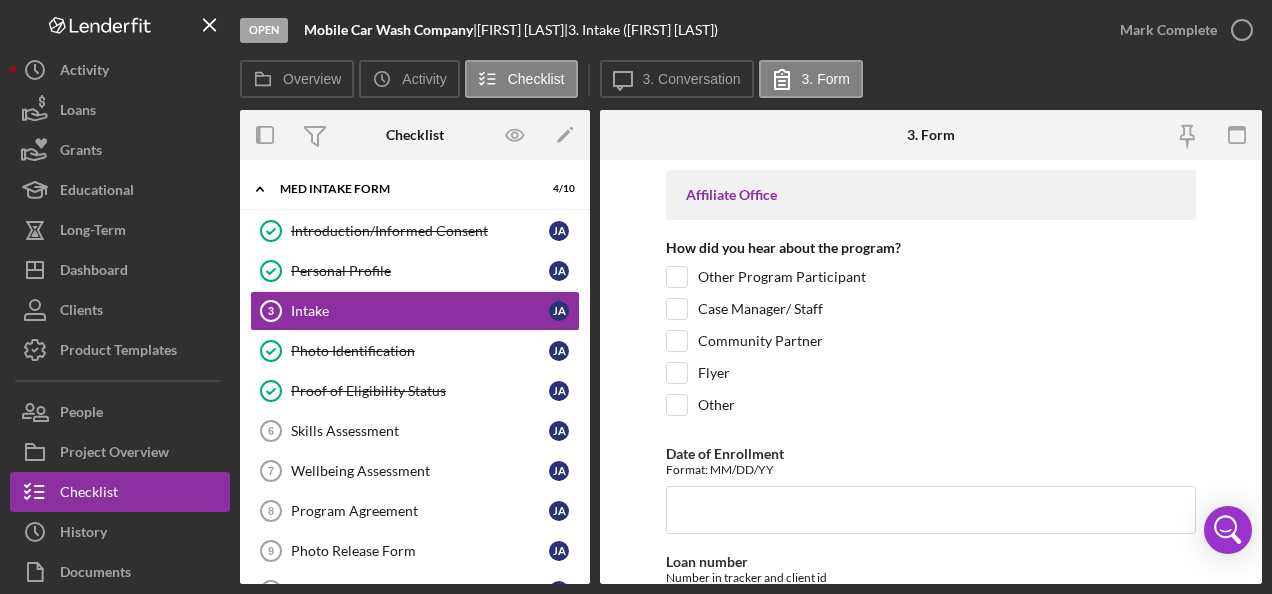 click on "Open" at bounding box center (264, 30) 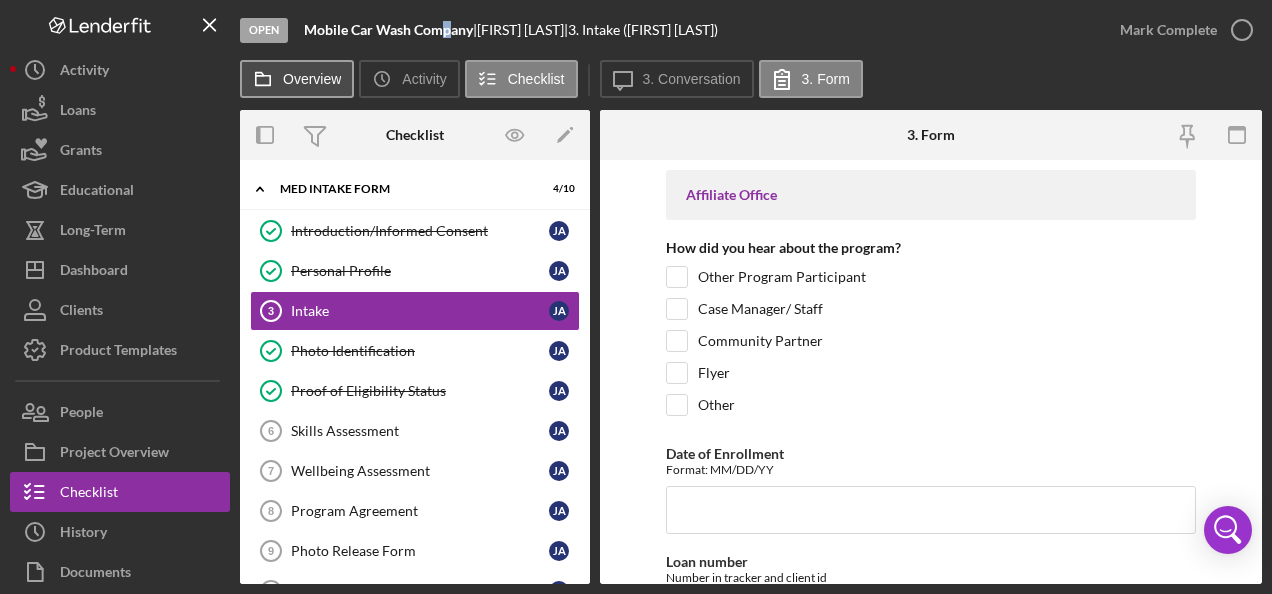 click on "Overview" at bounding box center [312, 79] 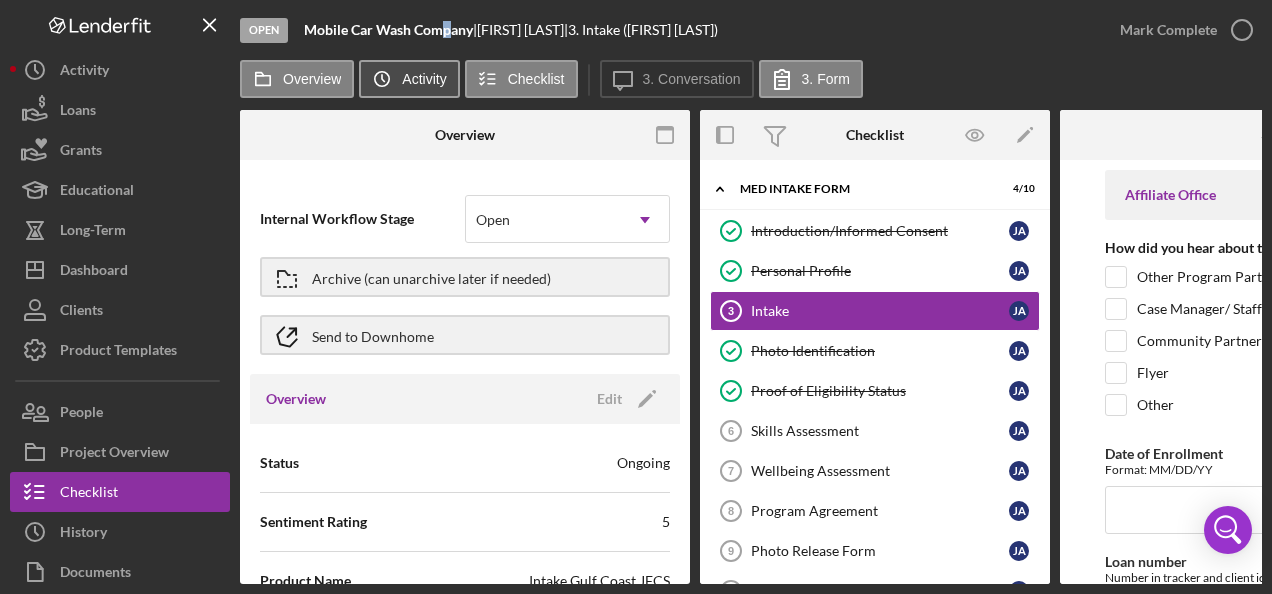 click on "Icon/History Activity" at bounding box center (409, 79) 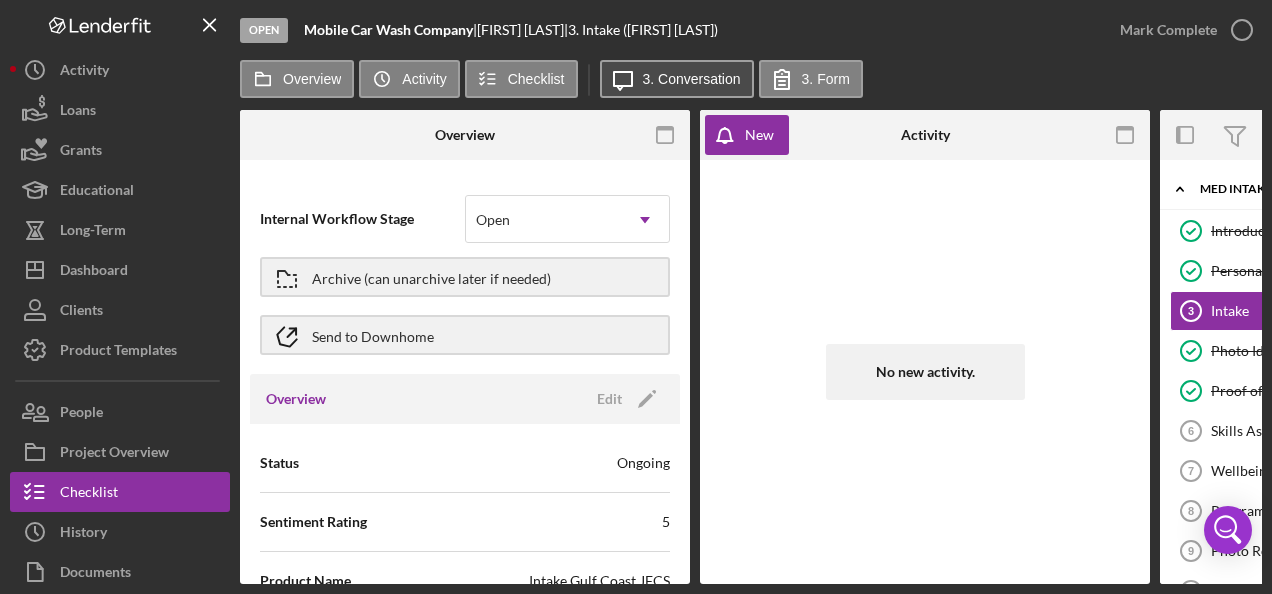click on "Icon/Message 3. Conversation" at bounding box center [677, 79] 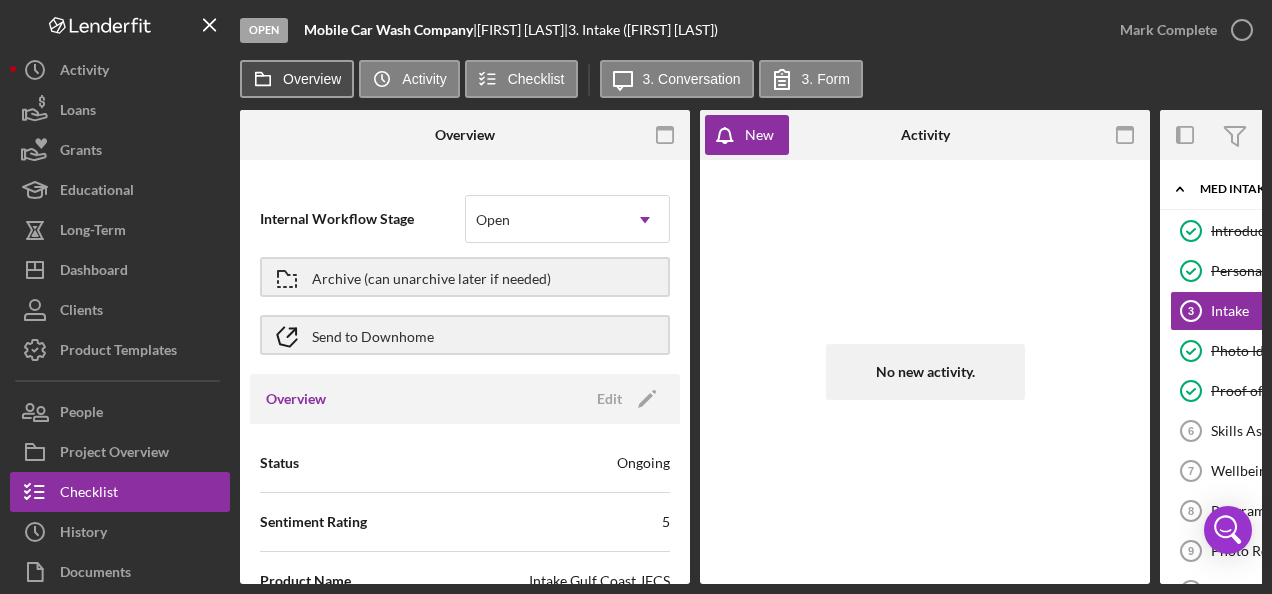 click 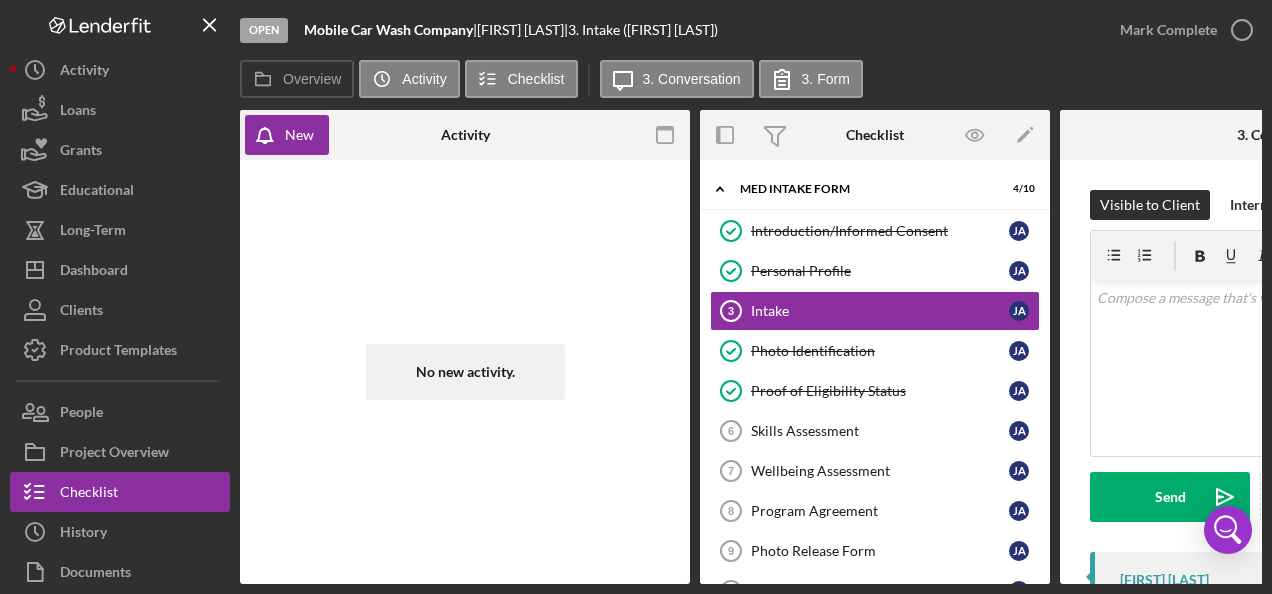 click on "Open" at bounding box center (264, 30) 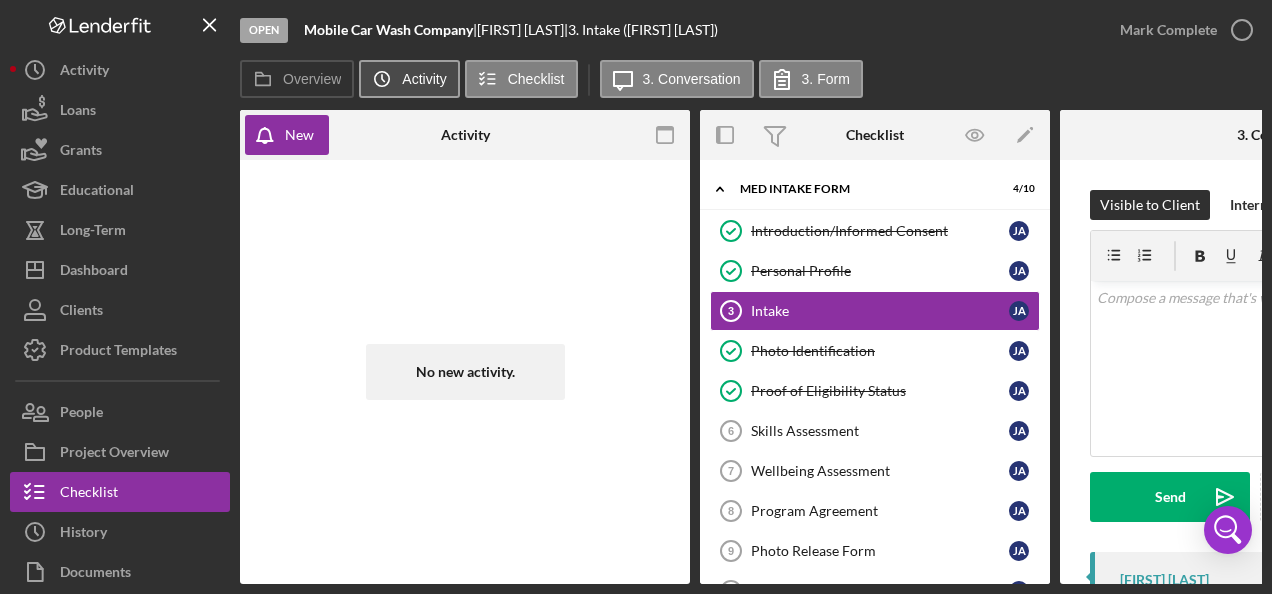 click on "Icon/History" 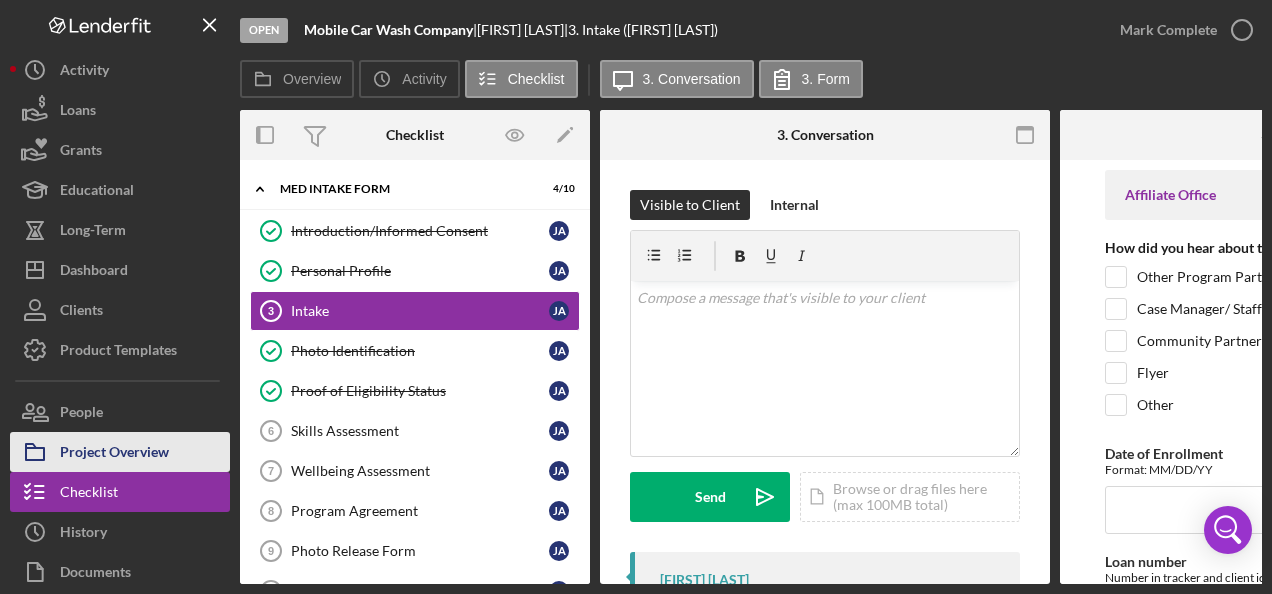 click on "Project Overview" at bounding box center [114, 454] 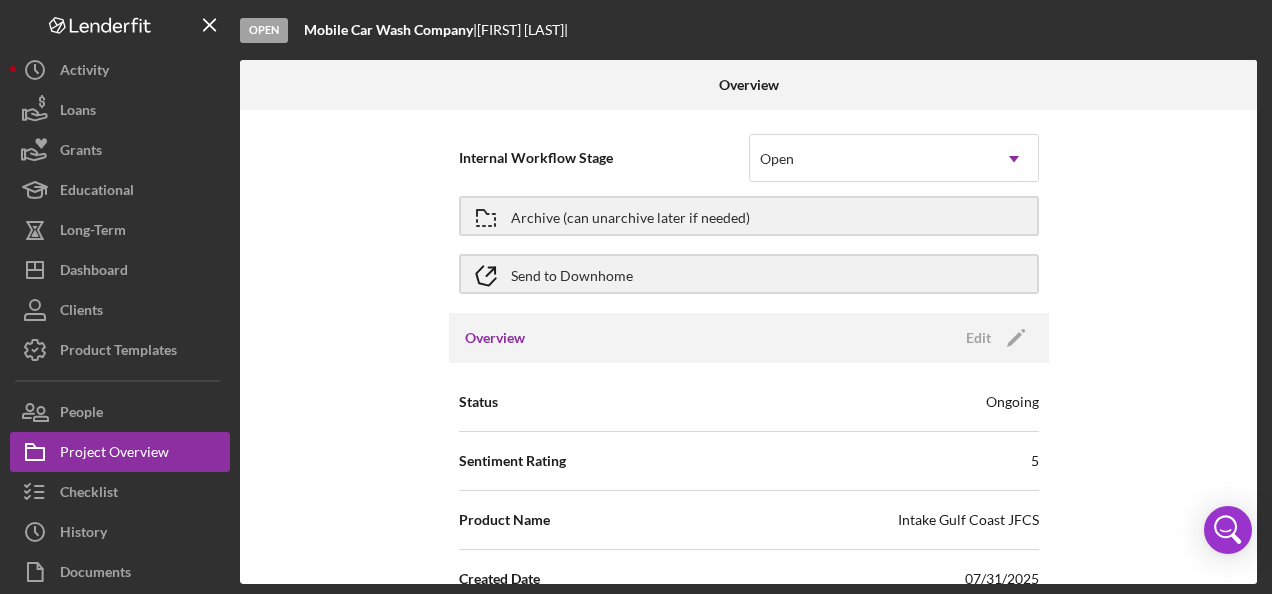 scroll, scrollTop: 0, scrollLeft: 0, axis: both 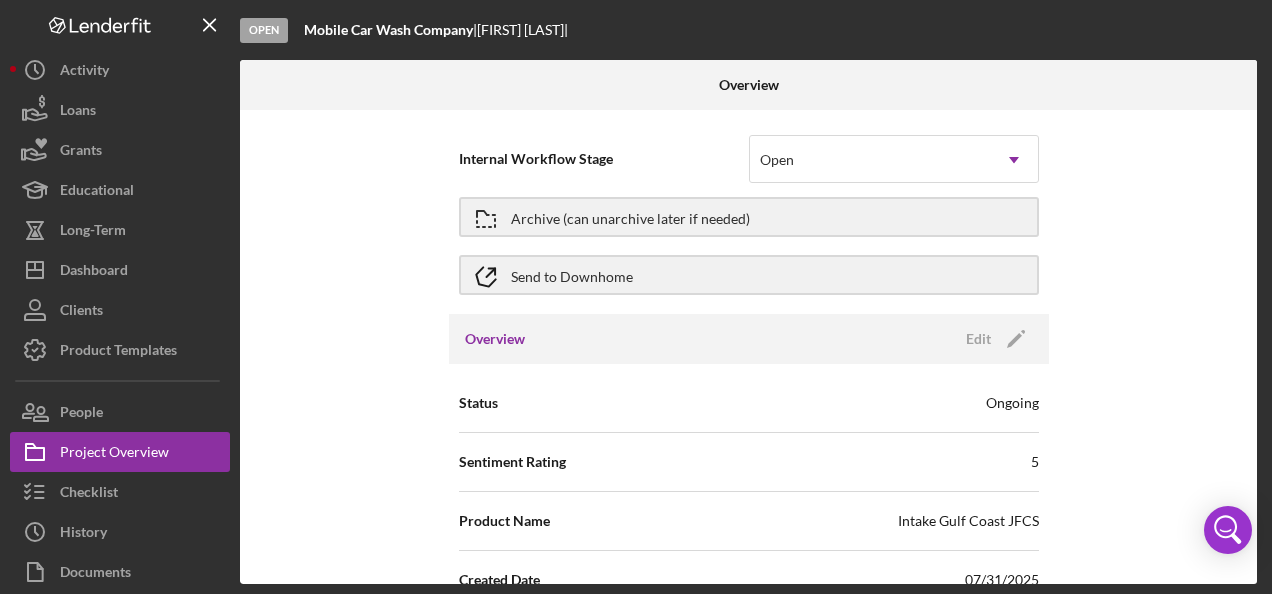 click on "Mobile Car Wash Company" at bounding box center (388, 29) 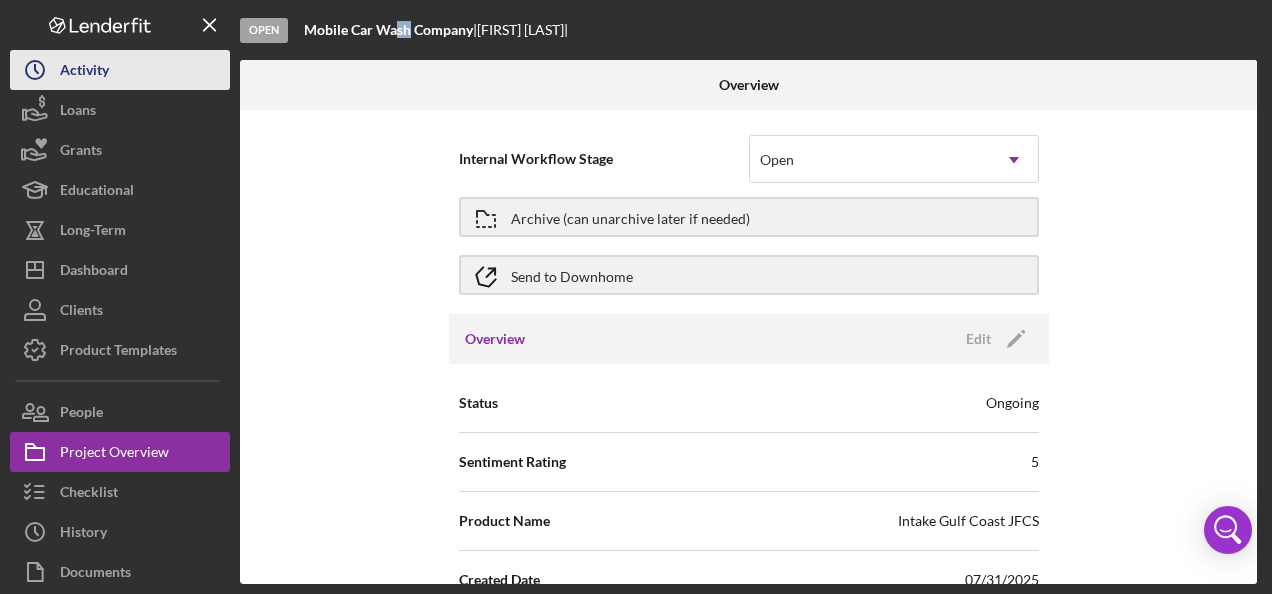click on "Activity" at bounding box center [84, 72] 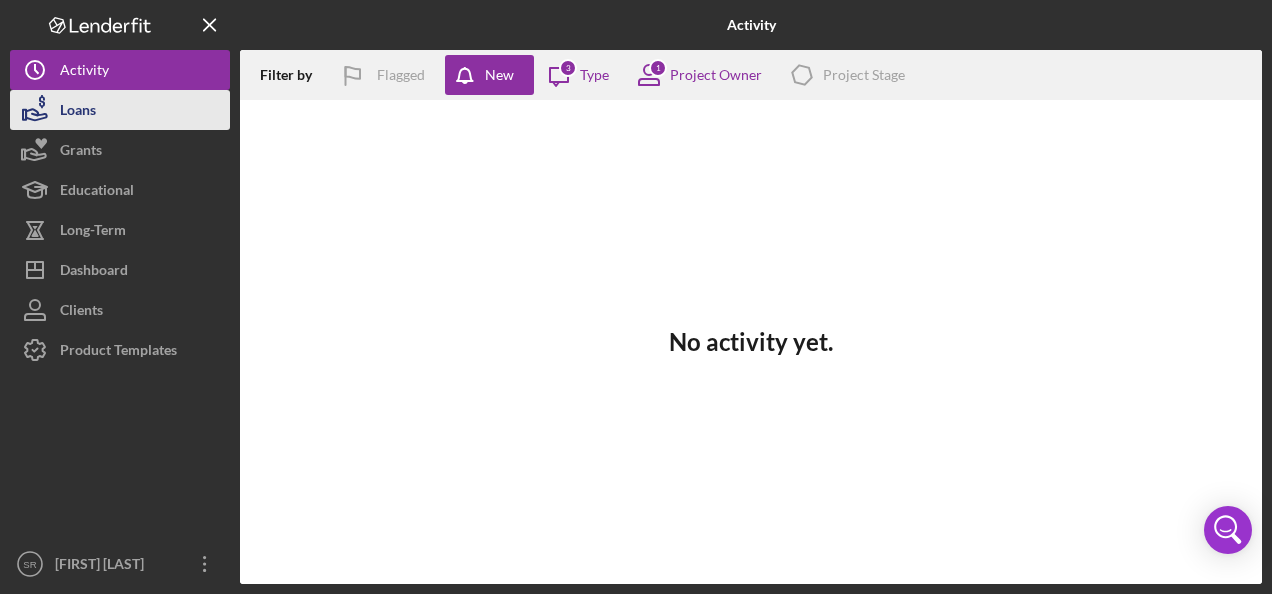 click 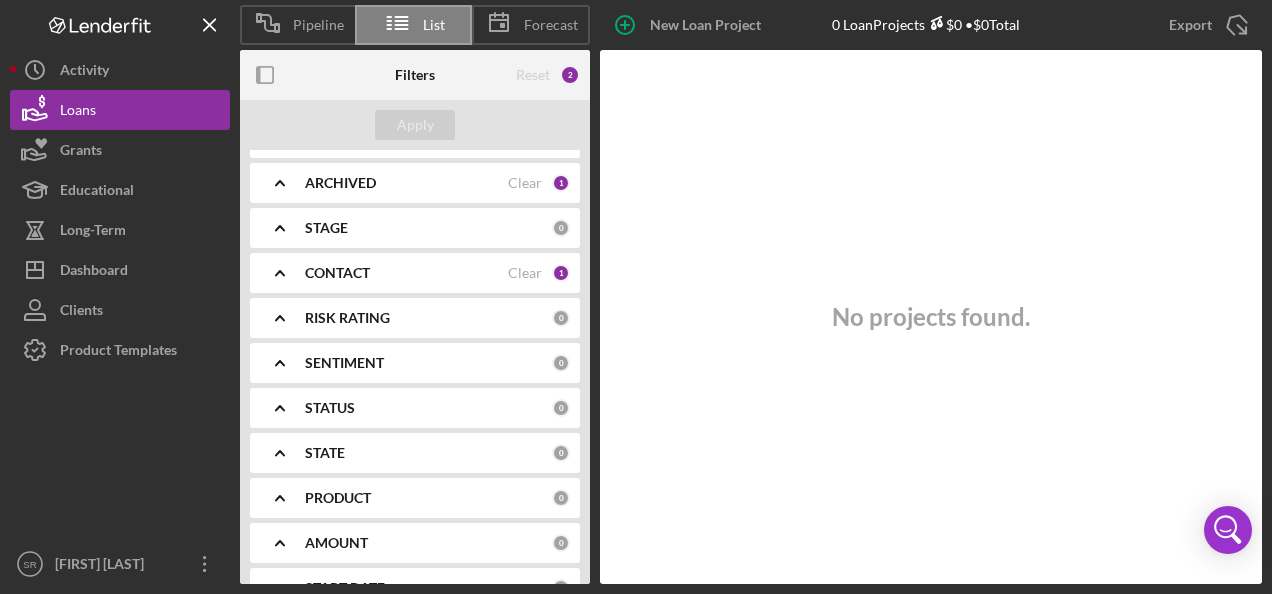 scroll, scrollTop: 100, scrollLeft: 0, axis: vertical 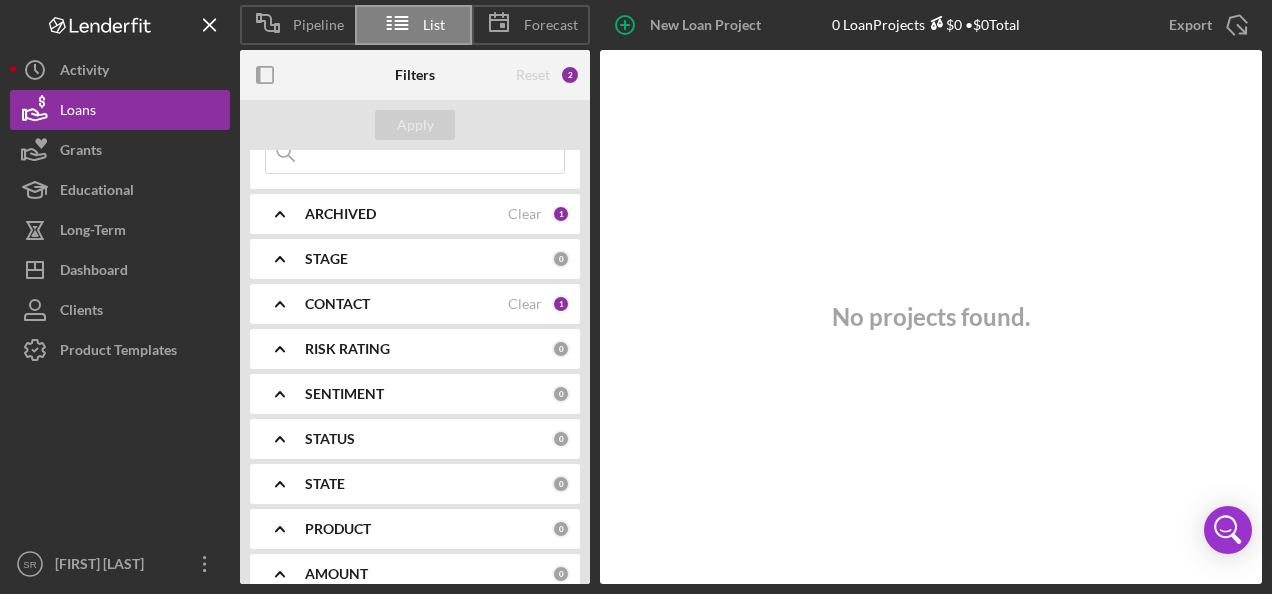 click on "CONTACT" at bounding box center (406, 304) 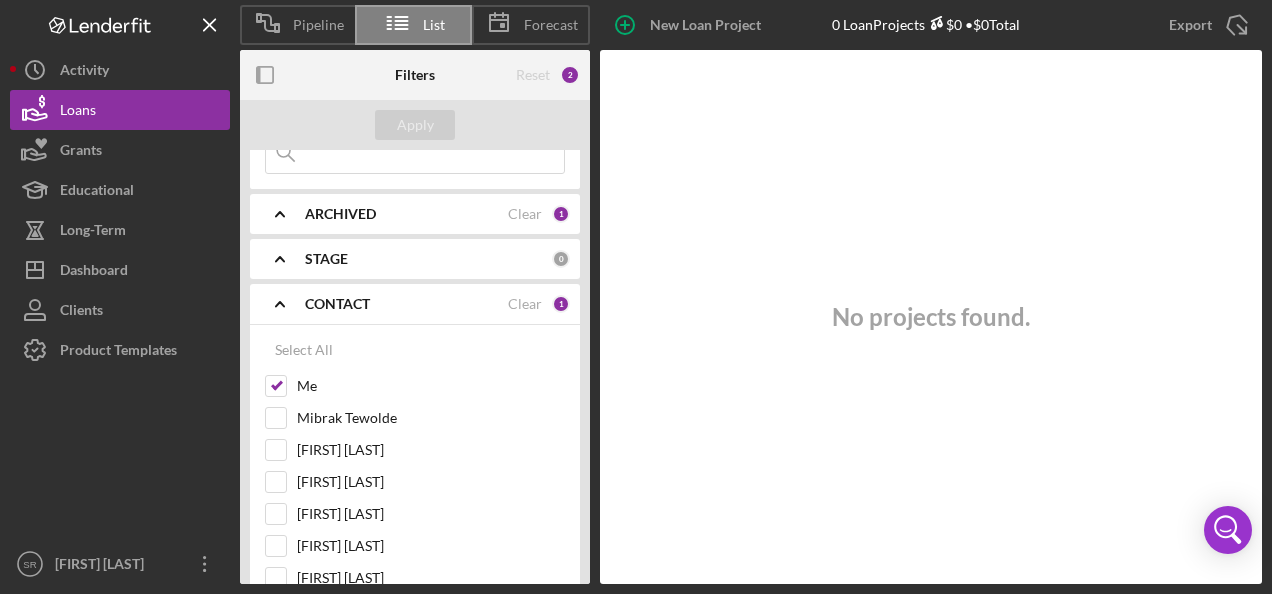 click on "CONTACT" at bounding box center (406, 304) 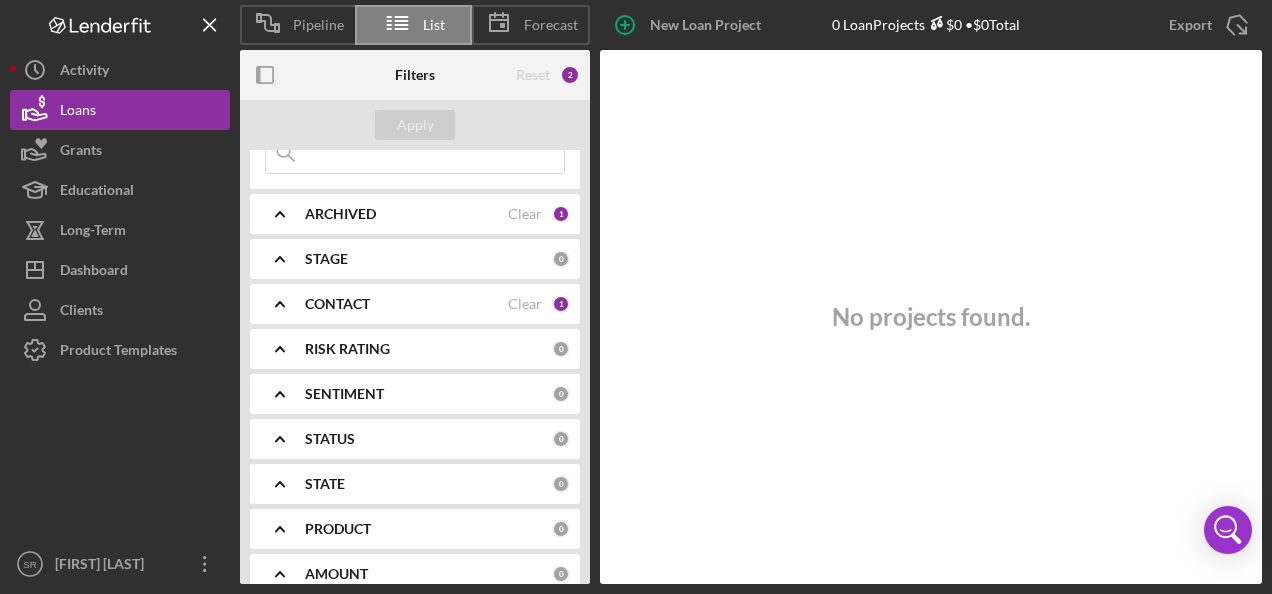 click on "CONTACT" at bounding box center (406, 304) 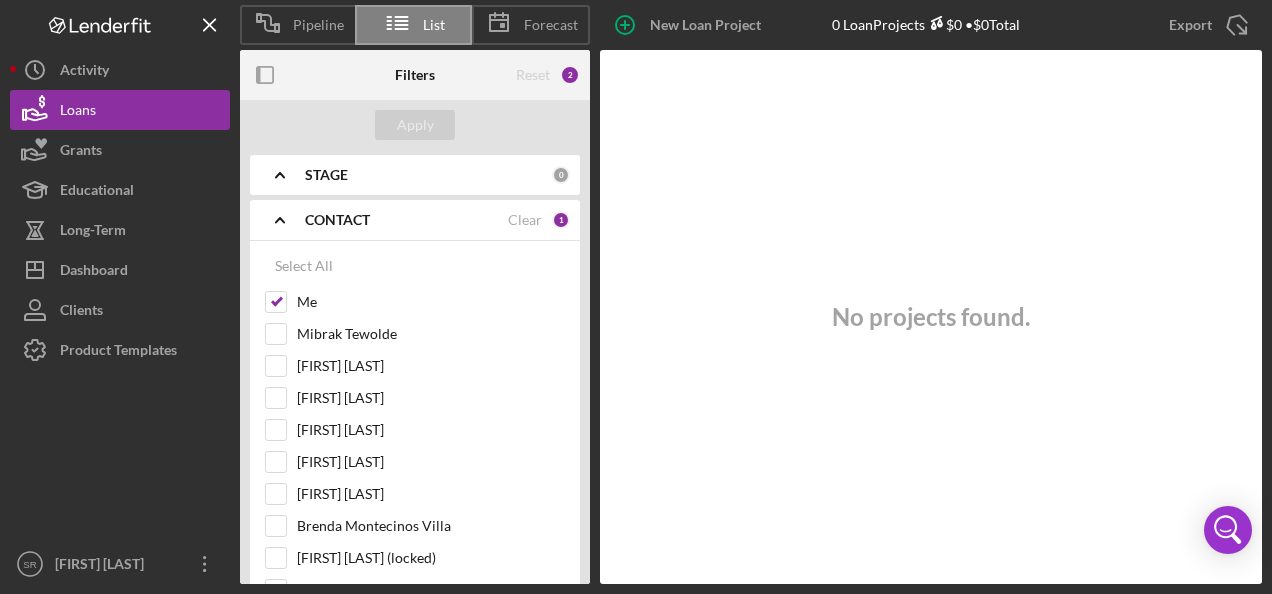 scroll, scrollTop: 300, scrollLeft: 0, axis: vertical 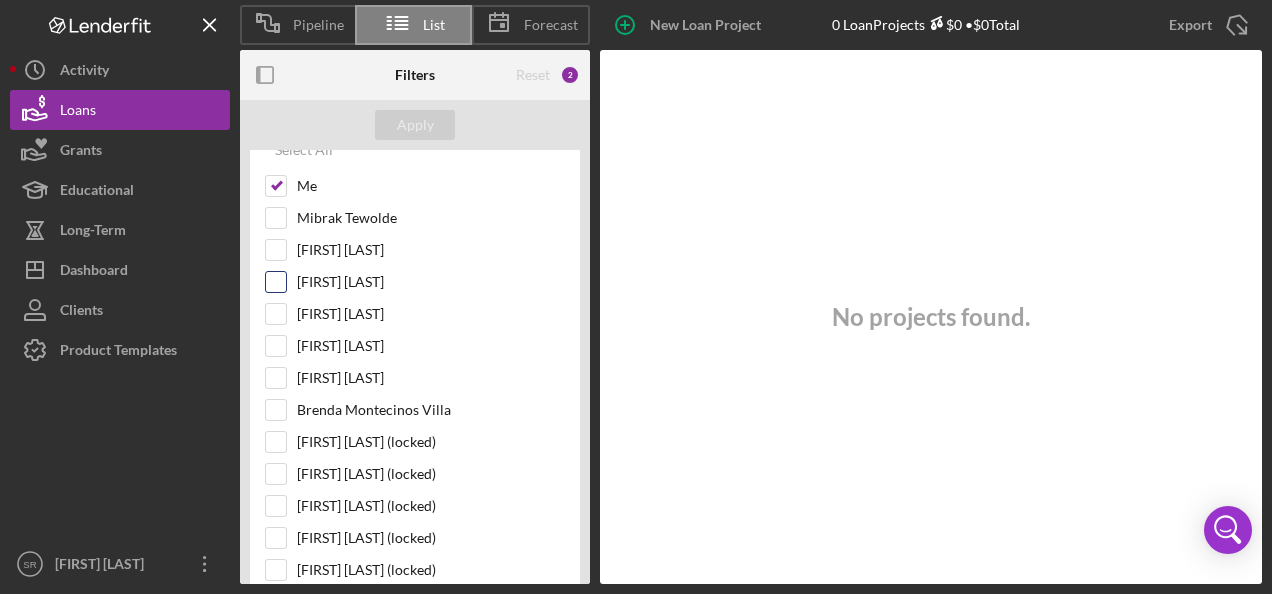 click on "[FIRST] [LAST]" at bounding box center (276, 282) 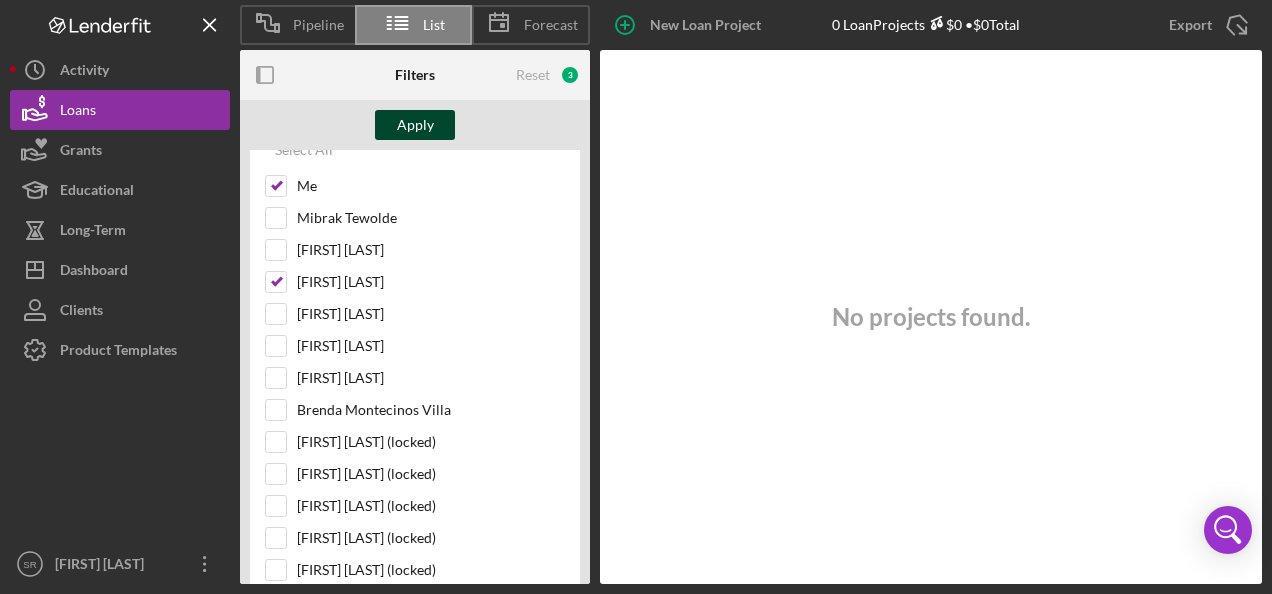 click on "Apply" at bounding box center [415, 125] 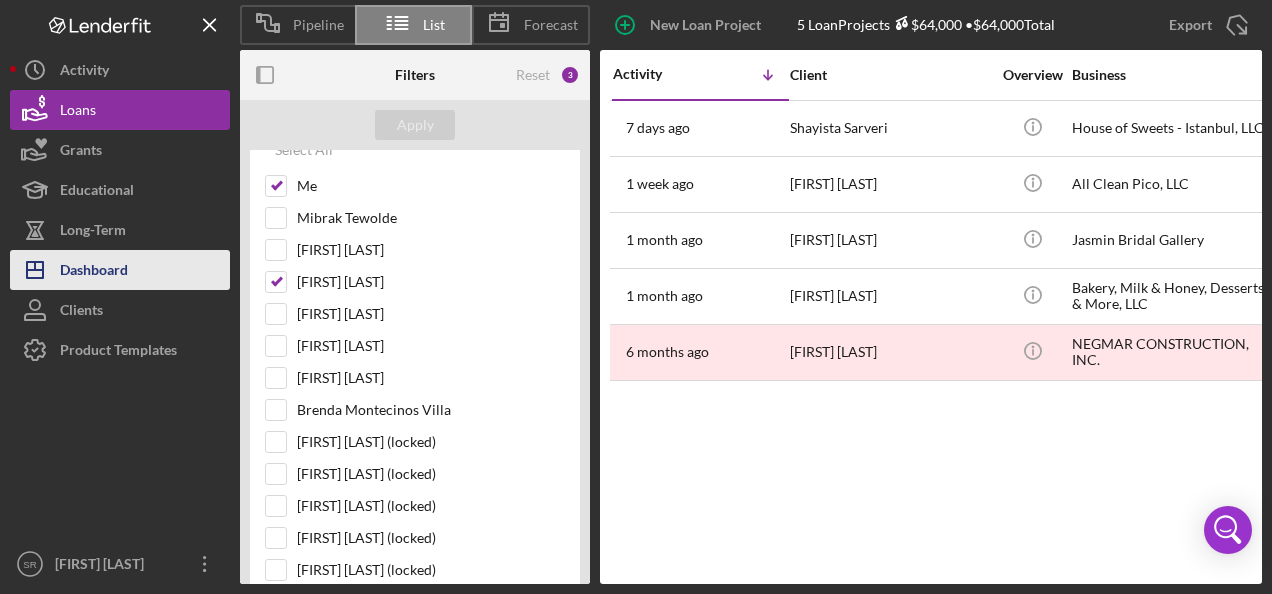 click on "Dashboard" at bounding box center (94, 272) 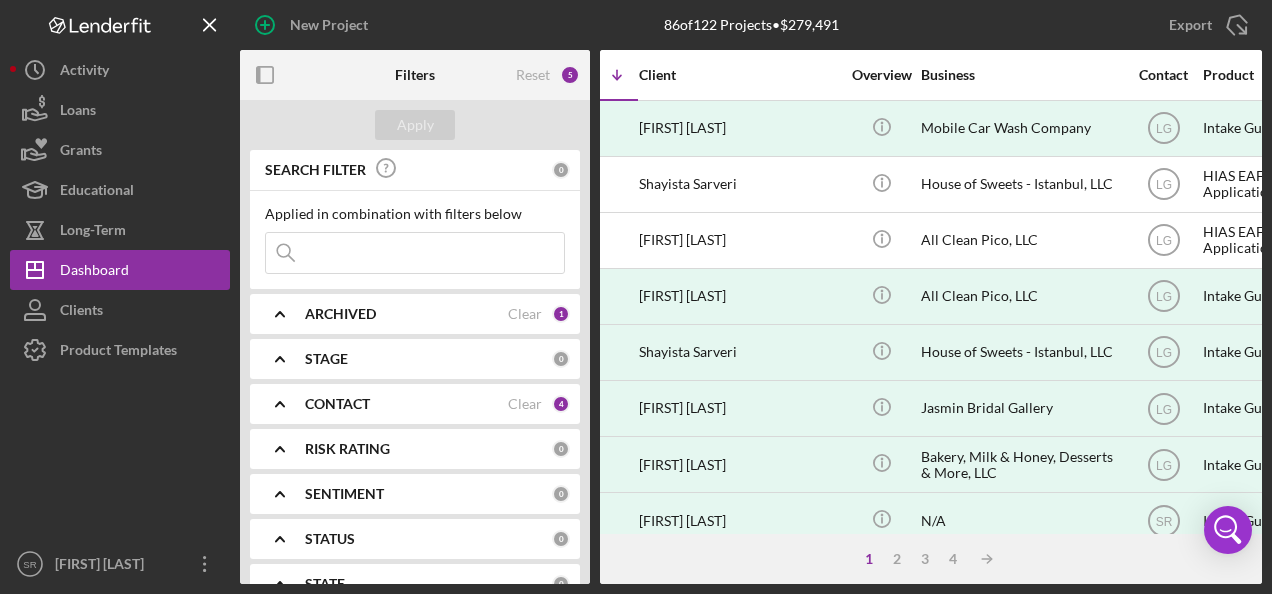 scroll, scrollTop: 0, scrollLeft: 111, axis: horizontal 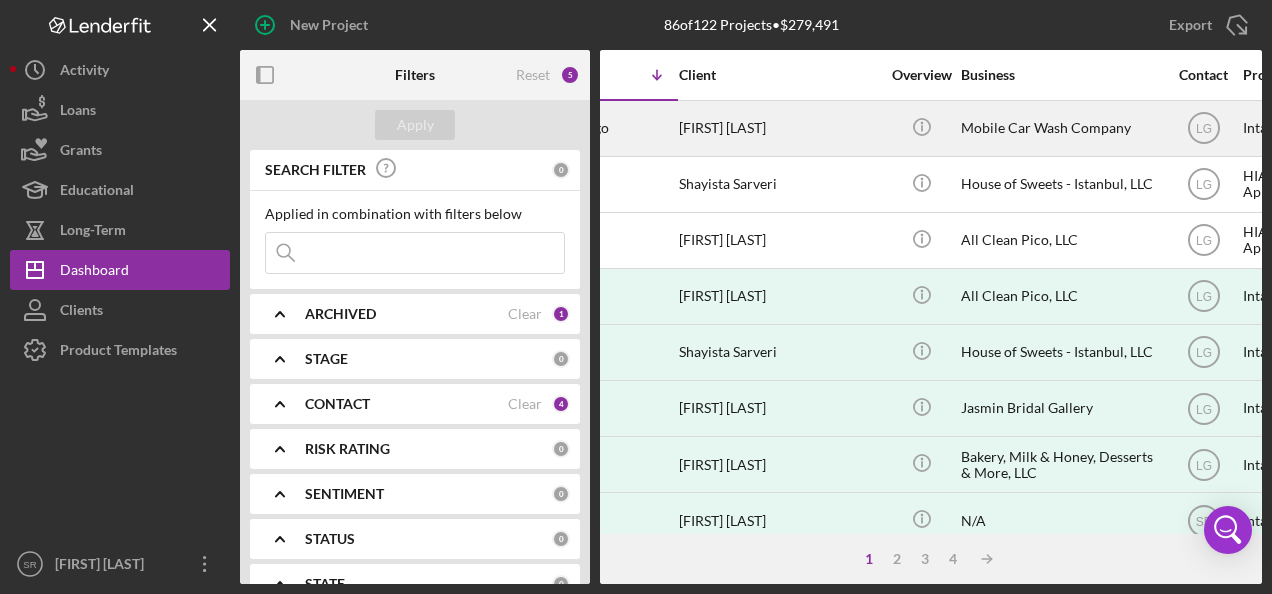 click on "[FIRST]  [LAST]" at bounding box center (779, 128) 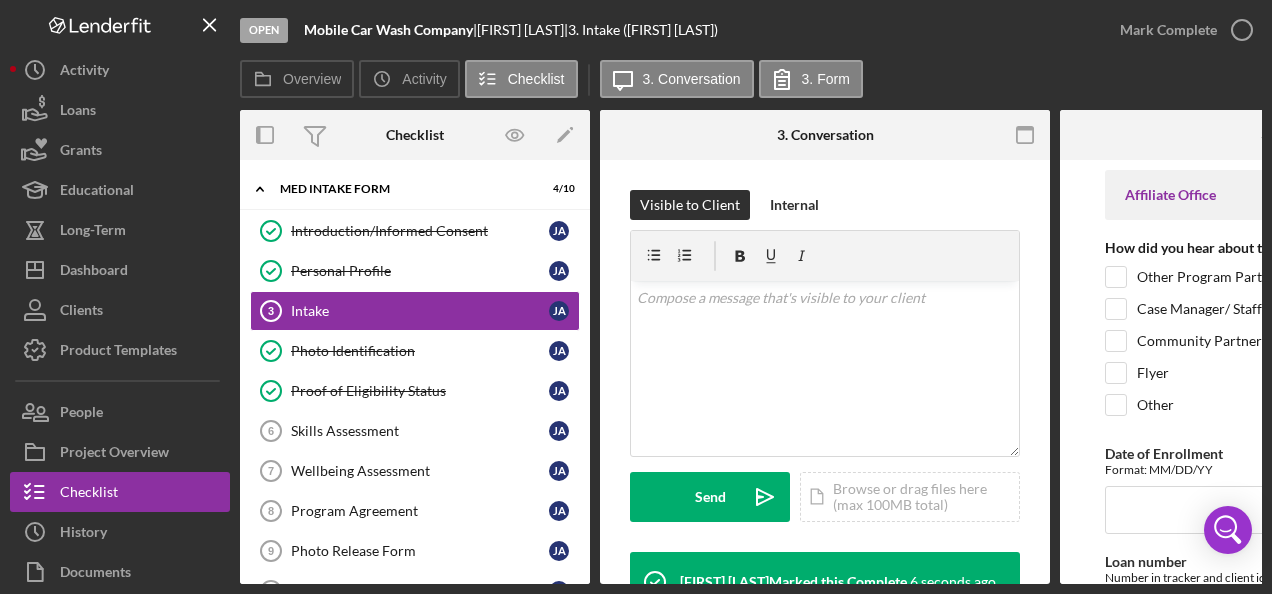 checkbox on "true" 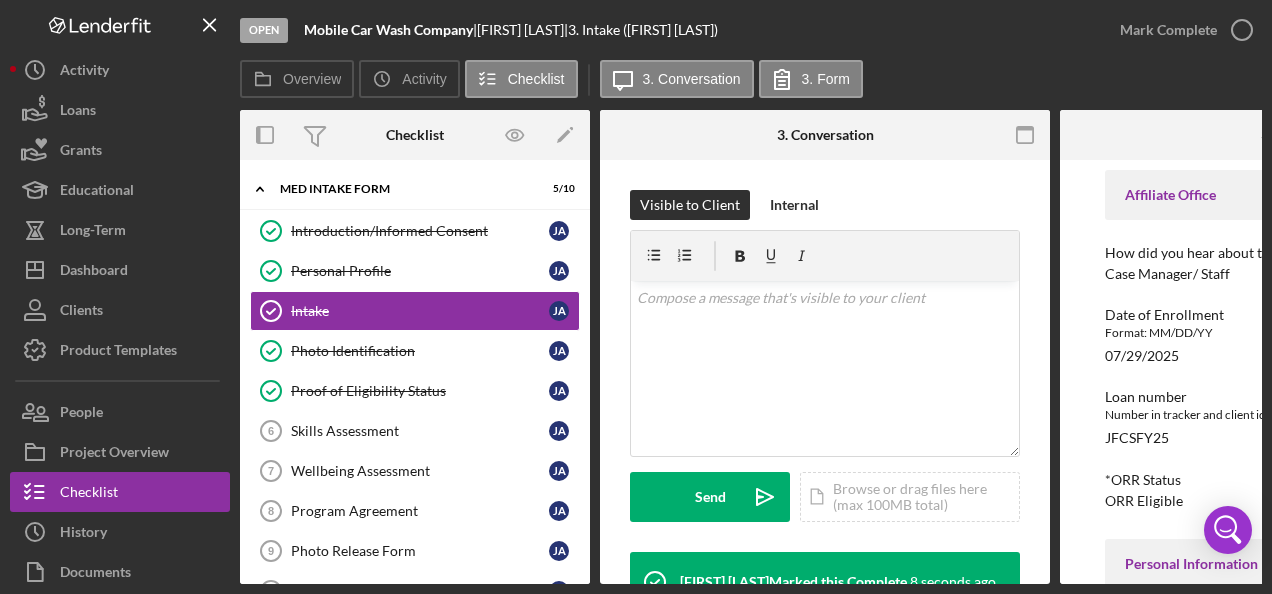 click on "Mobile Car Wash Company" at bounding box center (388, 29) 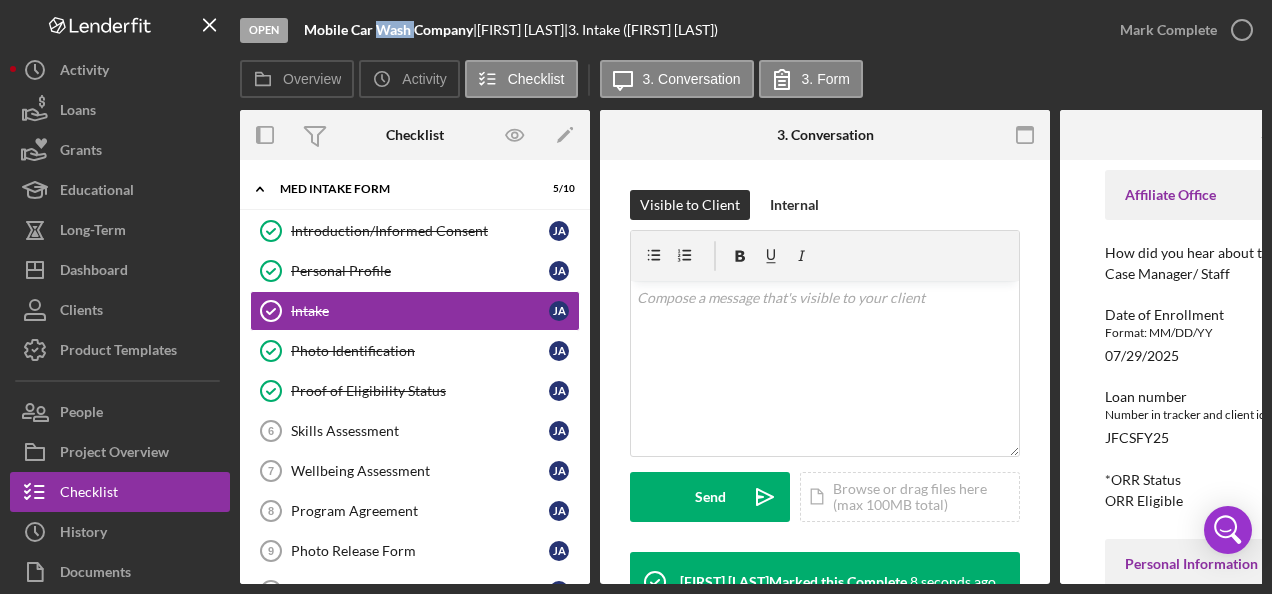 click on "Mobile Car Wash Company" at bounding box center [388, 29] 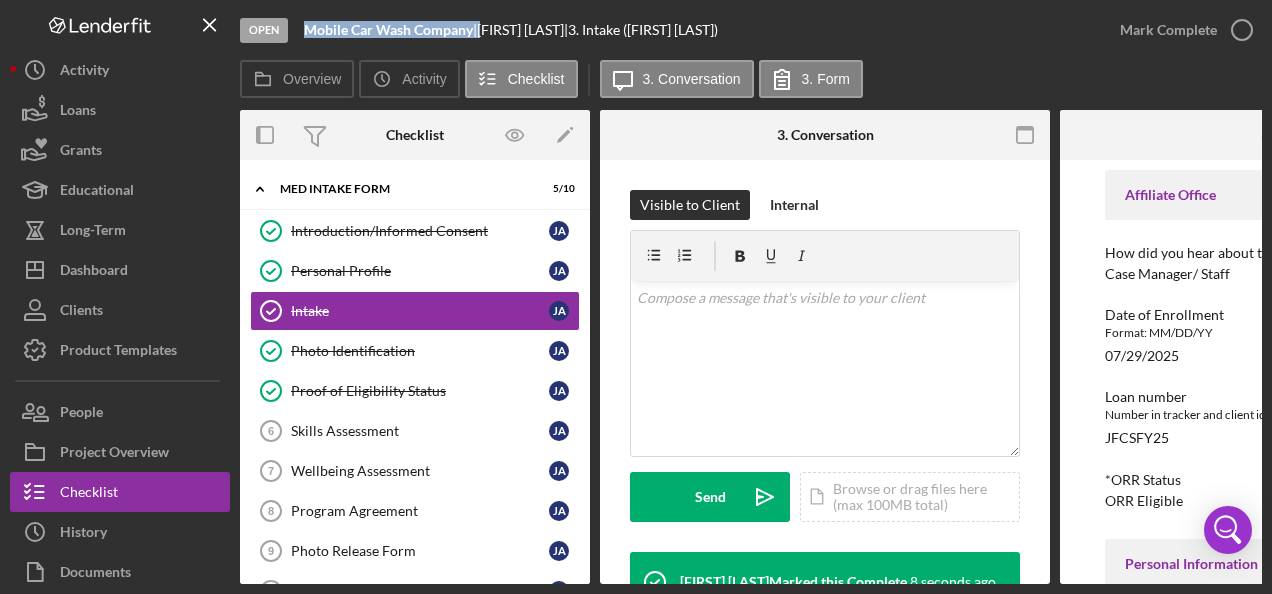 click on "Mobile Car Wash Company" at bounding box center [388, 29] 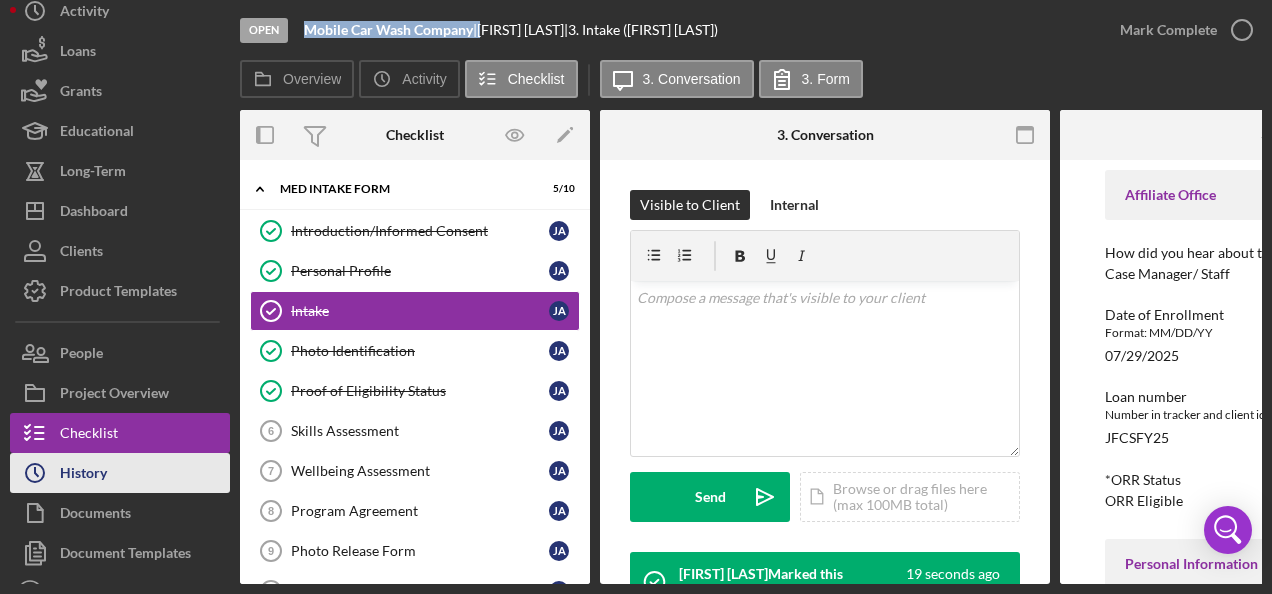 scroll, scrollTop: 88, scrollLeft: 0, axis: vertical 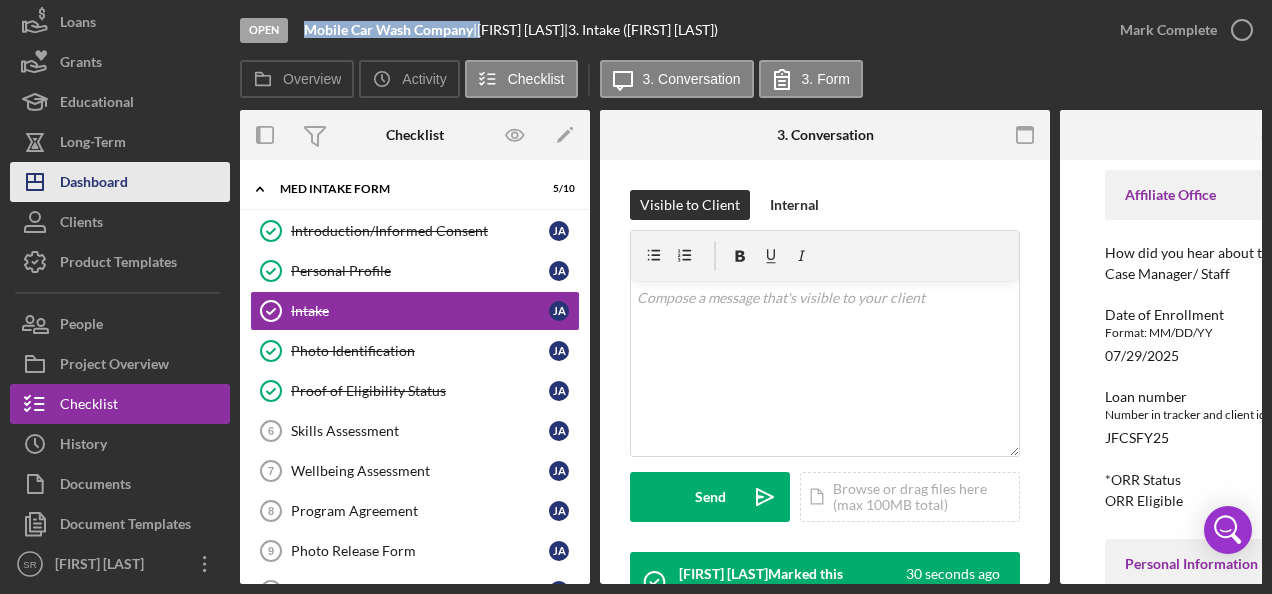 click on "Dashboard" at bounding box center (94, 184) 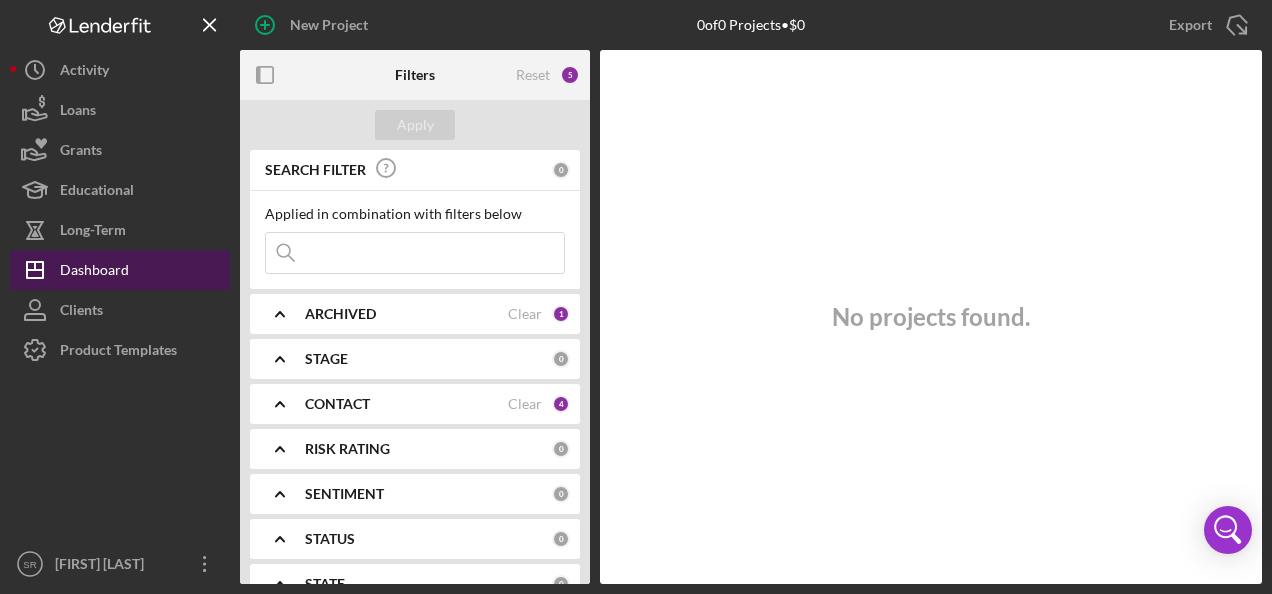 scroll, scrollTop: 0, scrollLeft: 0, axis: both 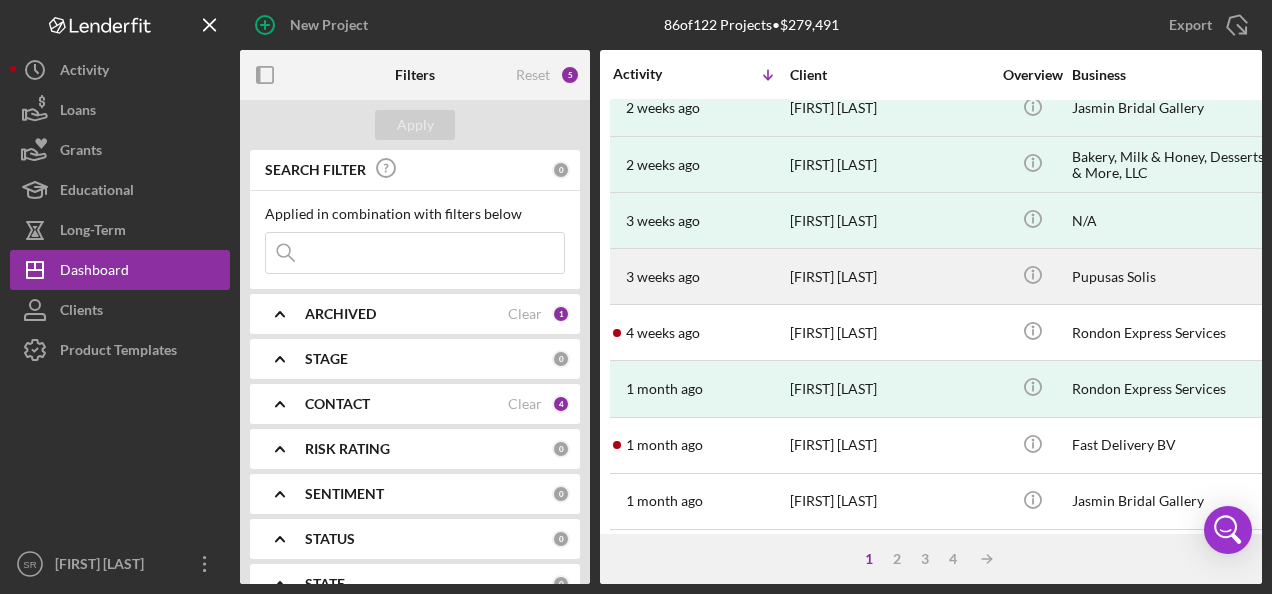 click on "3 weeks ago [FIRST] [LAST]" at bounding box center [700, 276] 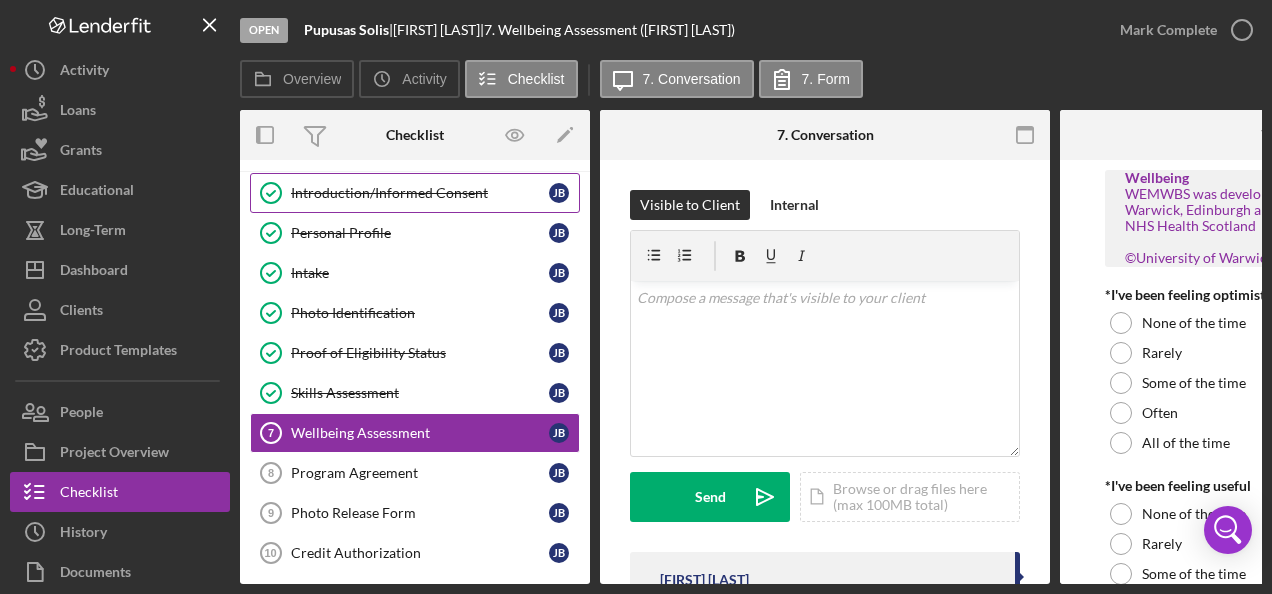 scroll, scrollTop: 0, scrollLeft: 0, axis: both 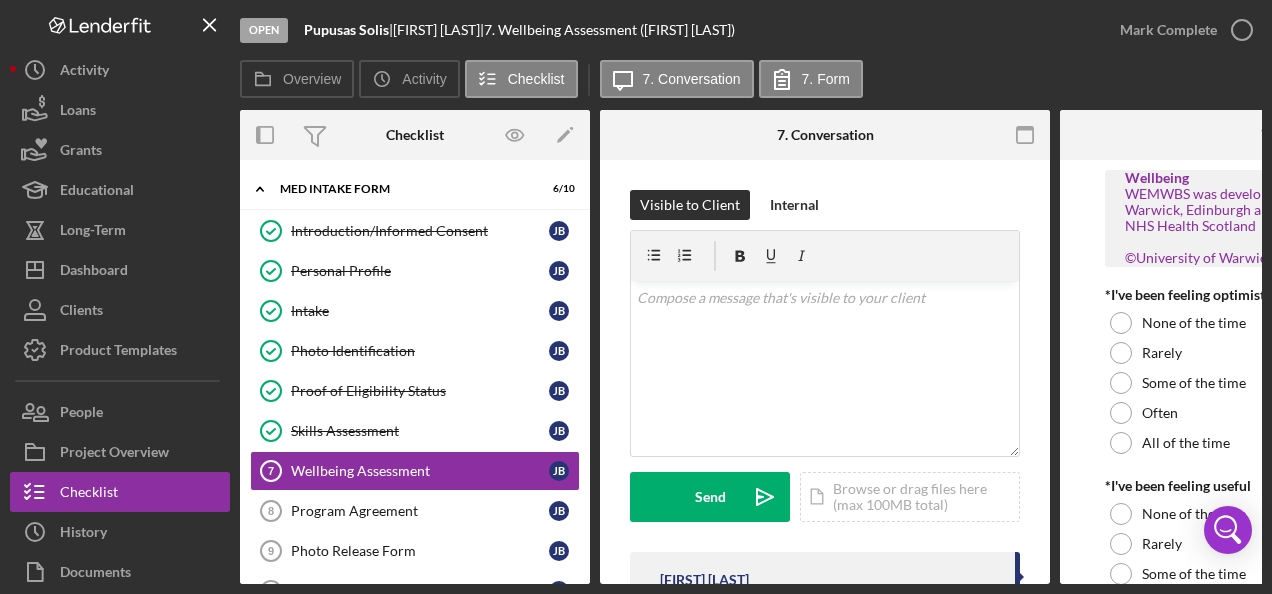 click on "Open" at bounding box center (264, 30) 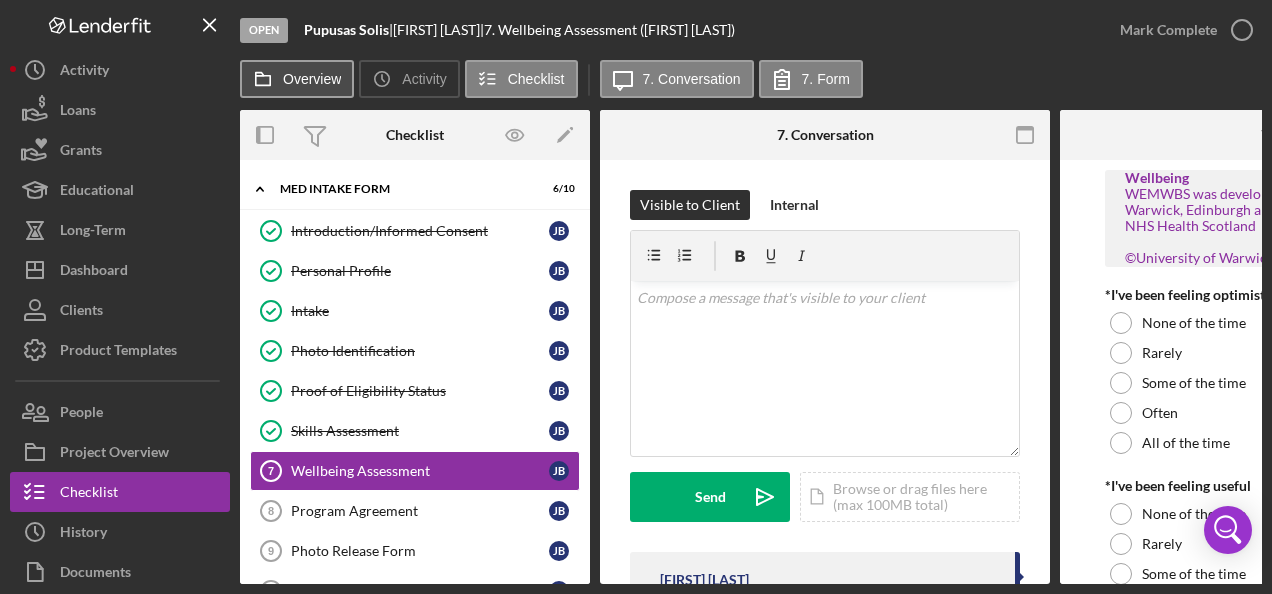 click 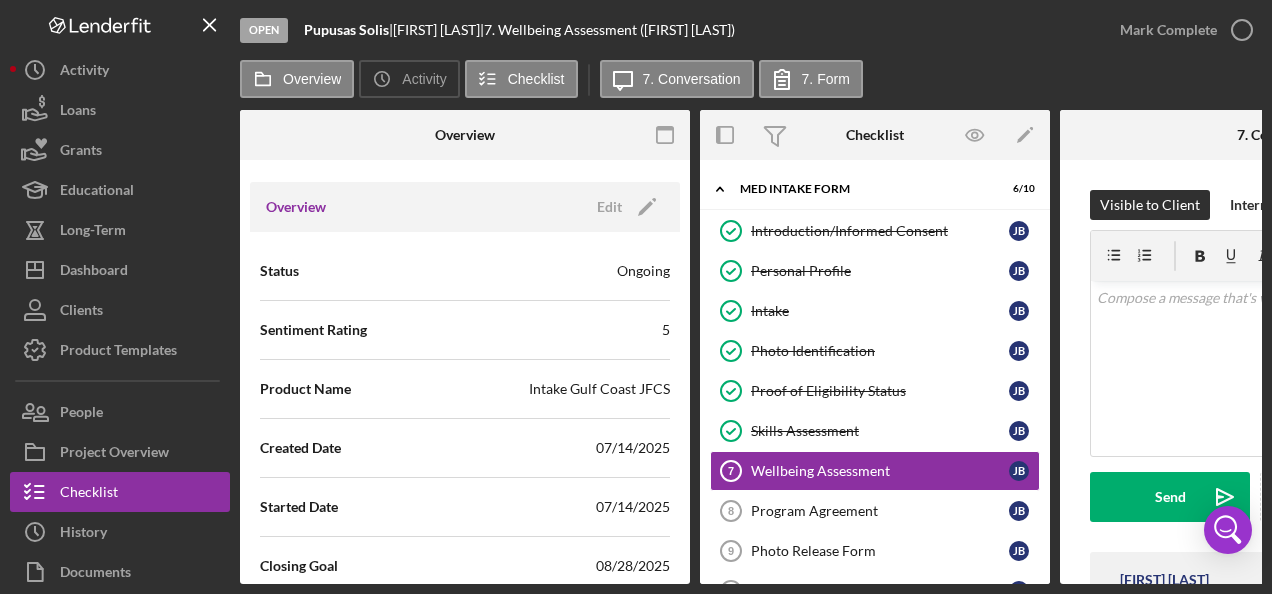 scroll, scrollTop: 300, scrollLeft: 0, axis: vertical 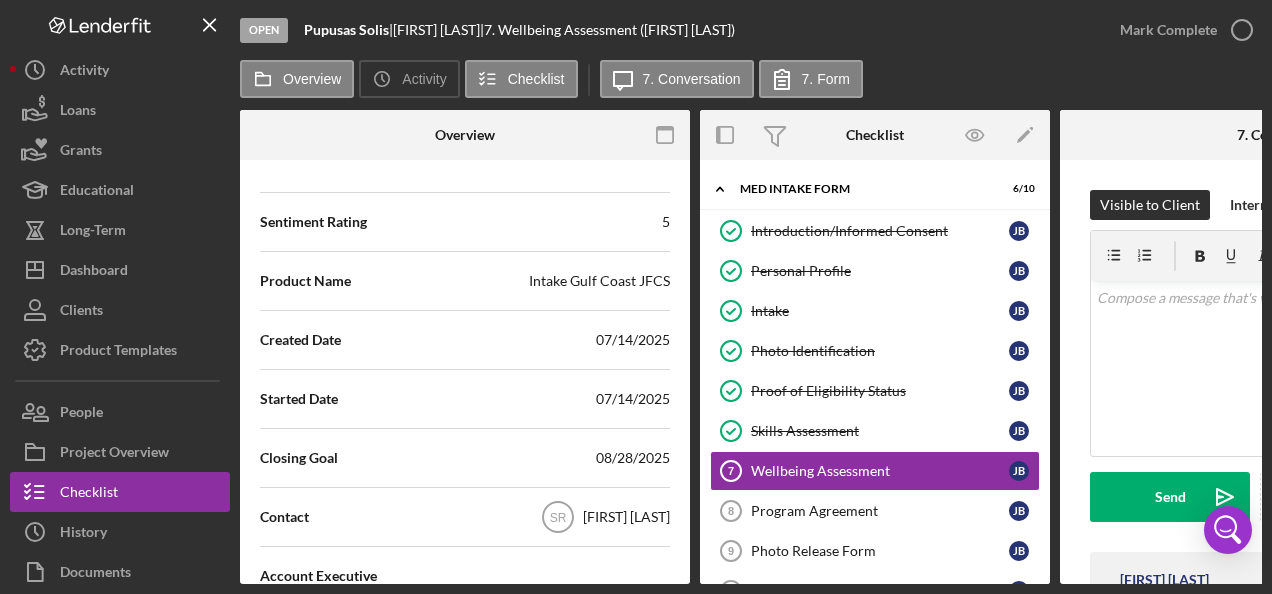 click on "Product Name Intake Gulf Coast JFCS" at bounding box center (465, 281) 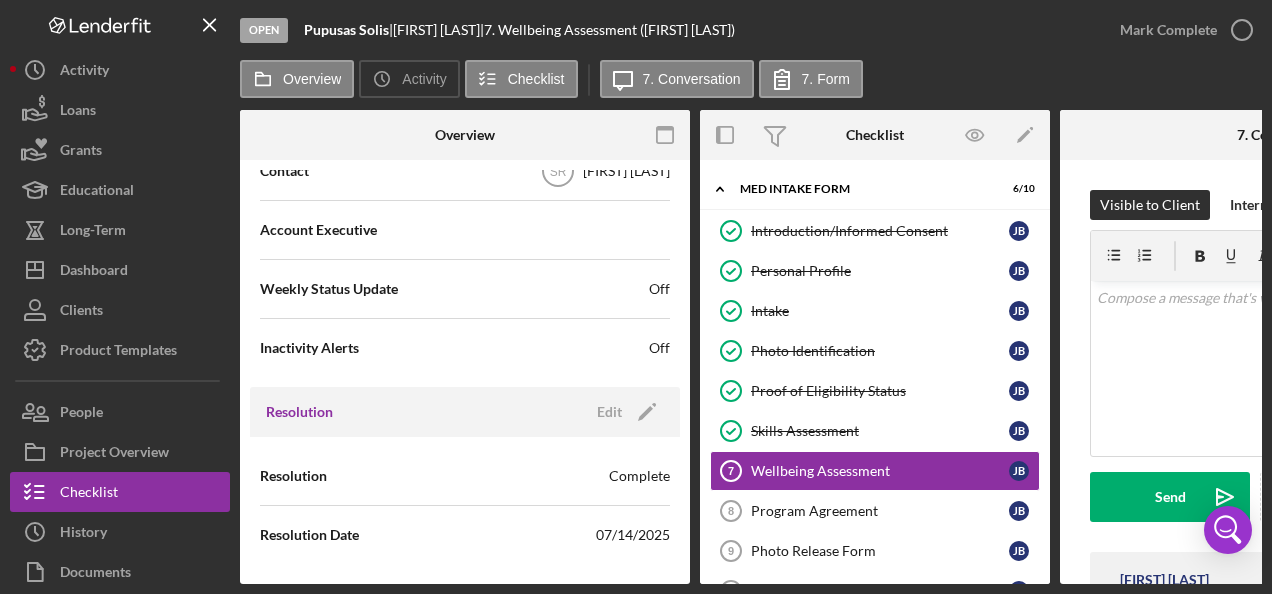 scroll, scrollTop: 648, scrollLeft: 0, axis: vertical 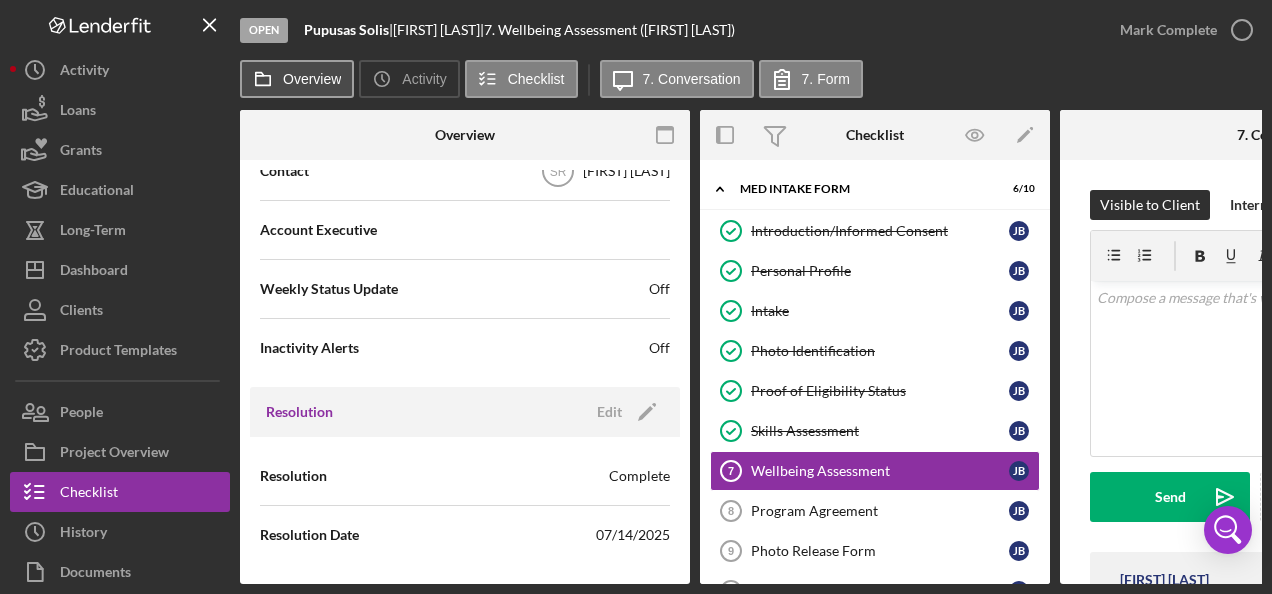 click on "Overview" at bounding box center (312, 79) 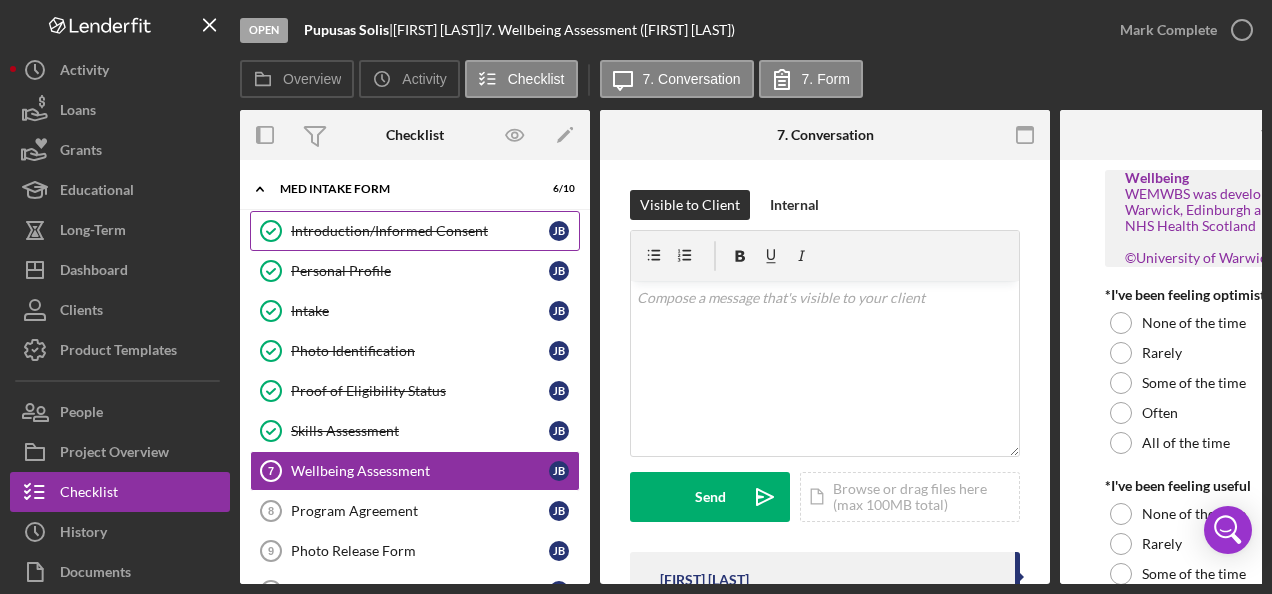 click on "Introduction/Informed Consent" at bounding box center [420, 231] 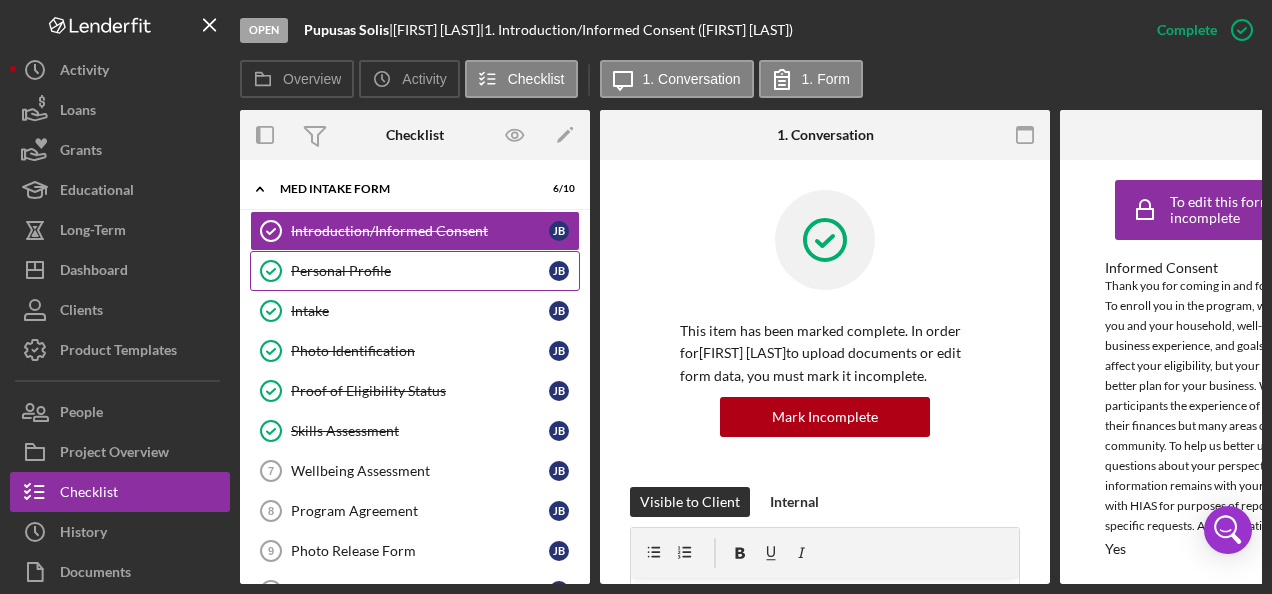 click on "Personal Profile" at bounding box center (420, 271) 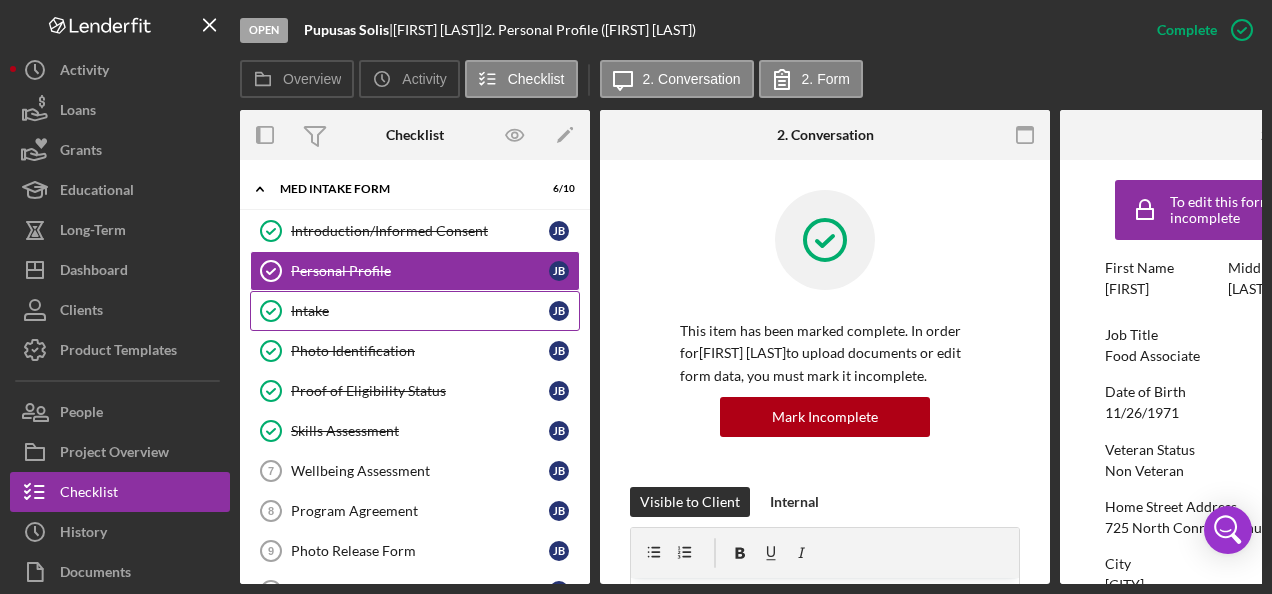click on "Intake" at bounding box center (420, 311) 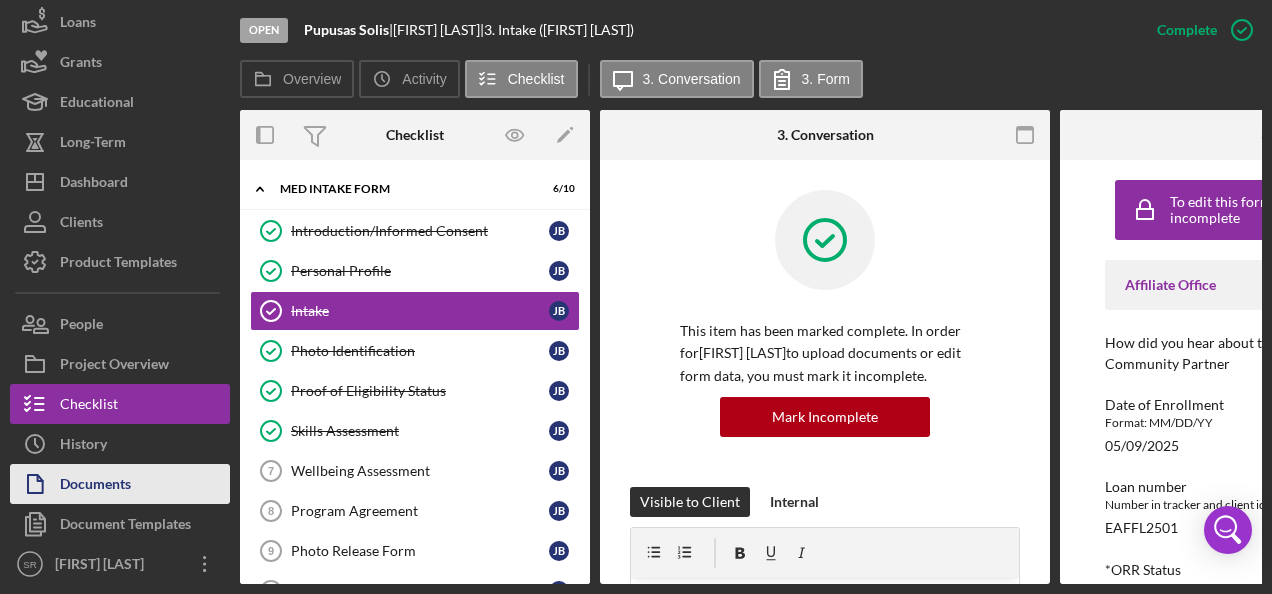 scroll, scrollTop: 0, scrollLeft: 0, axis: both 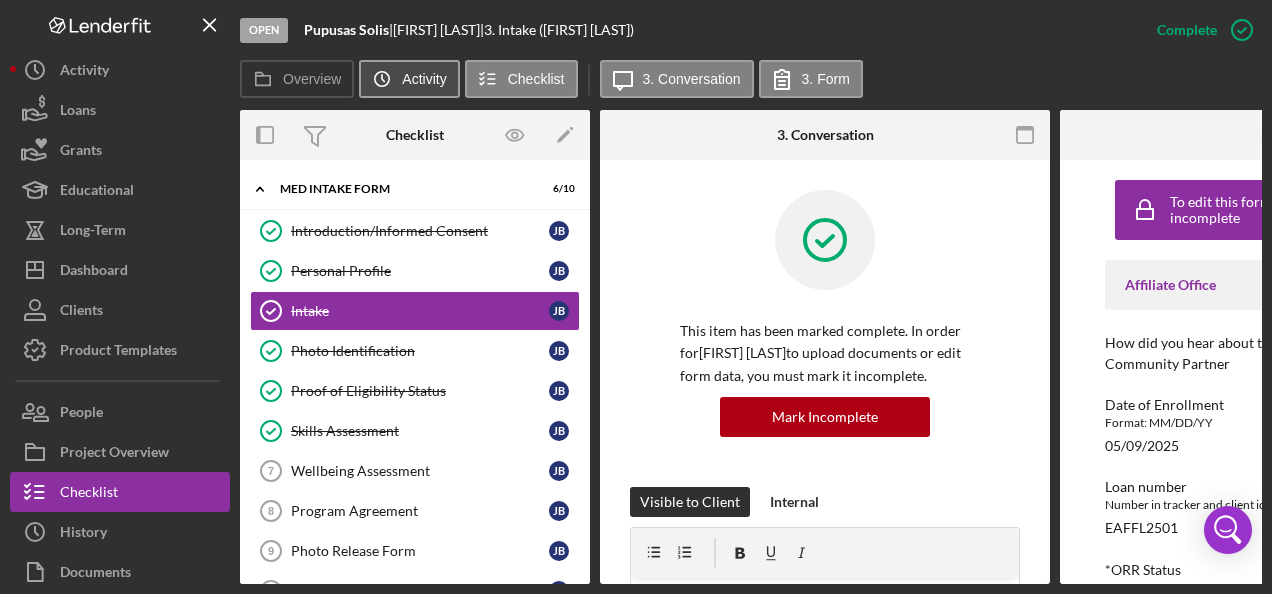 click on "Activity" at bounding box center [424, 79] 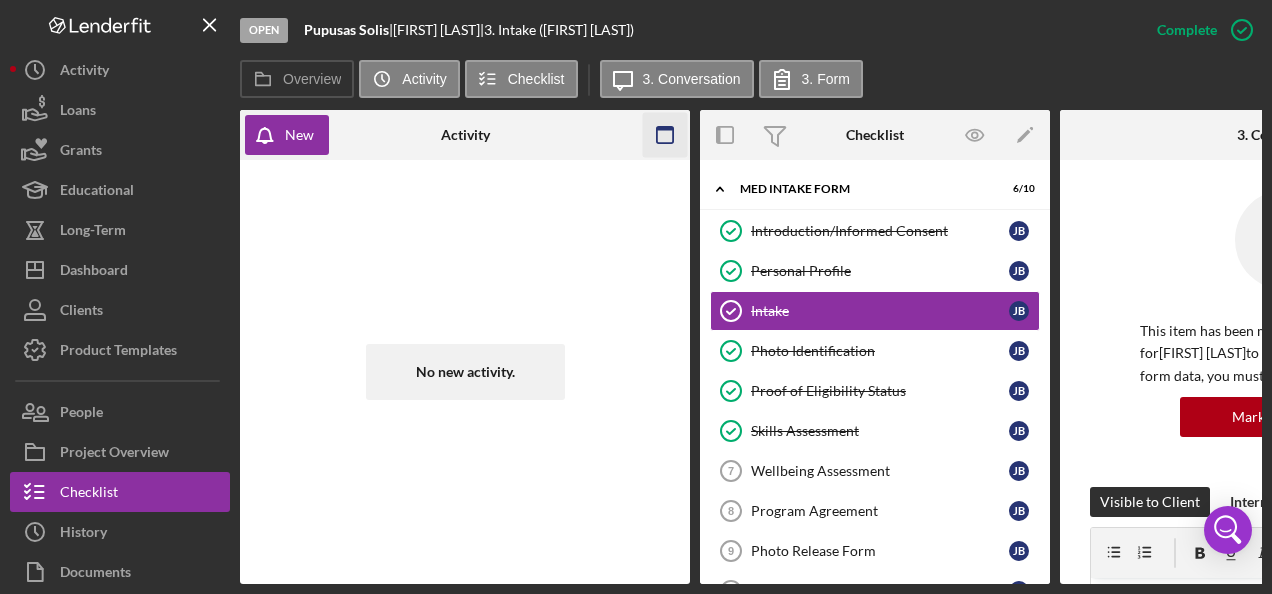click 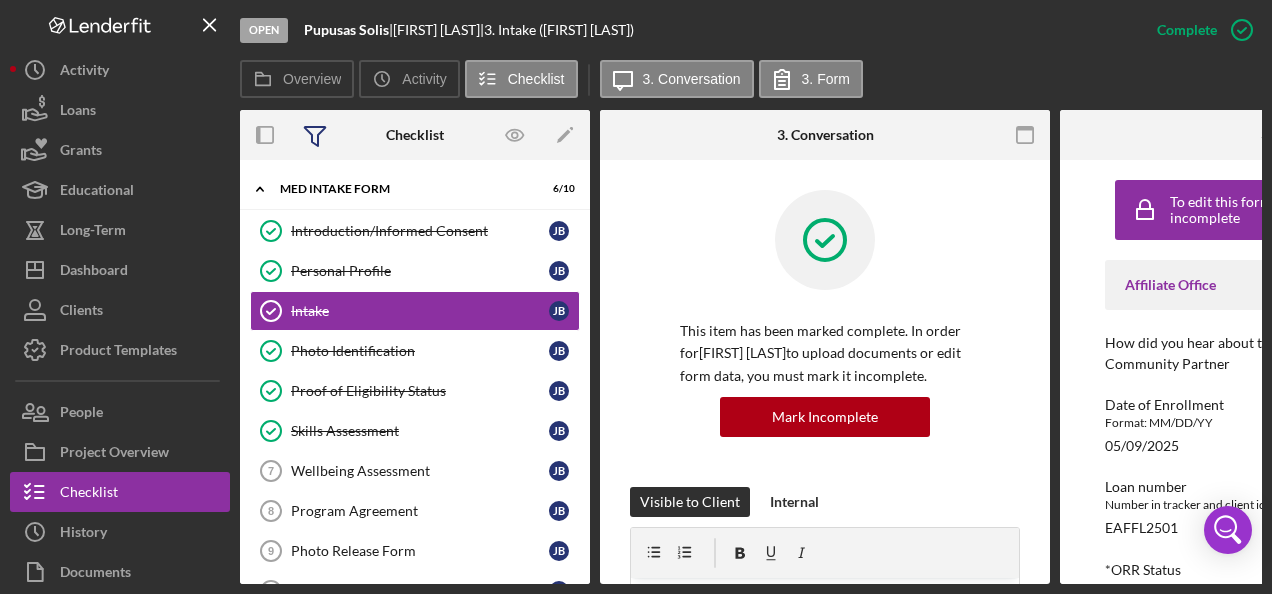 click 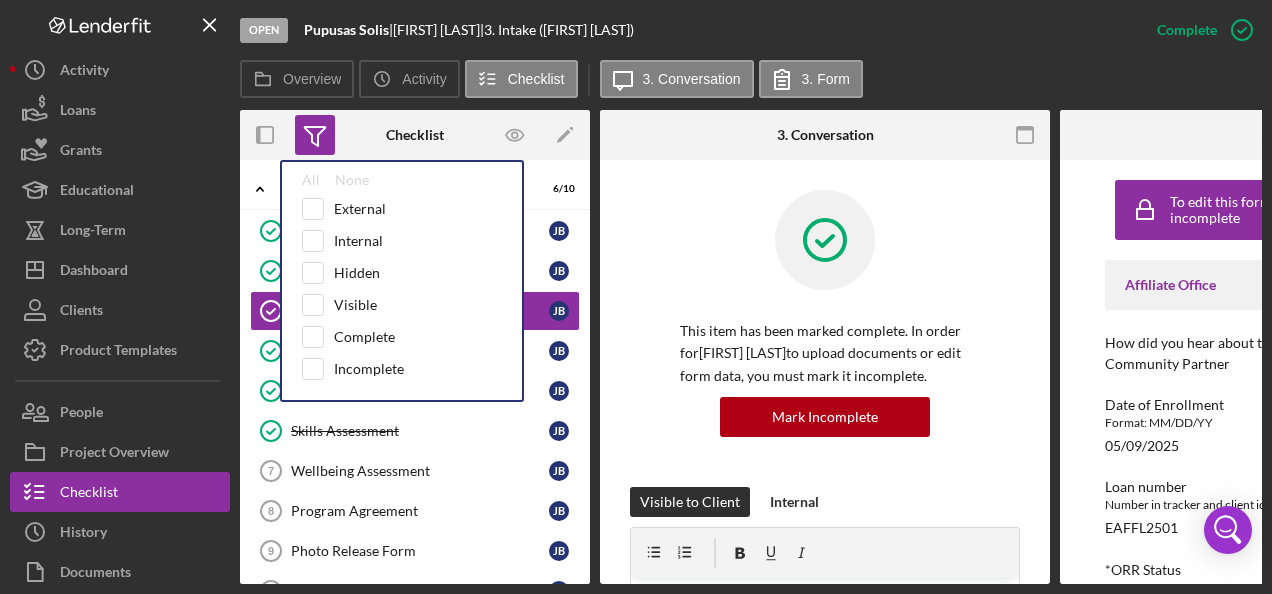 click 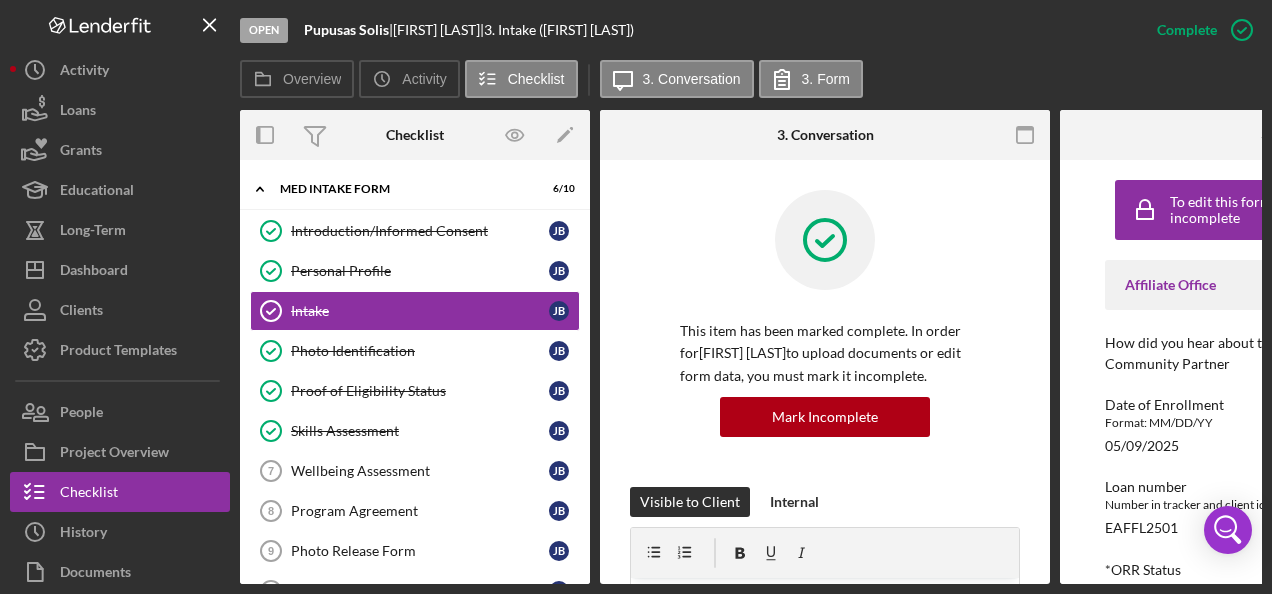 click on "Checklist" at bounding box center [415, 135] 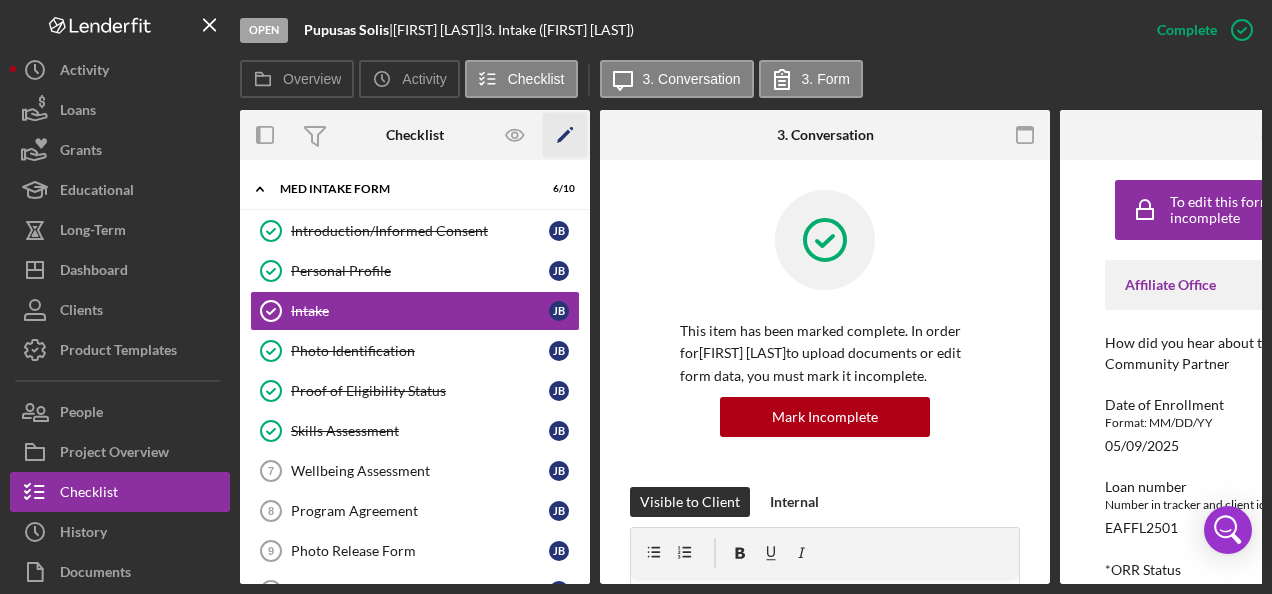 click on "Icon/Edit" 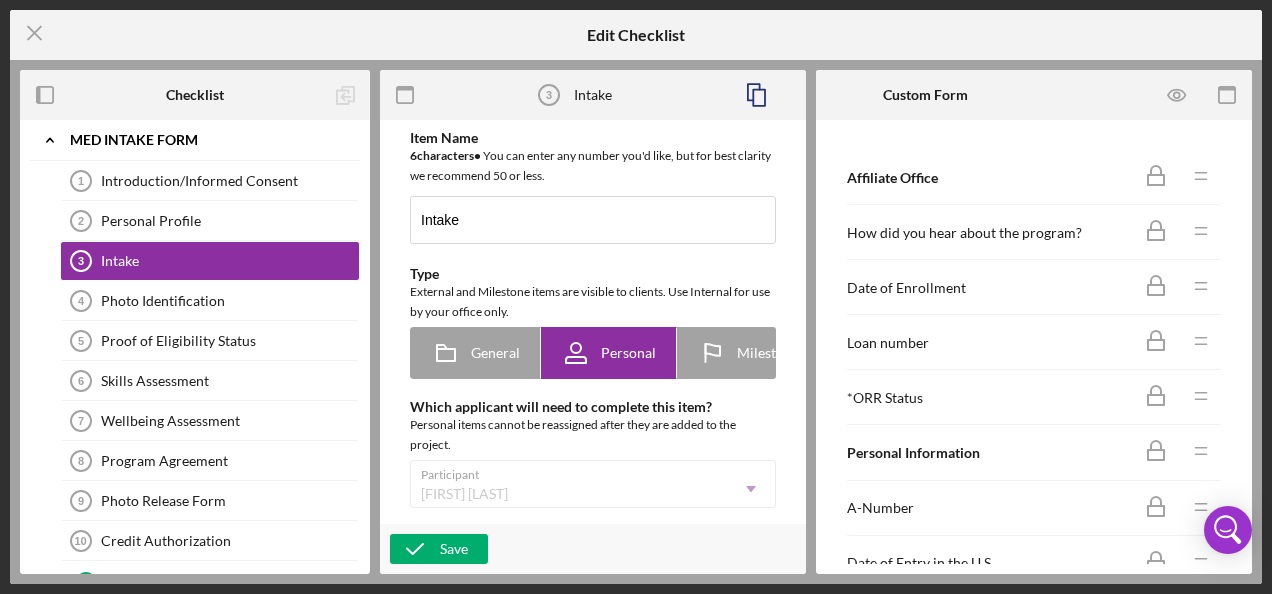 scroll, scrollTop: 0, scrollLeft: 0, axis: both 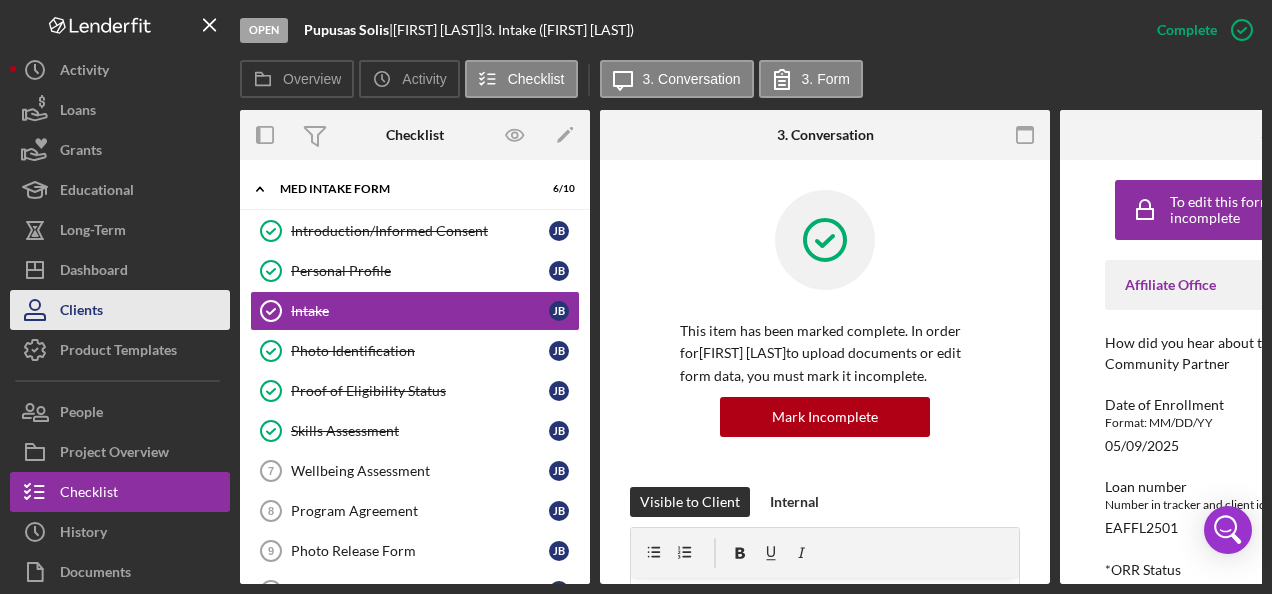 click on "Clients" at bounding box center (120, 310) 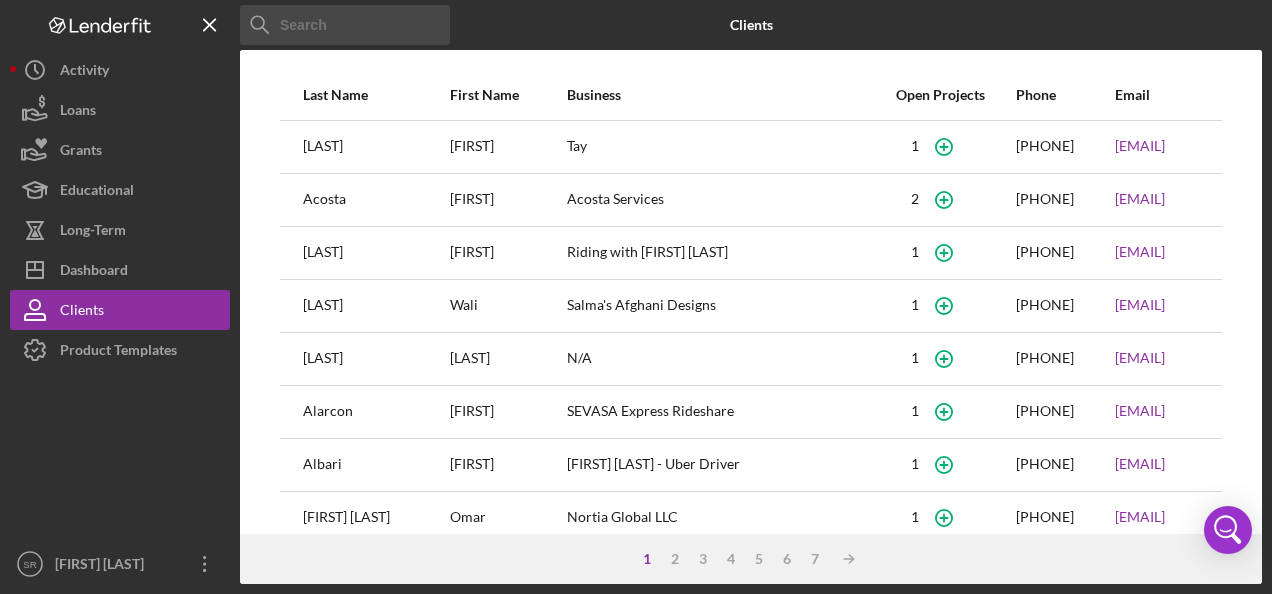 scroll, scrollTop: 0, scrollLeft: 0, axis: both 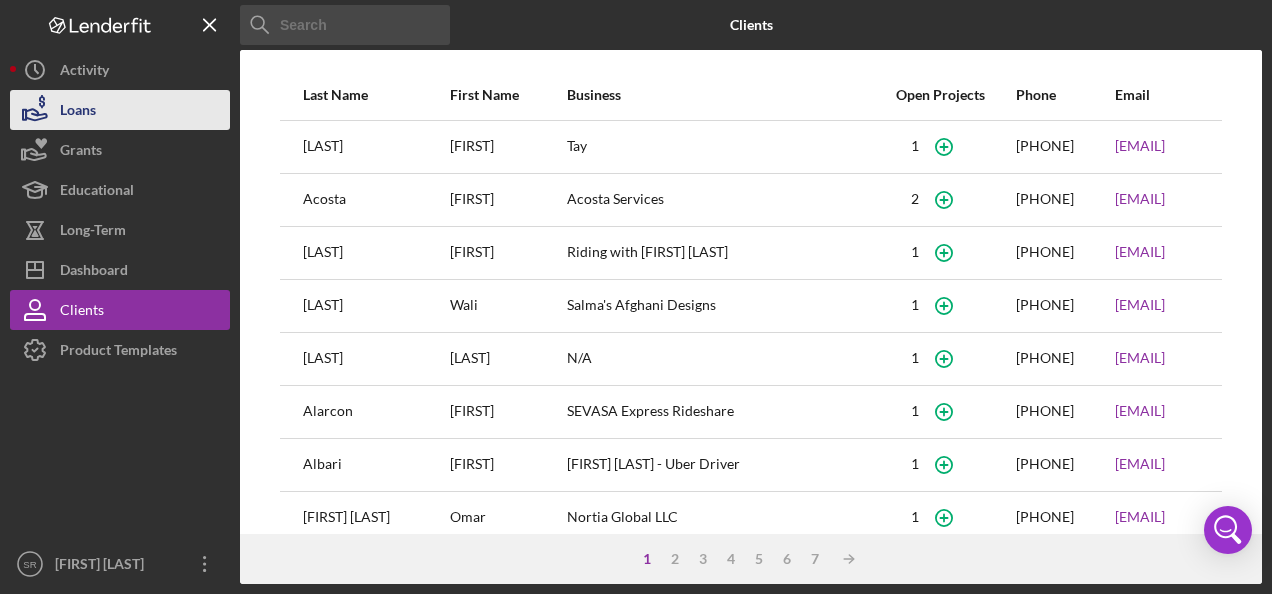 click on "Loans" at bounding box center [120, 110] 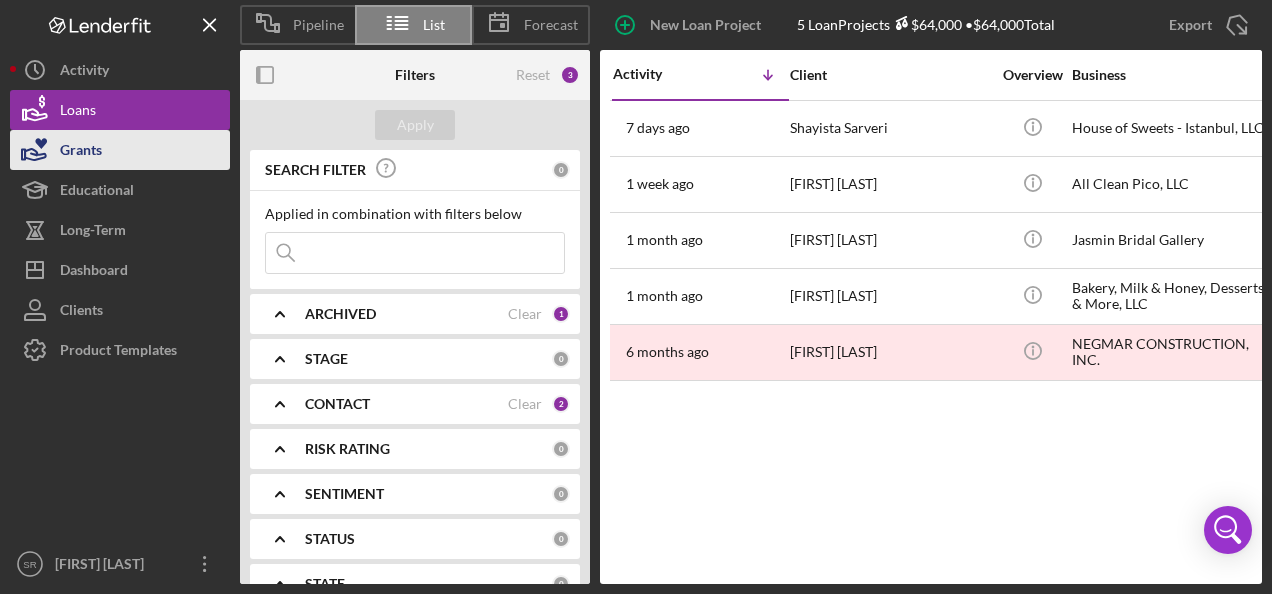 click on "Grants" at bounding box center [120, 150] 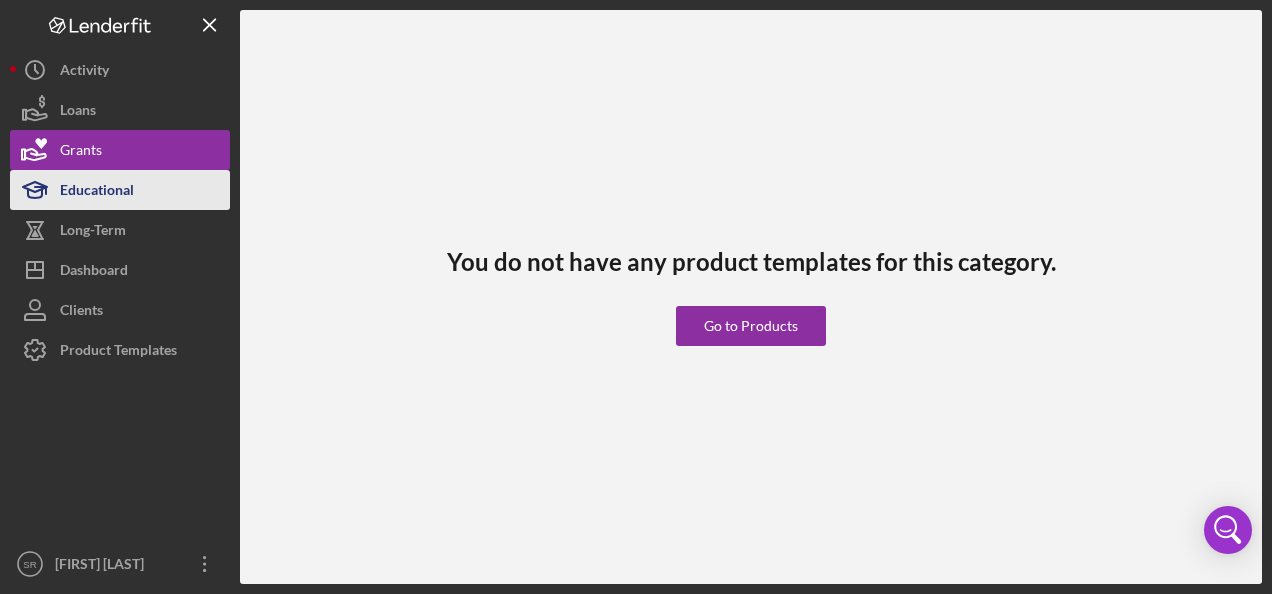 click on "Educational" at bounding box center (97, 192) 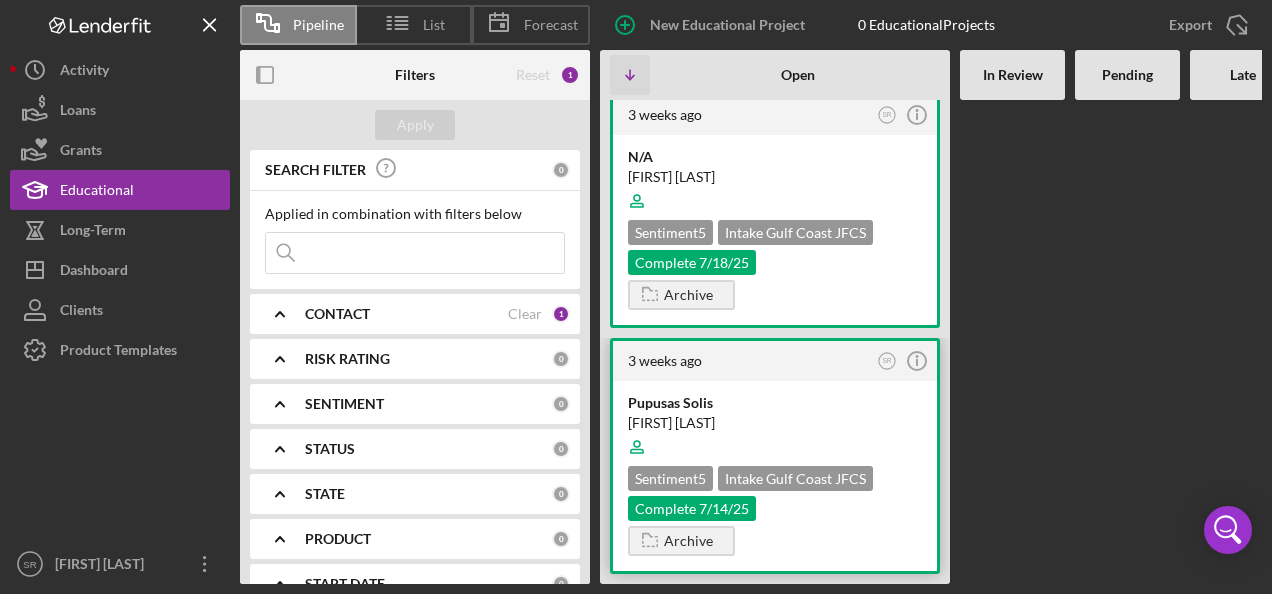 scroll, scrollTop: 22, scrollLeft: 0, axis: vertical 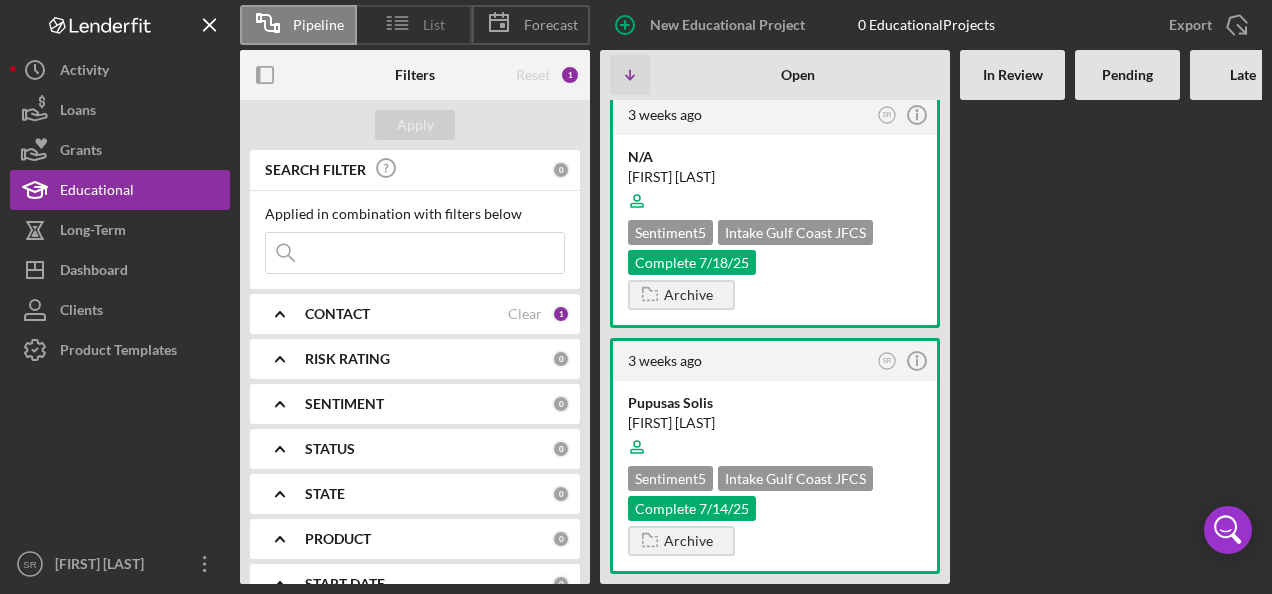click 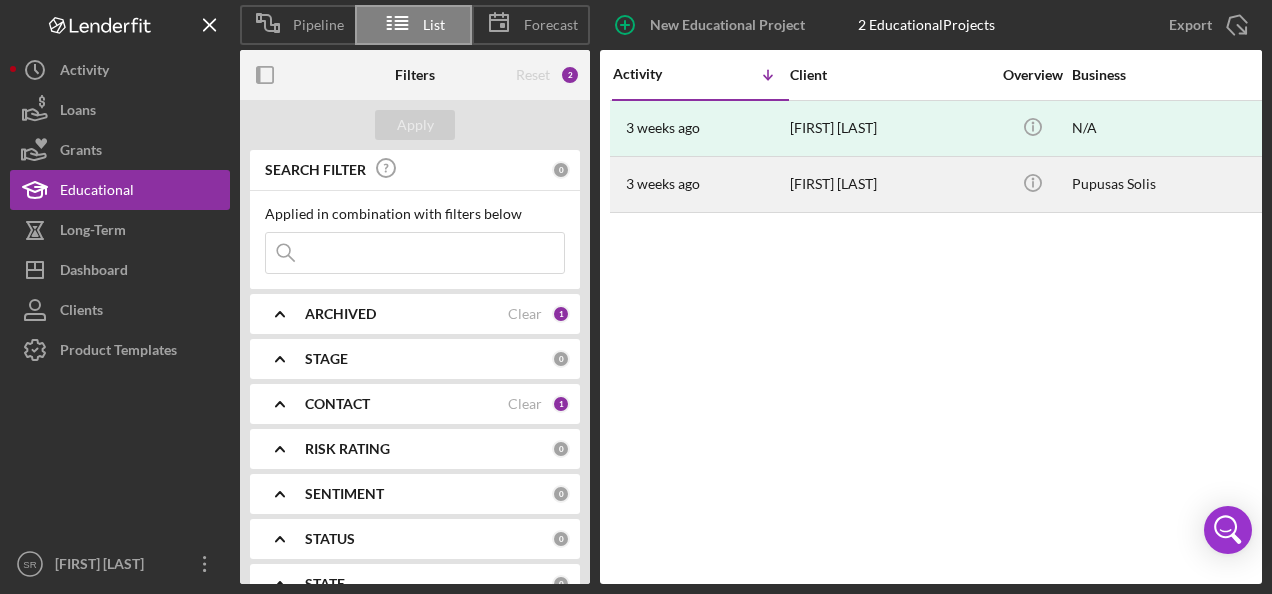 click on "3 weeks ago [FIRST] [LAST]" at bounding box center [700, 184] 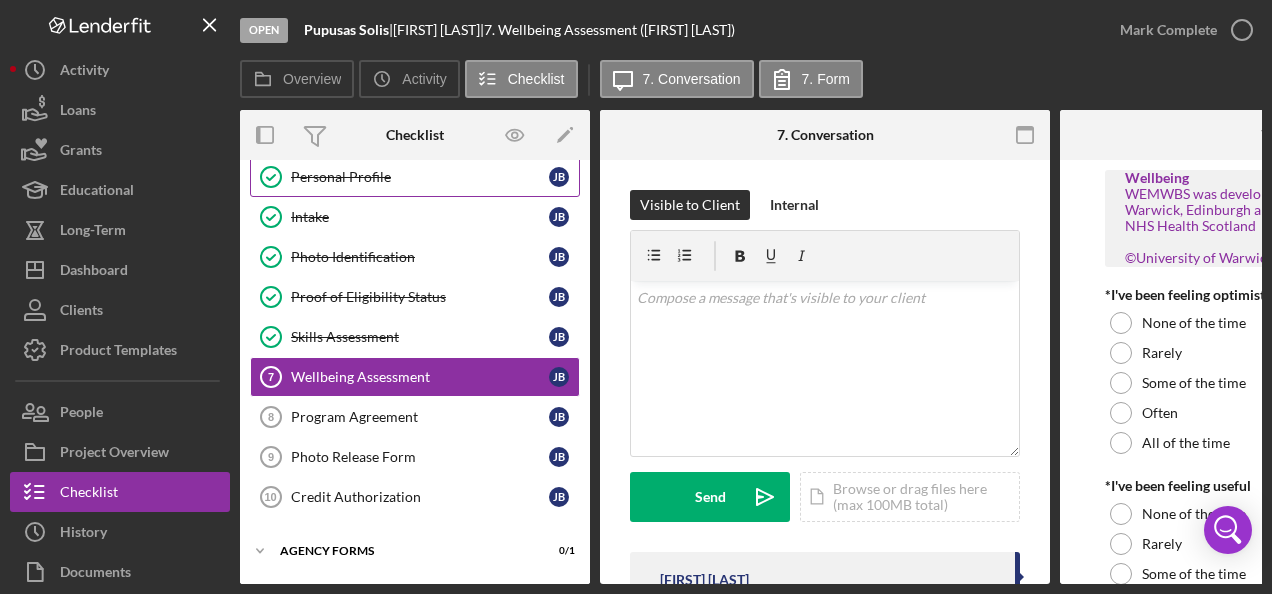 scroll, scrollTop: 0, scrollLeft: 0, axis: both 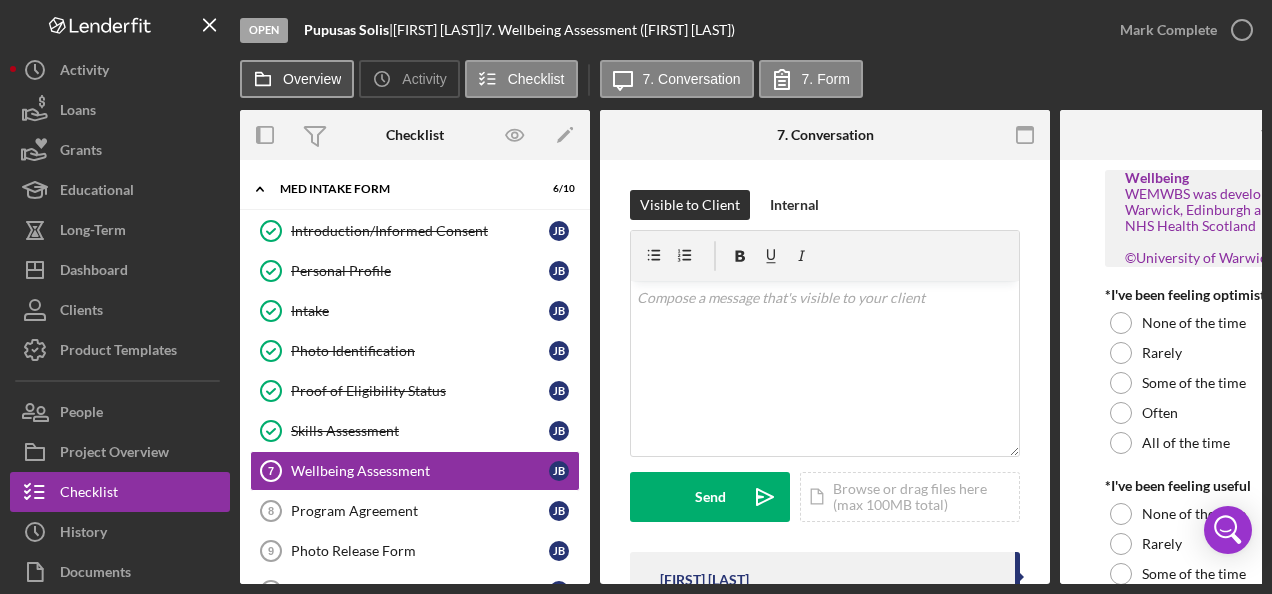 click on "Overview" at bounding box center (297, 79) 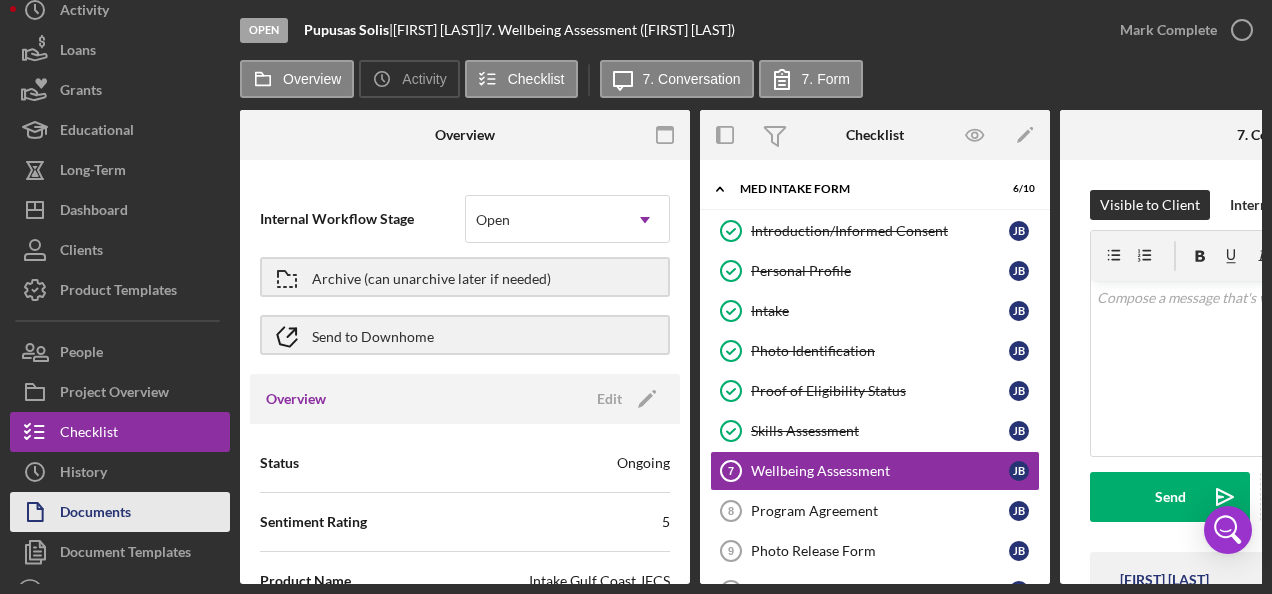 scroll, scrollTop: 88, scrollLeft: 0, axis: vertical 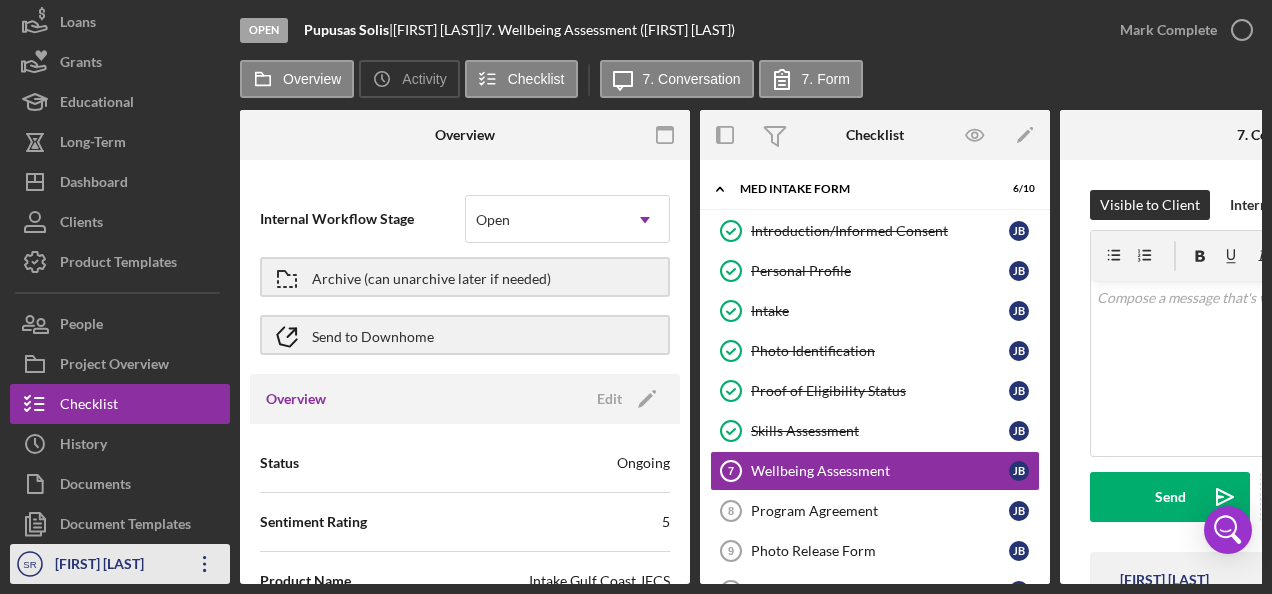 click on "Icon/Overflow" 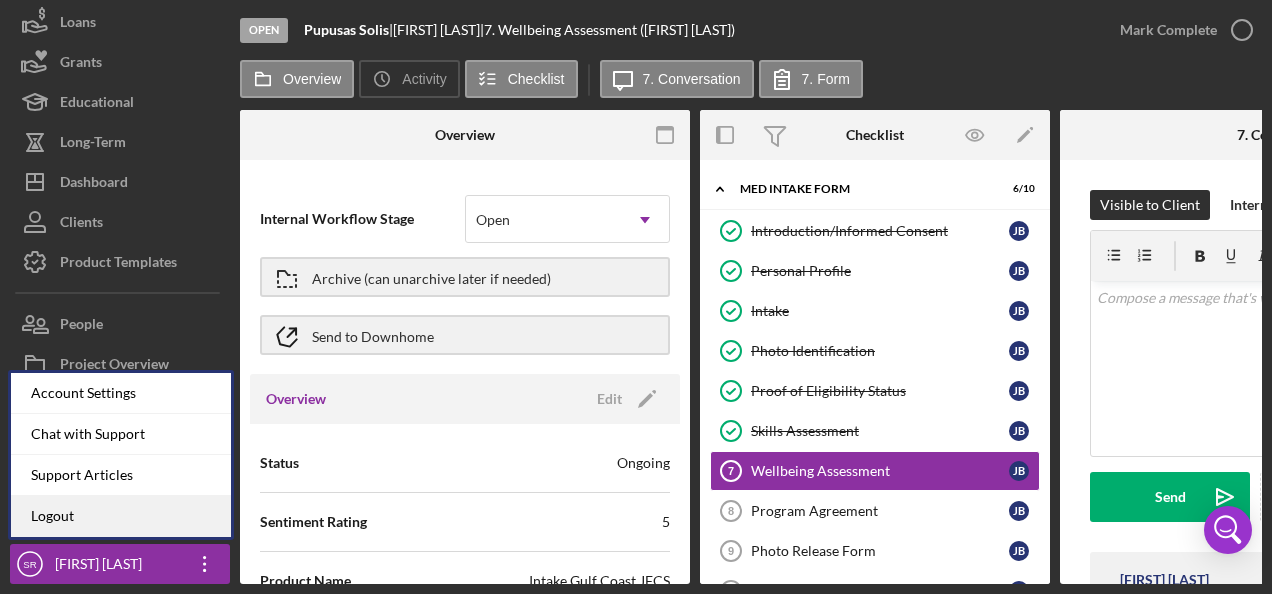 click on "Logout" at bounding box center [121, 516] 